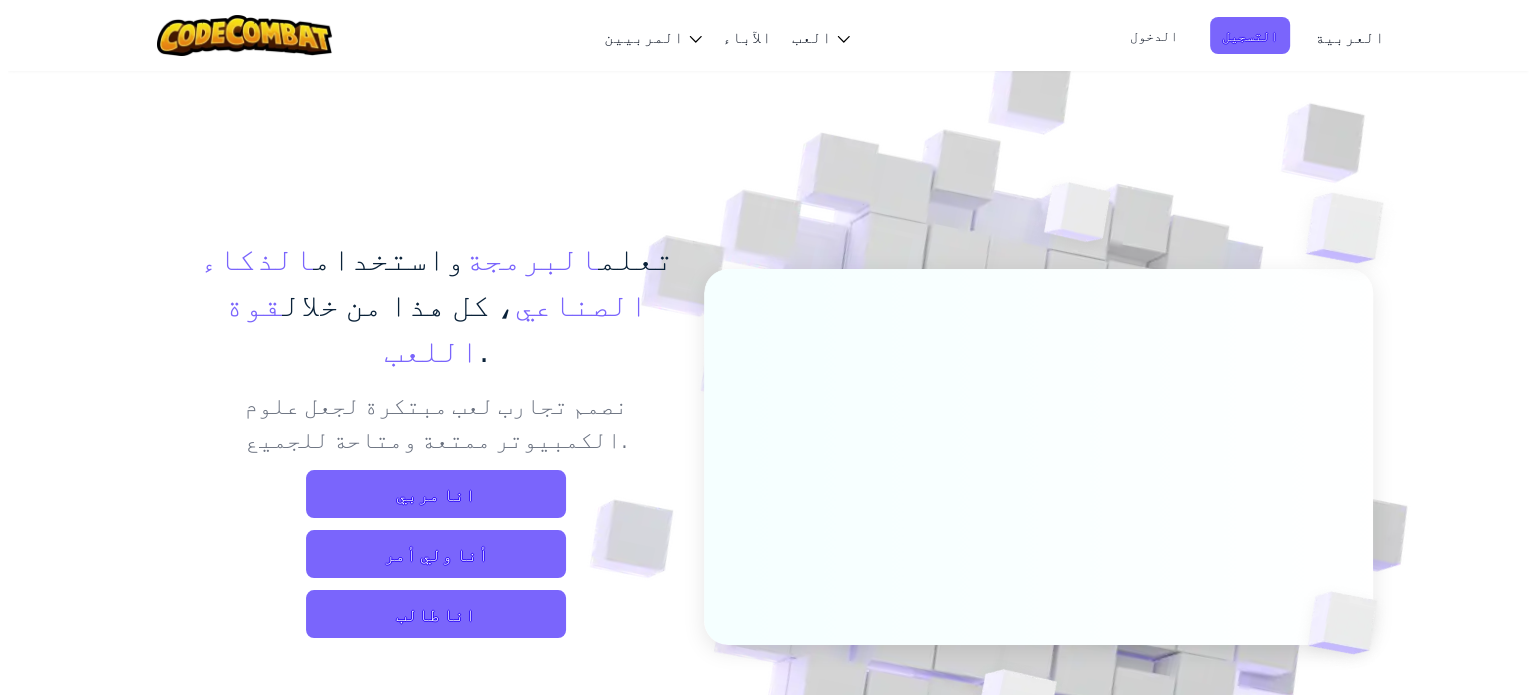scroll, scrollTop: 0, scrollLeft: 0, axis: both 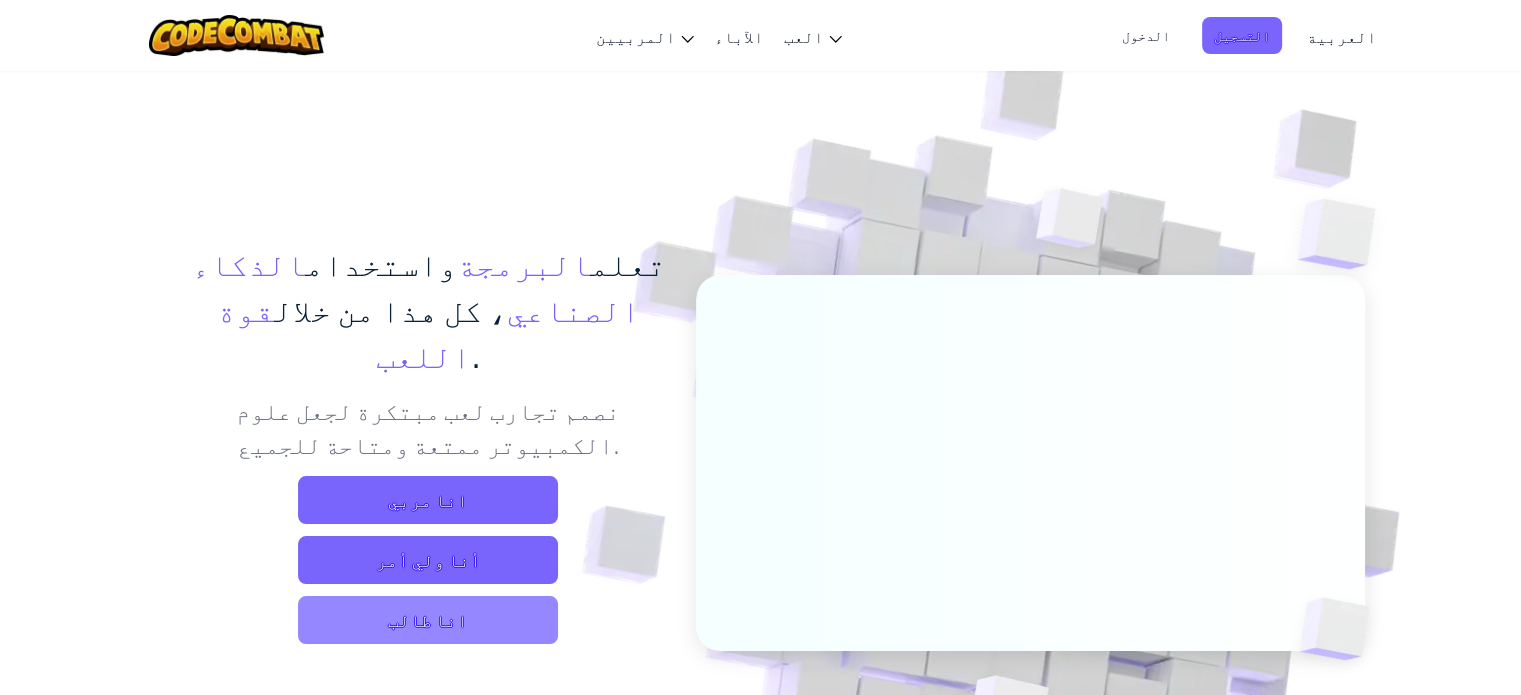 click on "انا طالب" at bounding box center [428, 620] 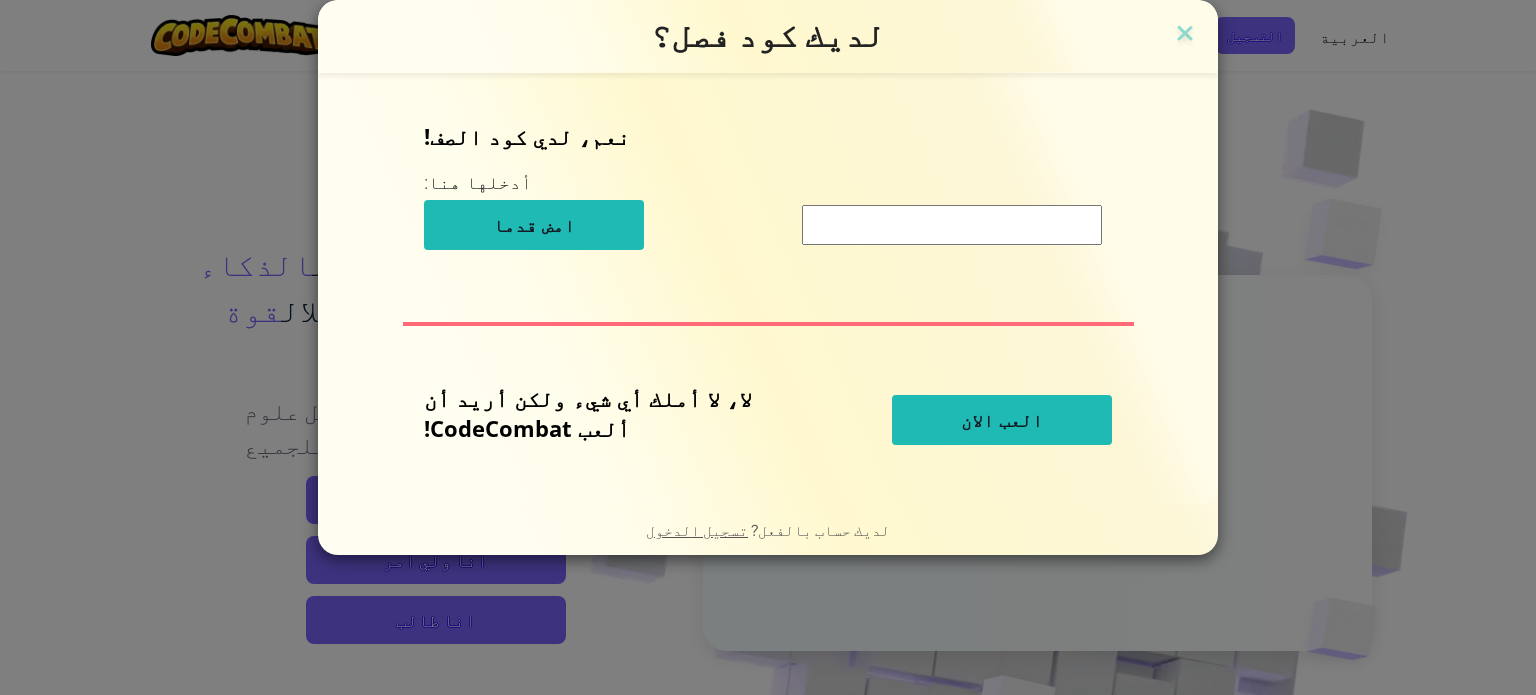 click on "تبديل التنقل المربيين أنشئ حساب مجاني حلول المدارس والمناطق مدافع Kelvintaph توافق المعايير دراسات الكفاءة قصص نجاح التطوير المهني ساعة من البرمجة منح وموارد التمويل طلب عرض تجريبي أو اقتباس الآباء العب CodeCombat الصفحة الرئيسية مع الوصول إلى جميع الـ 530 مستوى والميزات الحصرية مثل الحيوانات الأليفة والعناصر الخاصة بالمشتركين فقط والأبطال، يمكن لأي شخص الانغماس تمامًا في عالم البرمجة. CodeCombat Classroom منهج كامل لعلوم الكمبيوتر يبدأ من المفاهيم الأساسية إلى تطوير الويب وتطوير الألعاب و AP CSP. CodeCombat Junior فصل أوزاريا مغامرة برمجية ساحرة تؤسس لمبادئ علوم الكمبيوتر. AI HackStack" at bounding box center (768, 6586) 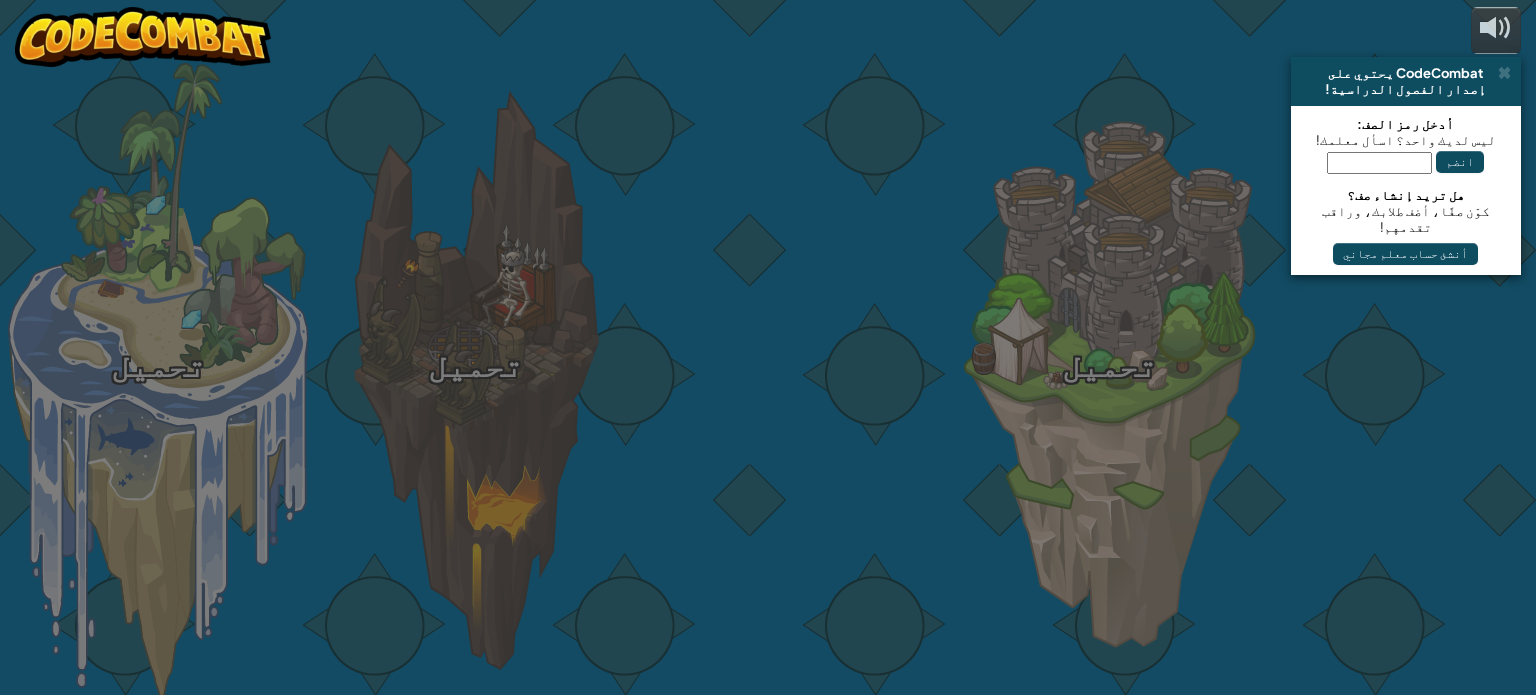 select on "ar" 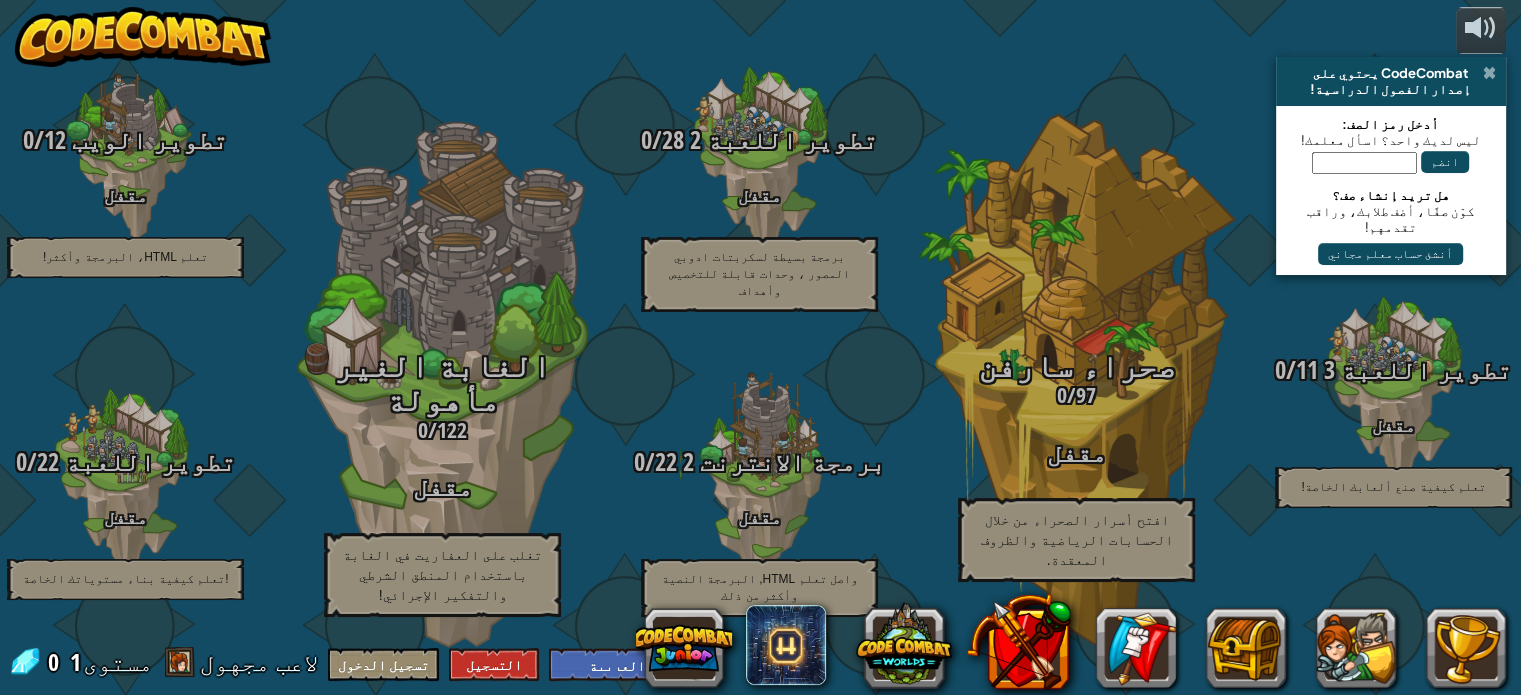 click at bounding box center [1489, 73] 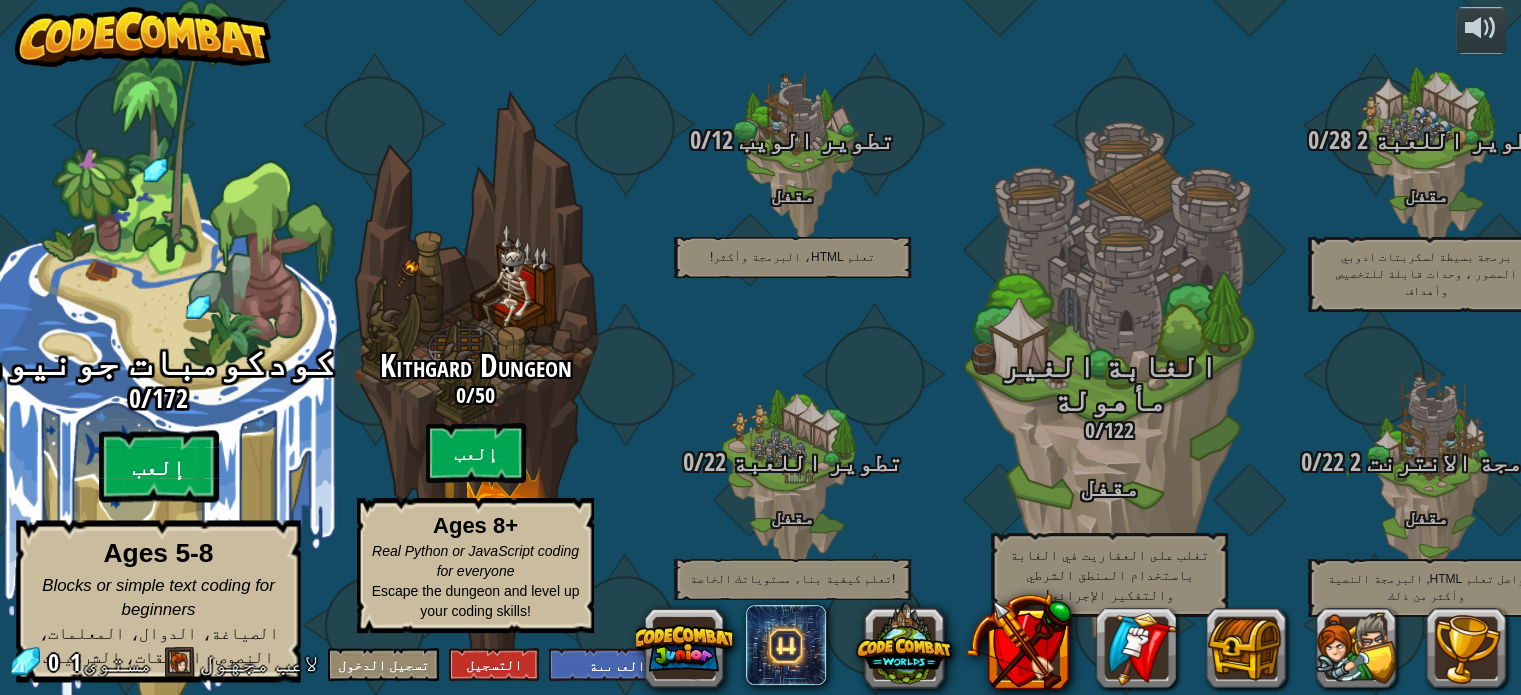 click on "إلعب" at bounding box center [159, 467] 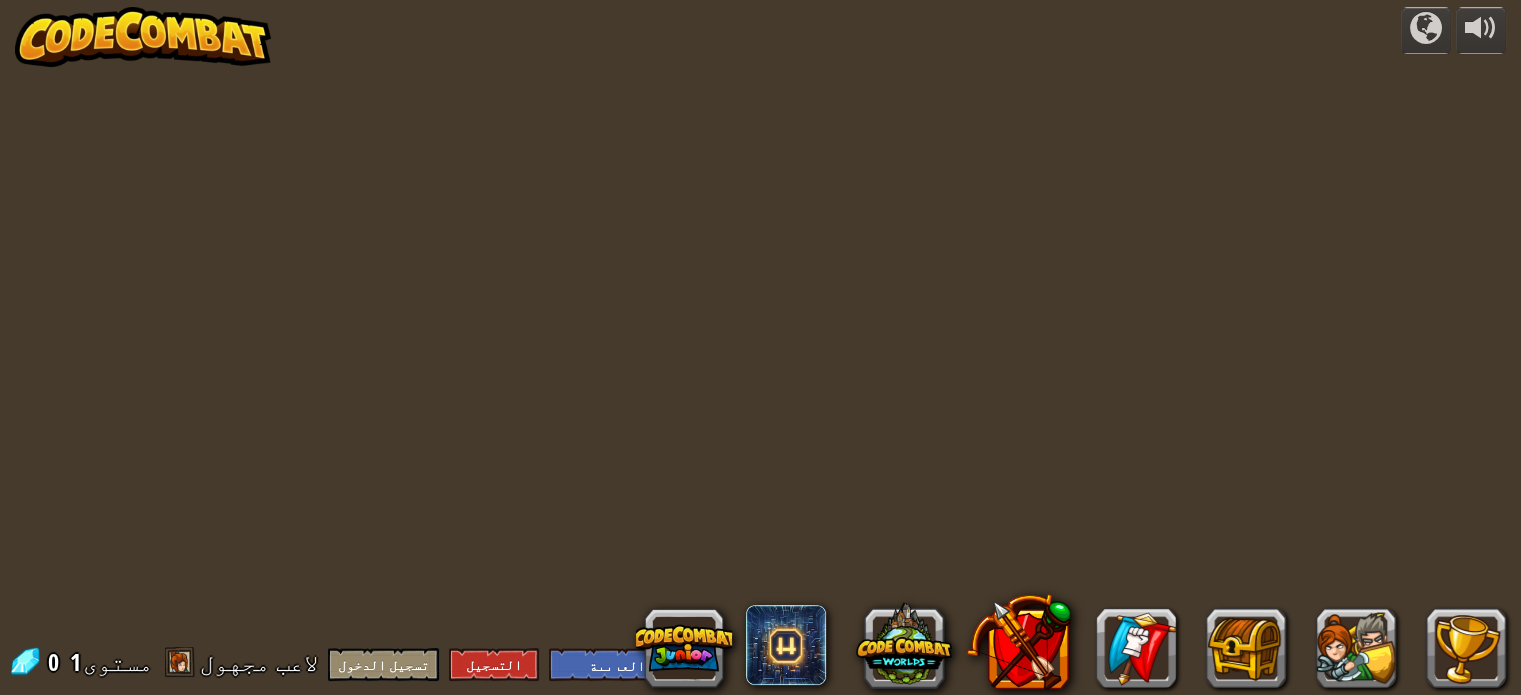select on "ar" 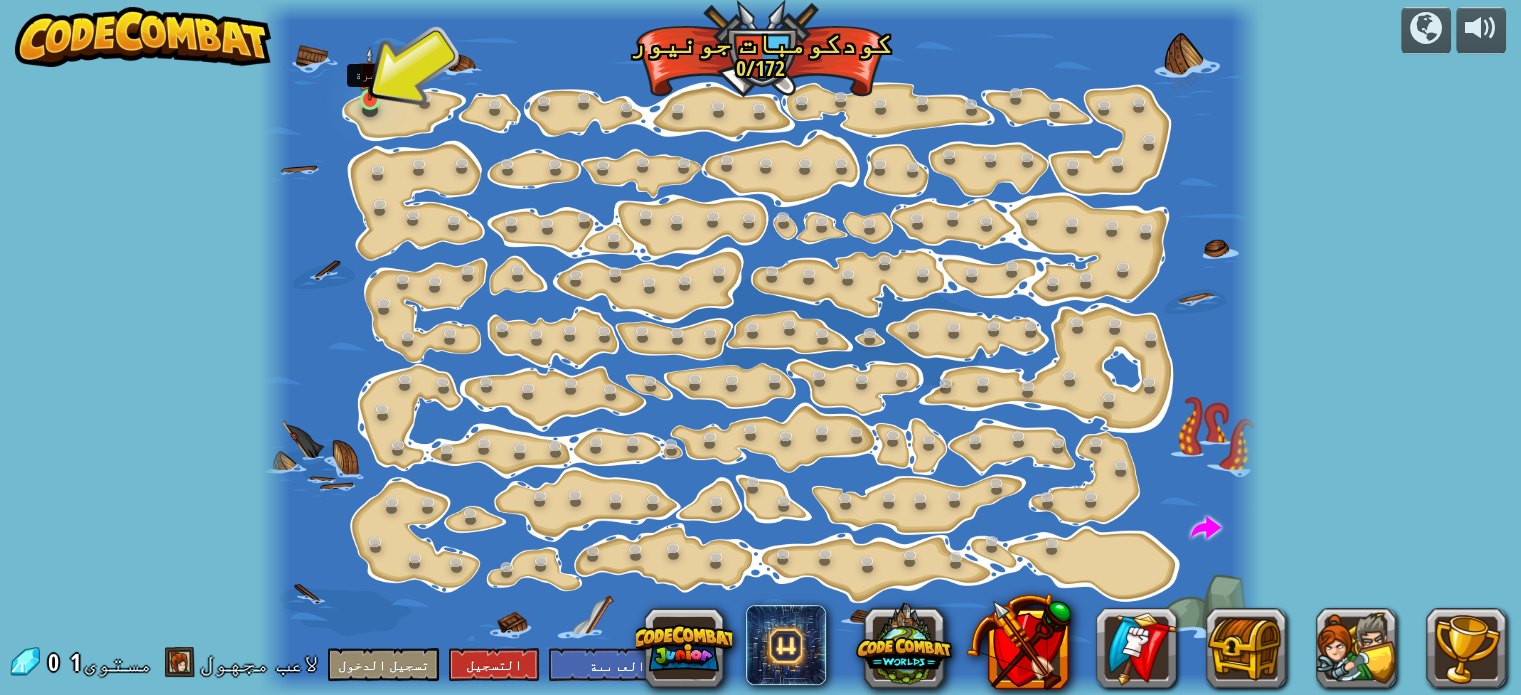 click at bounding box center (370, 73) 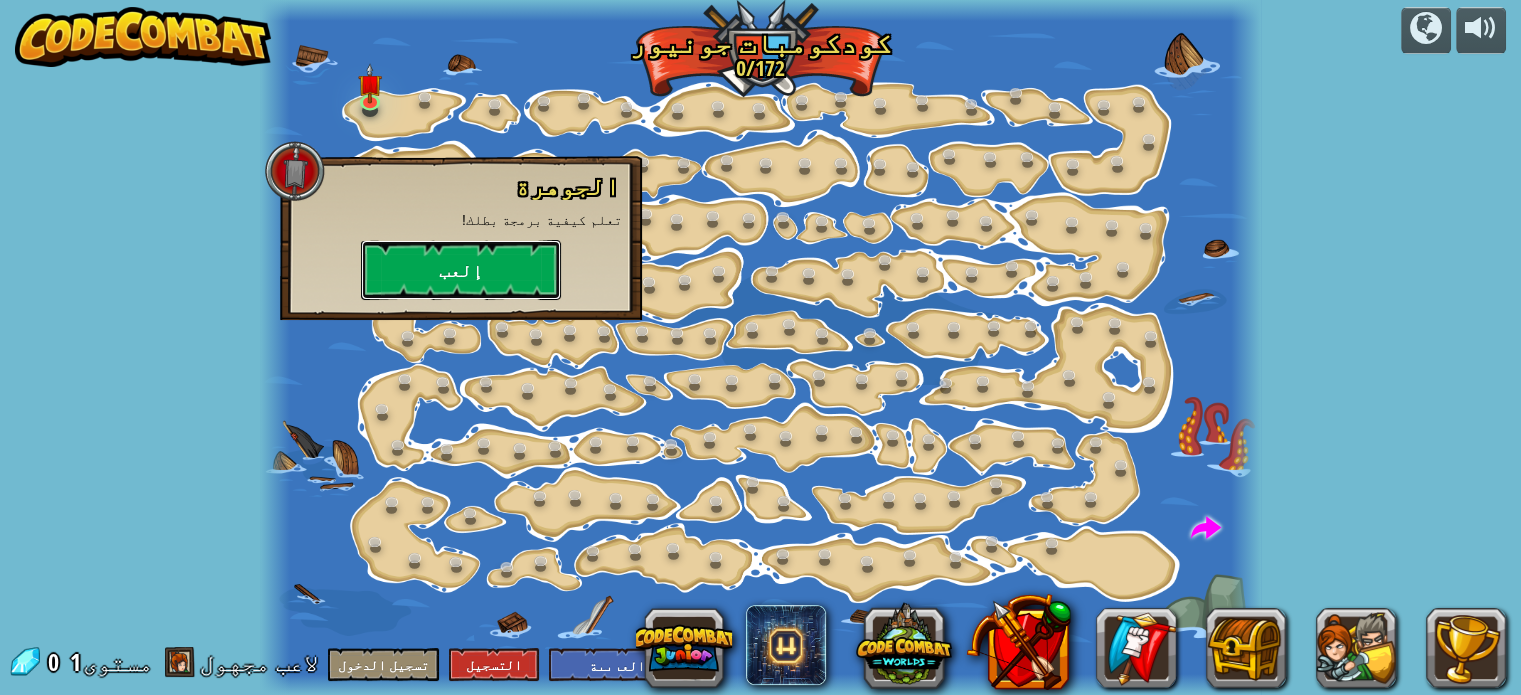 click on "إلعب" at bounding box center [461, 270] 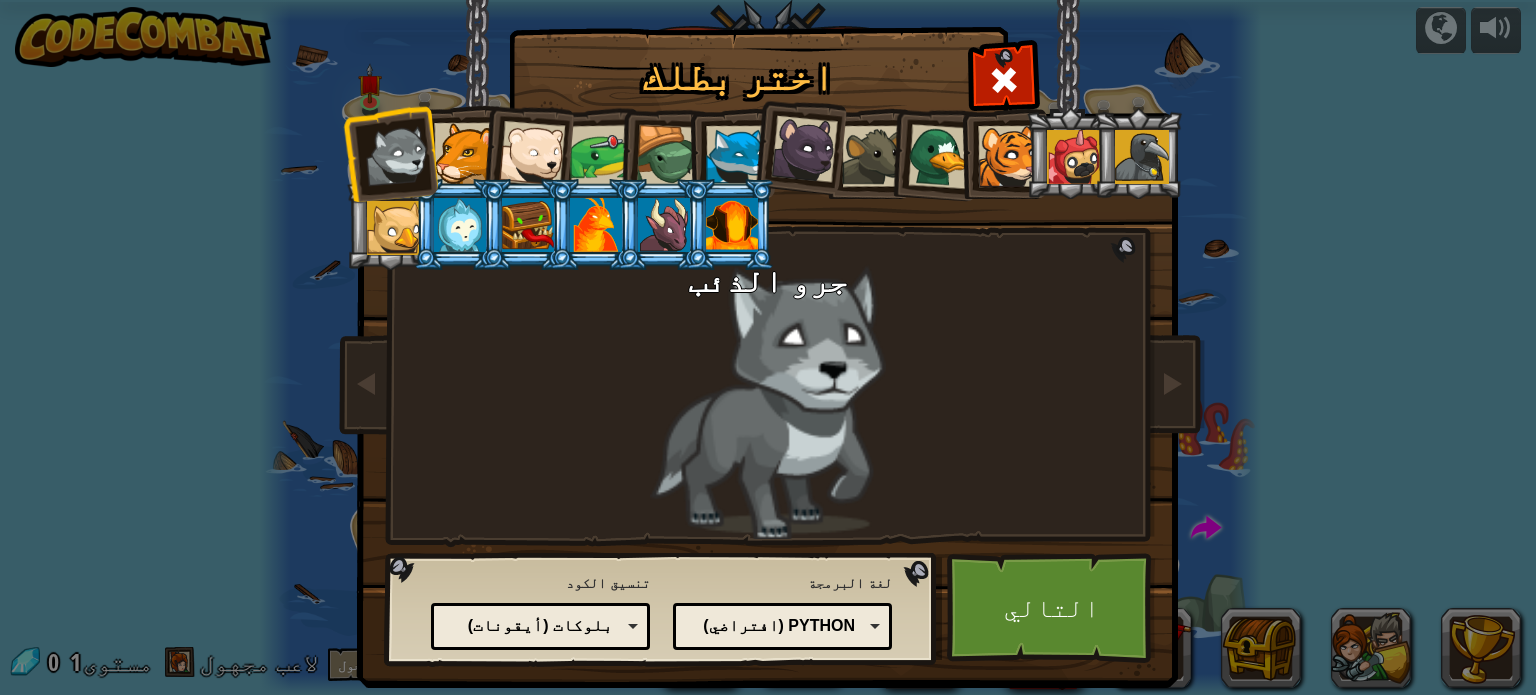 click at bounding box center [460, 225] 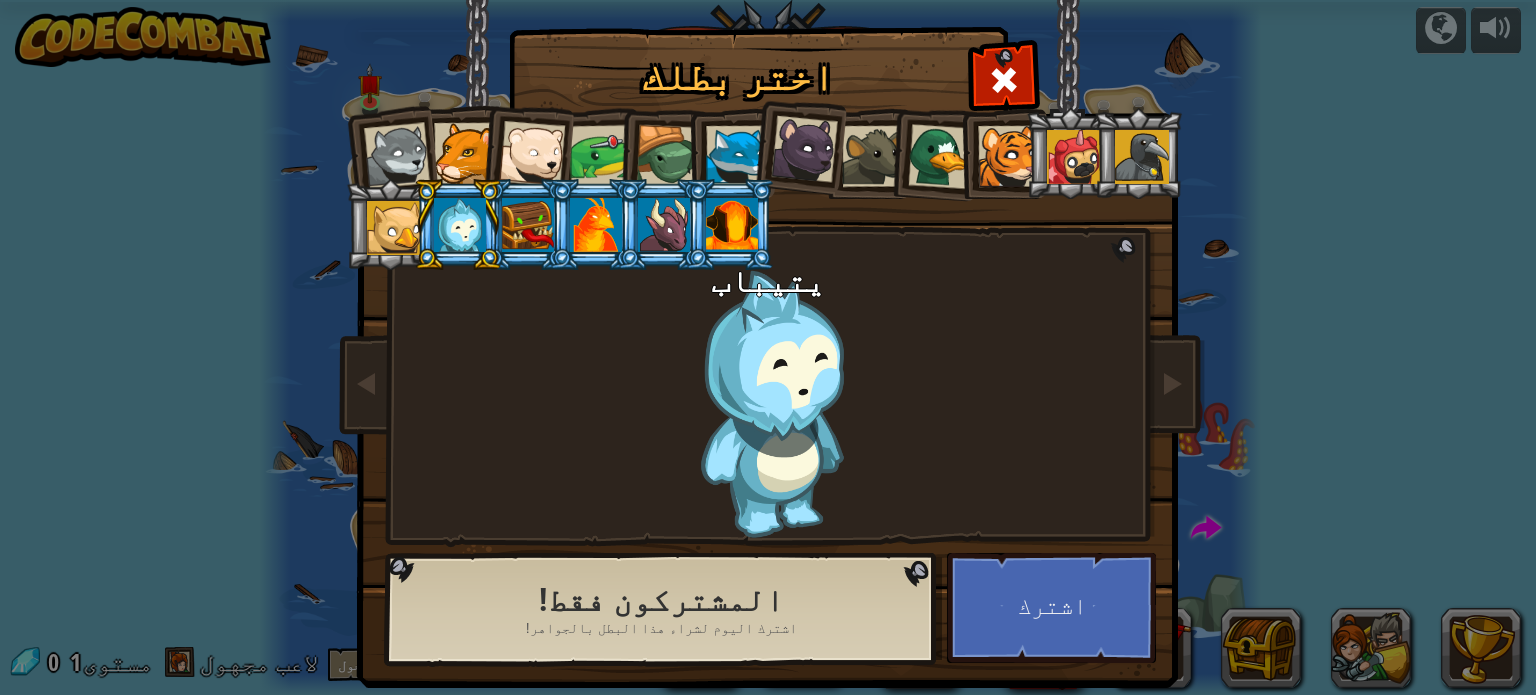 click at bounding box center [458, 224] 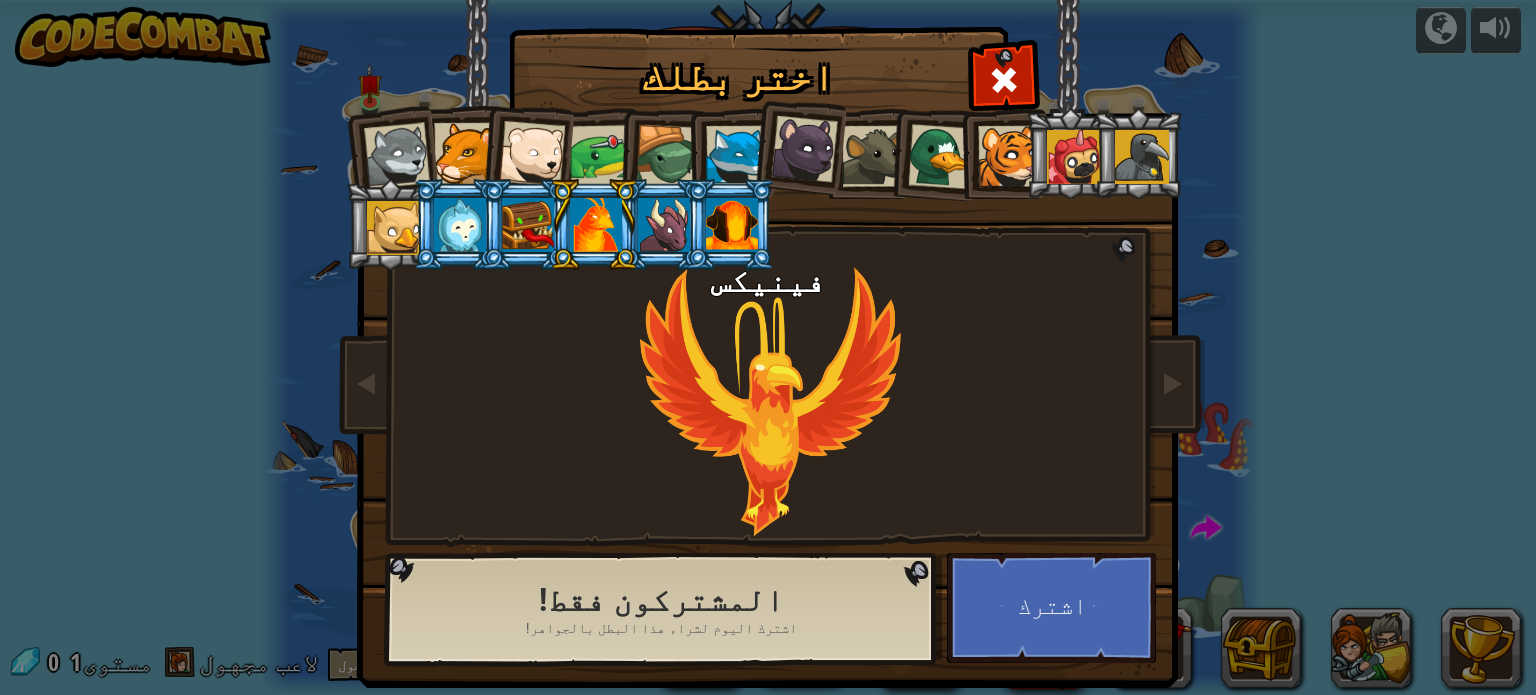 click at bounding box center [528, 225] 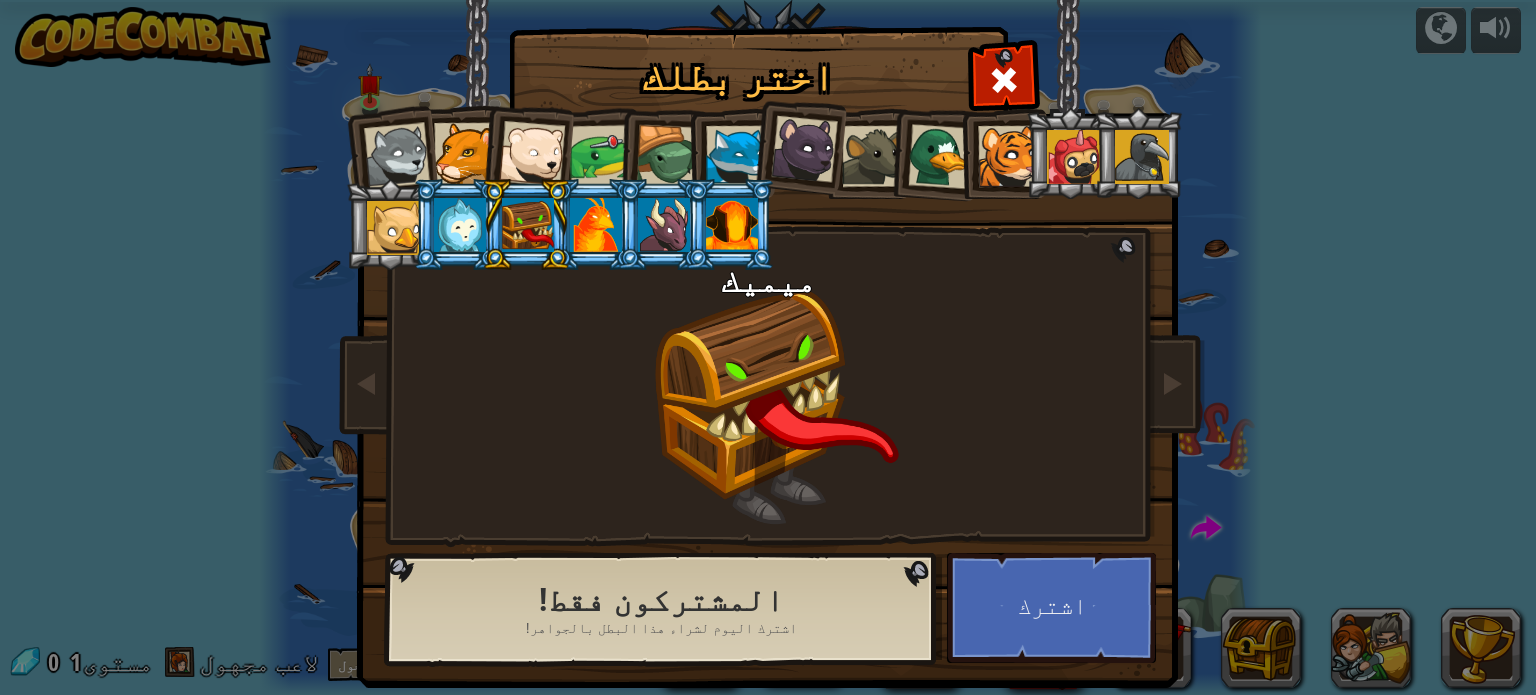 click at bounding box center (526, 224) 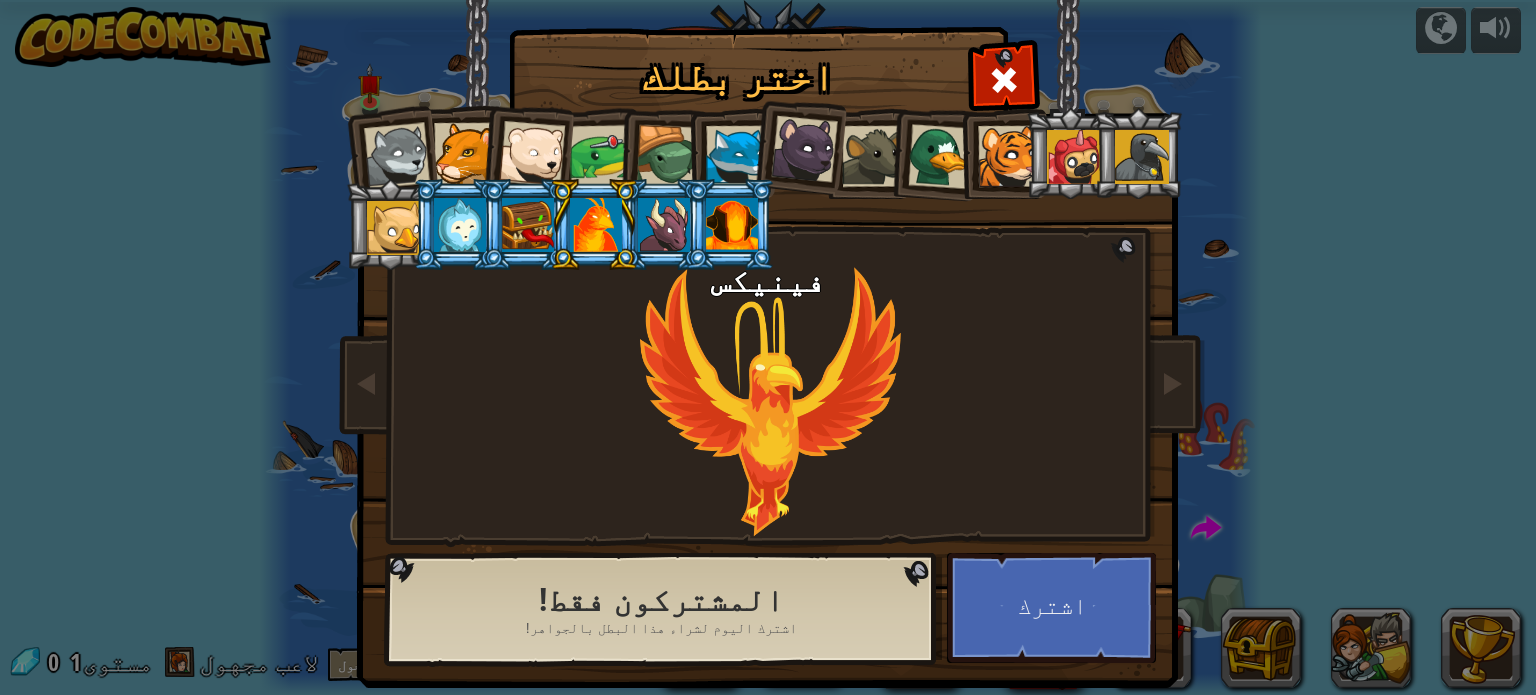 click at bounding box center (664, 225) 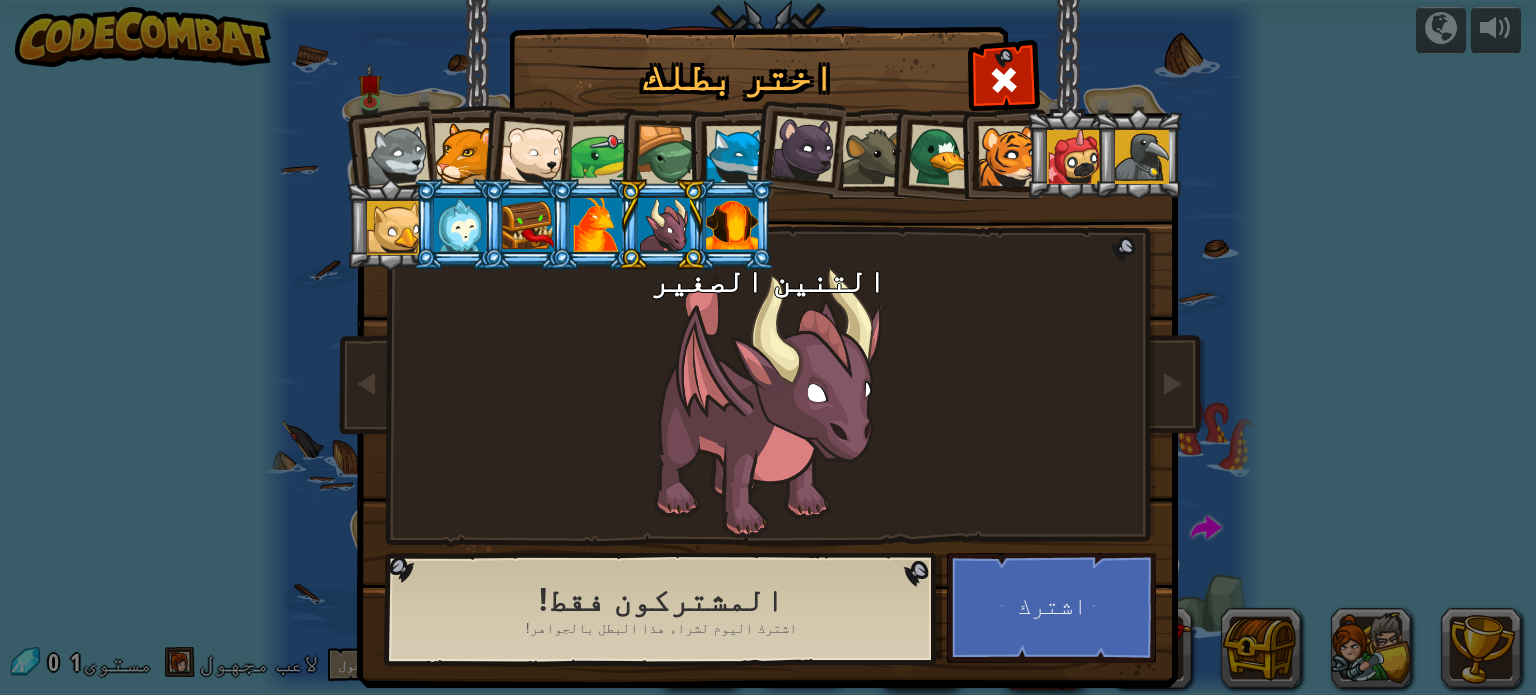 click at bounding box center (732, 225) 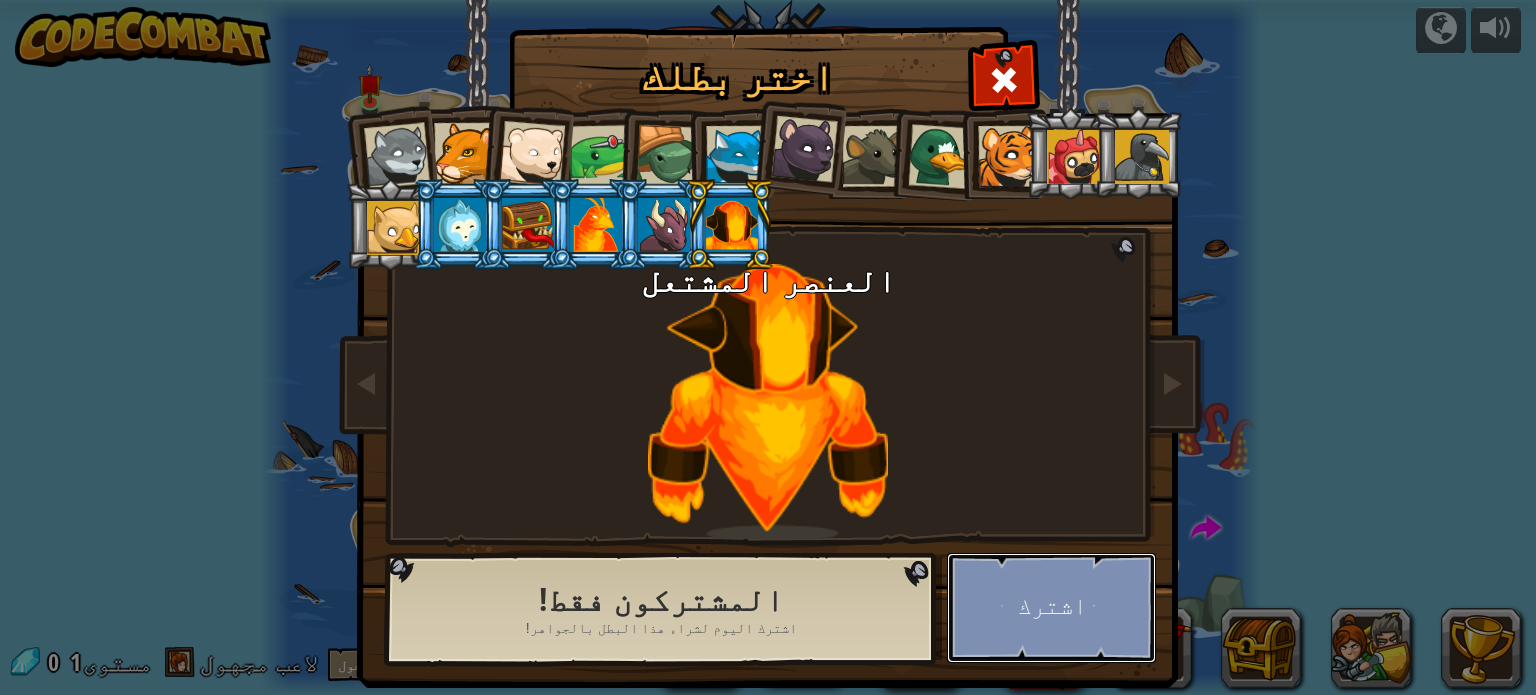 click on "اشترك" at bounding box center [1051, 608] 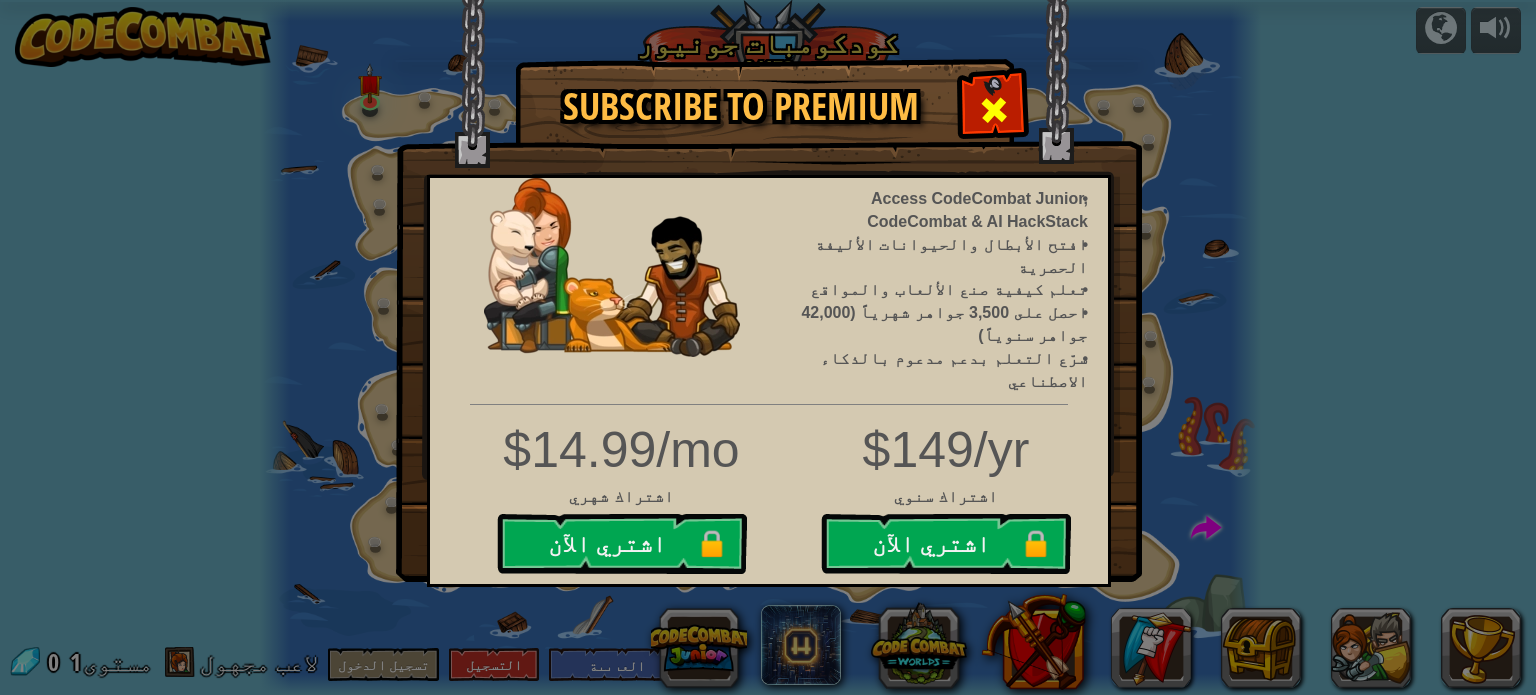 click at bounding box center (993, 107) 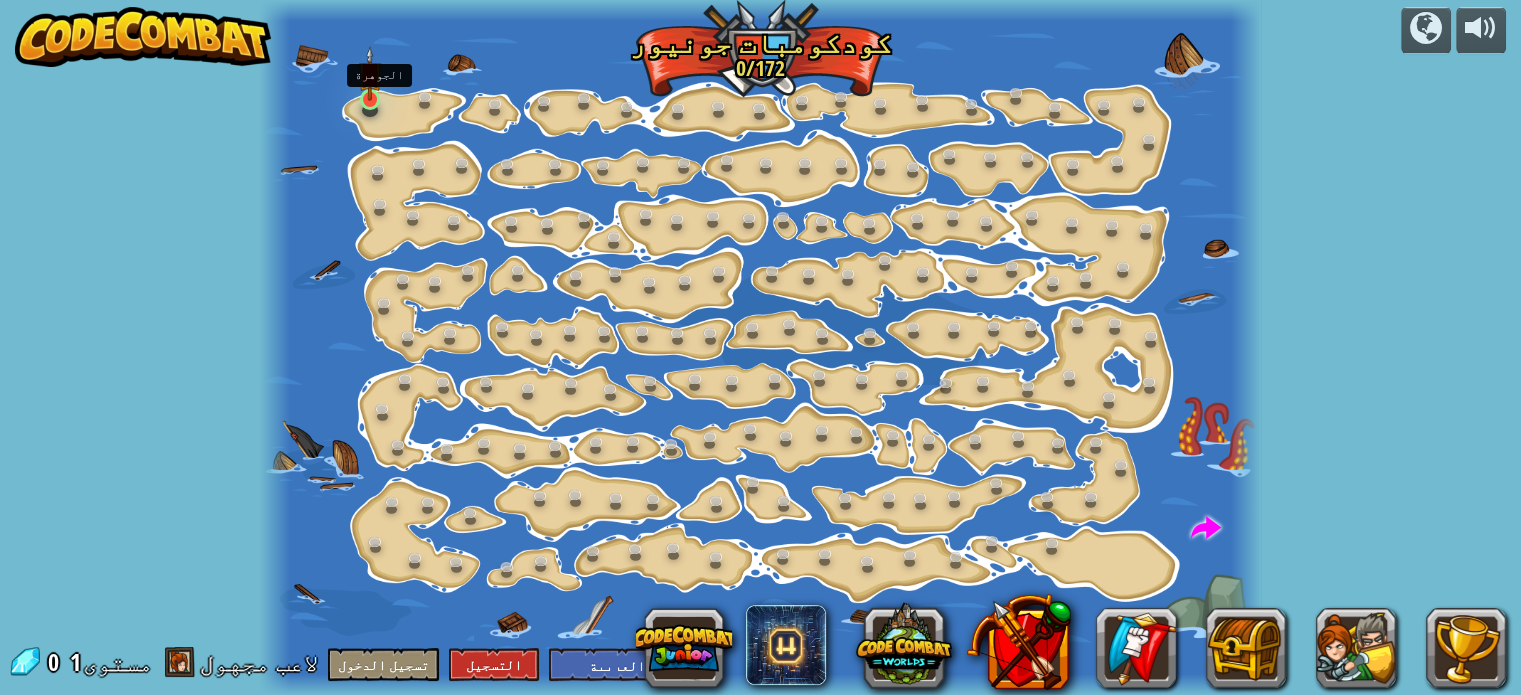 click at bounding box center [370, 73] 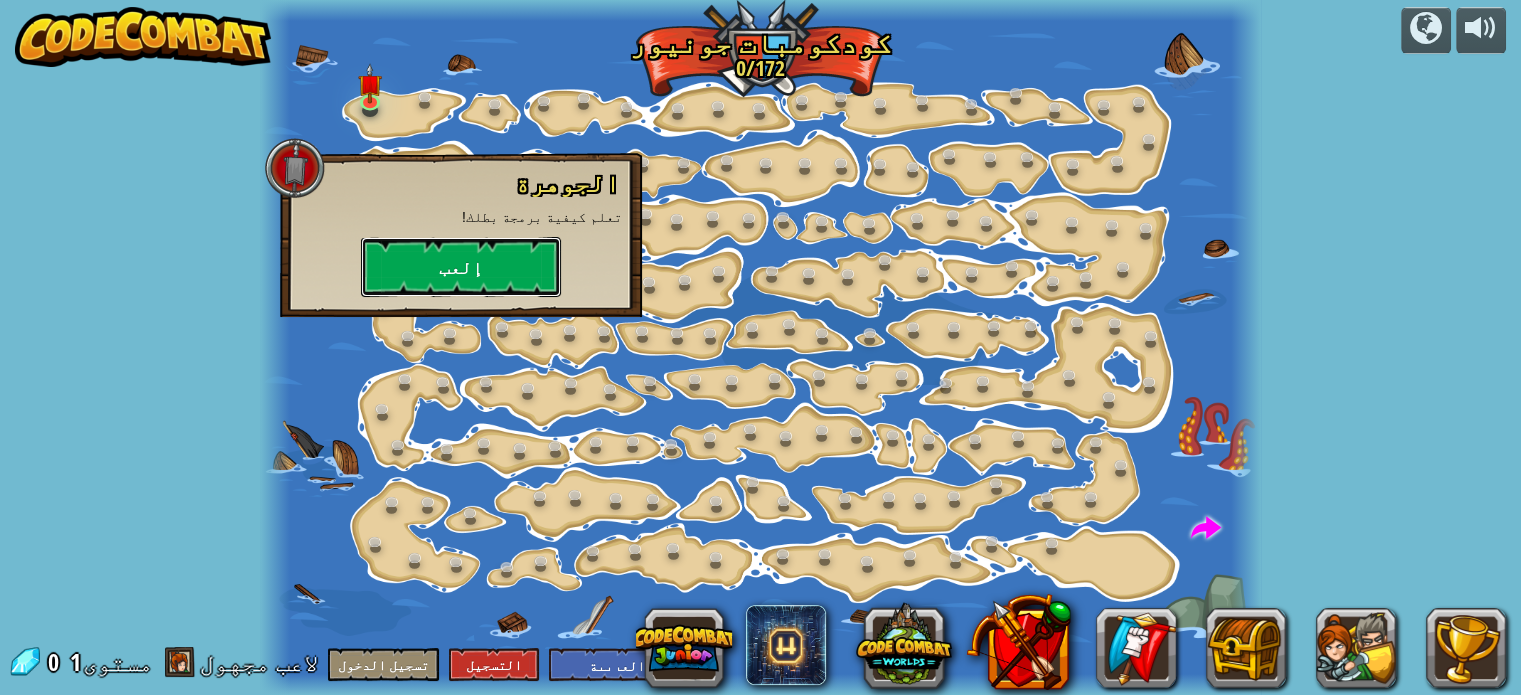 click on "إلعب" at bounding box center [461, 267] 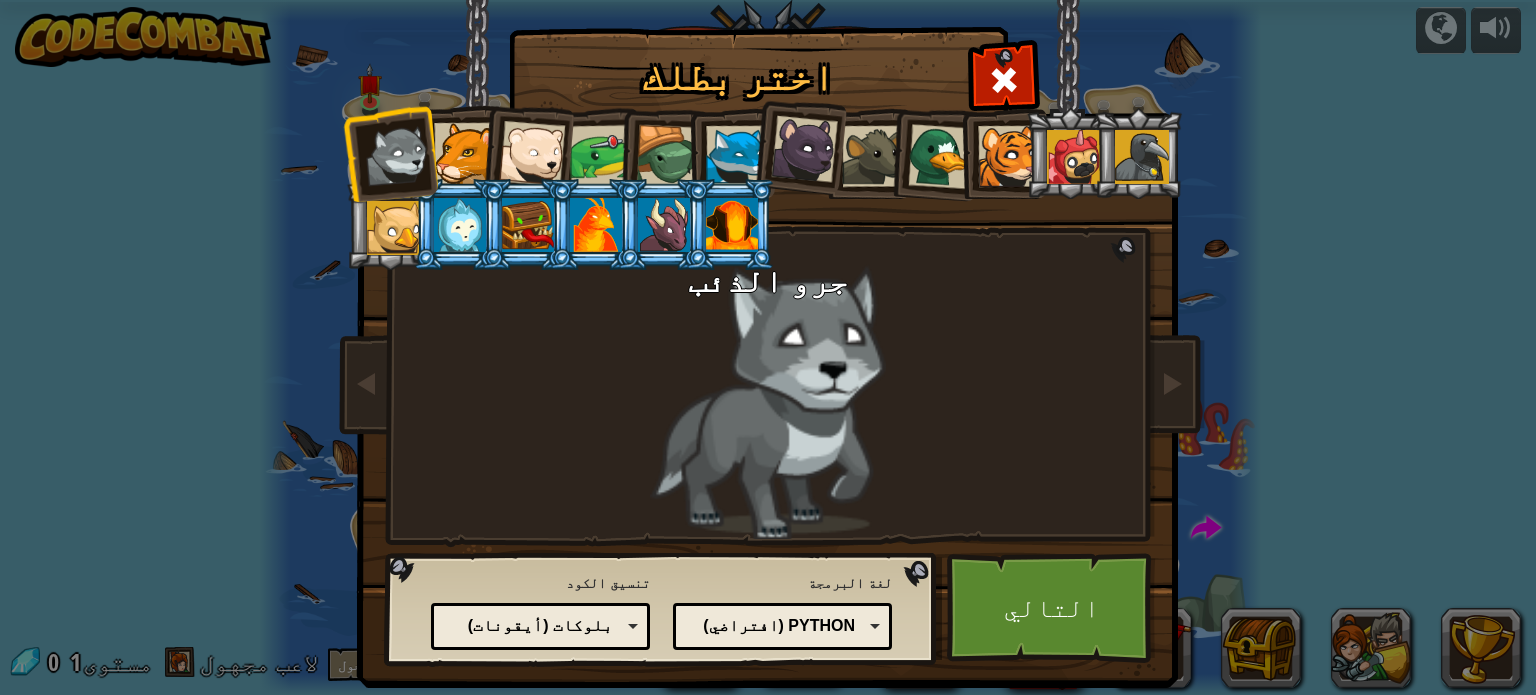 click at bounding box center (464, 153) 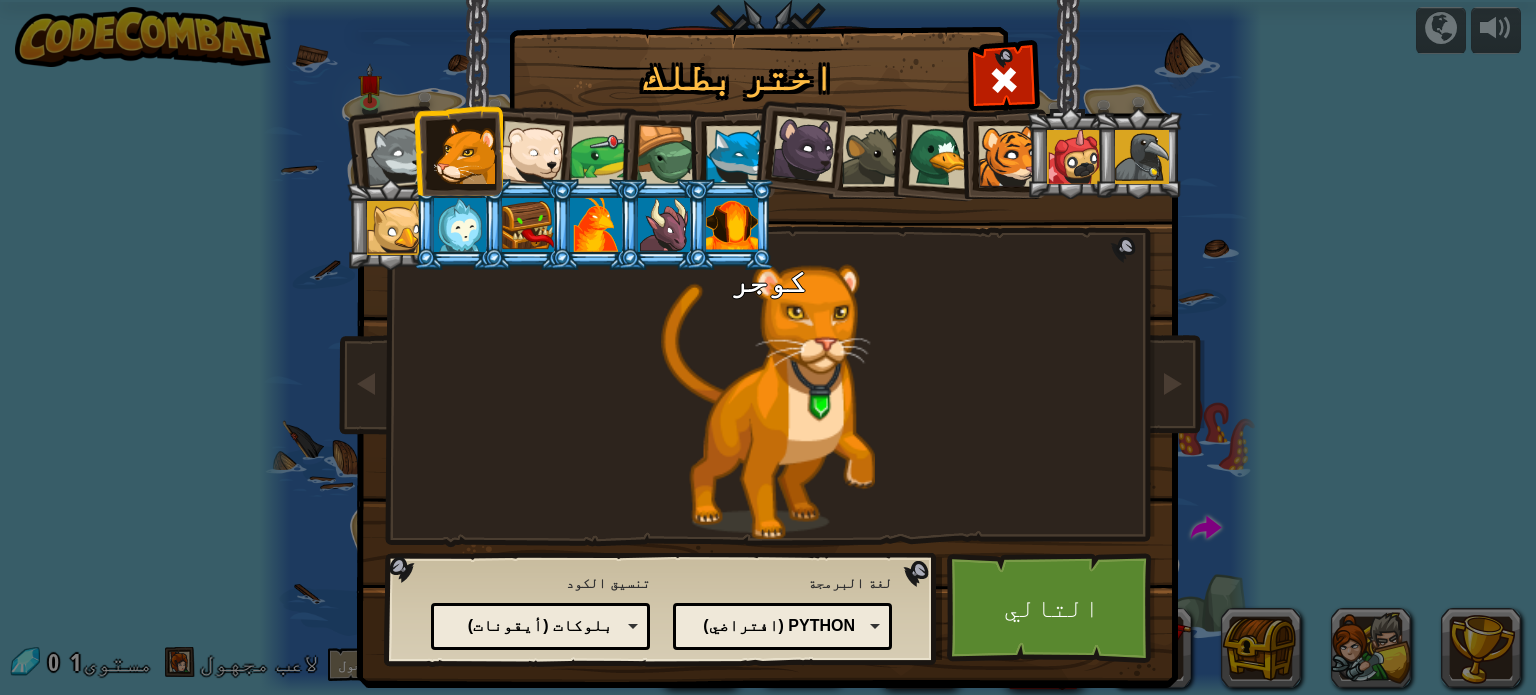click at bounding box center (1074, 157) 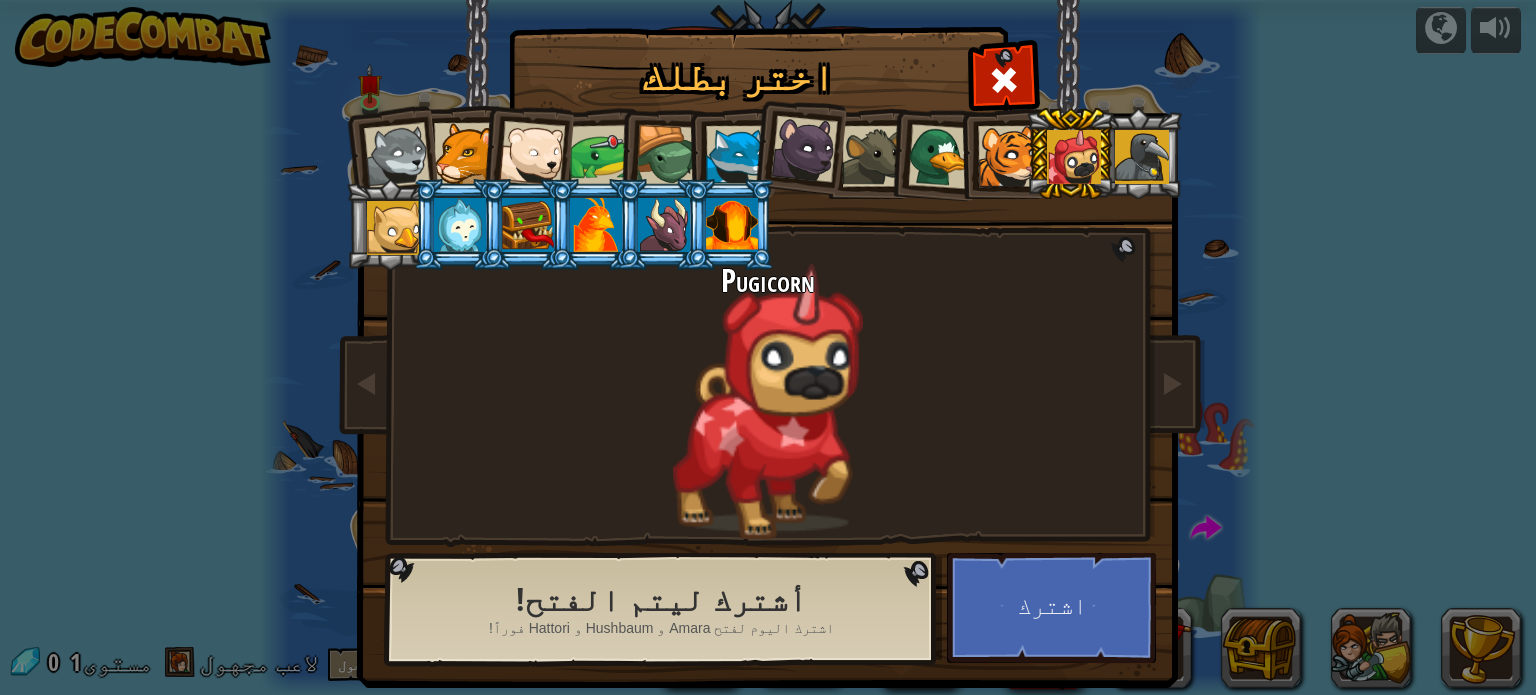 click at bounding box center (1008, 156) 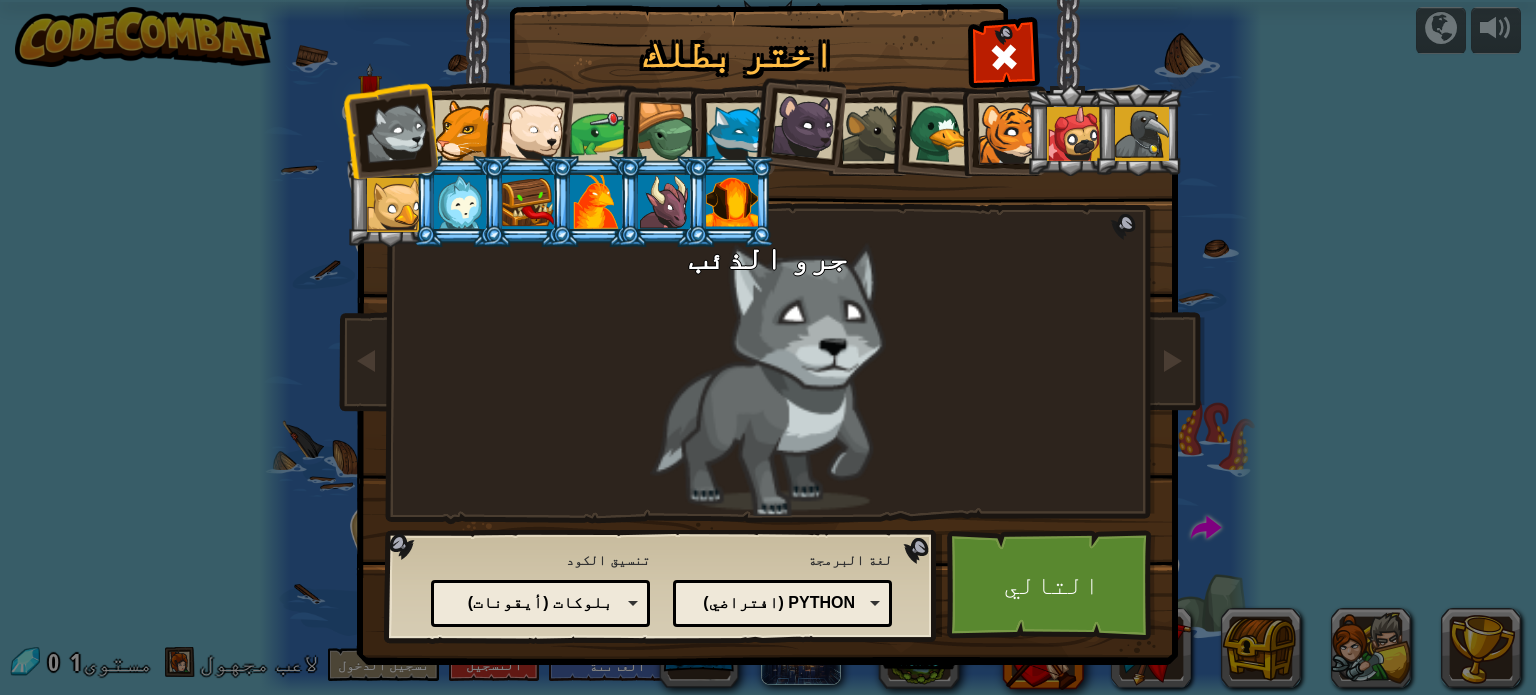 scroll, scrollTop: 0, scrollLeft: 0, axis: both 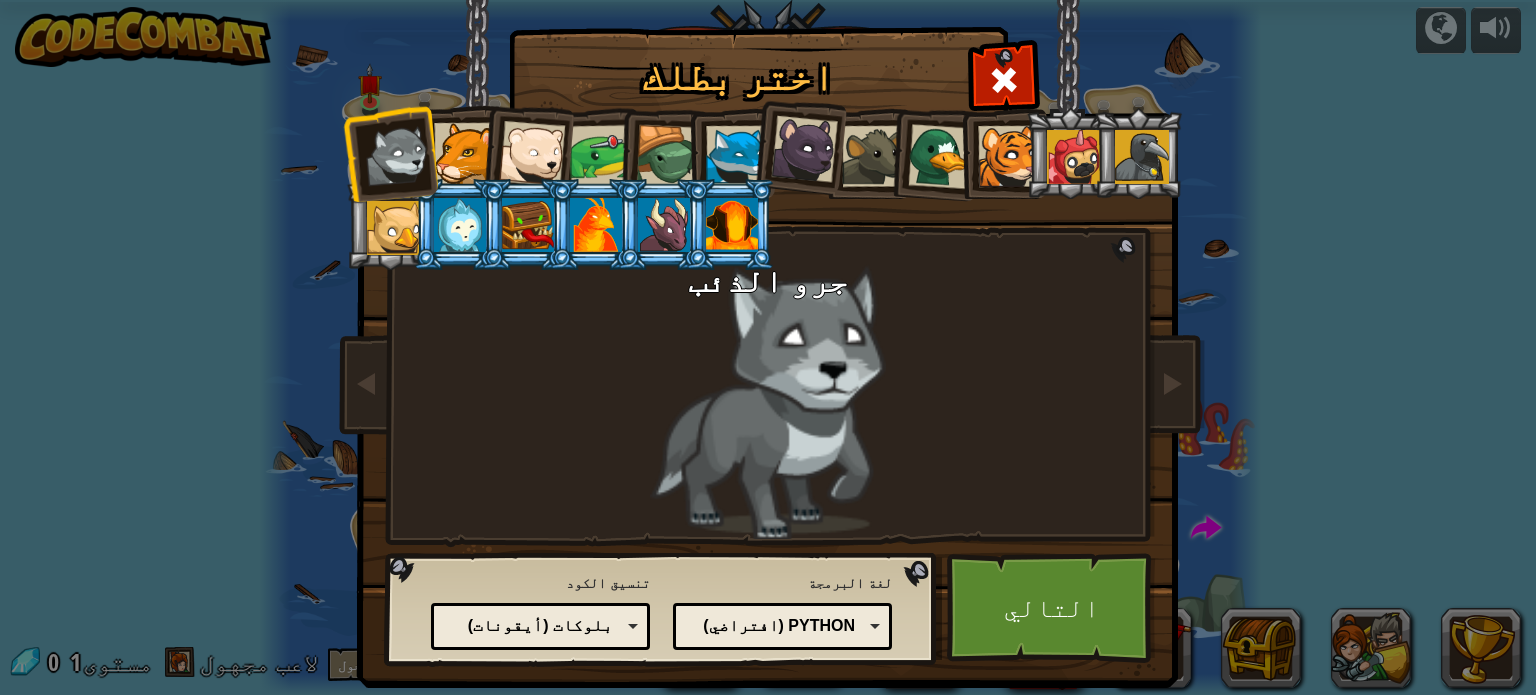 click on "بلوكات (أيقونات)" at bounding box center [536, 626] 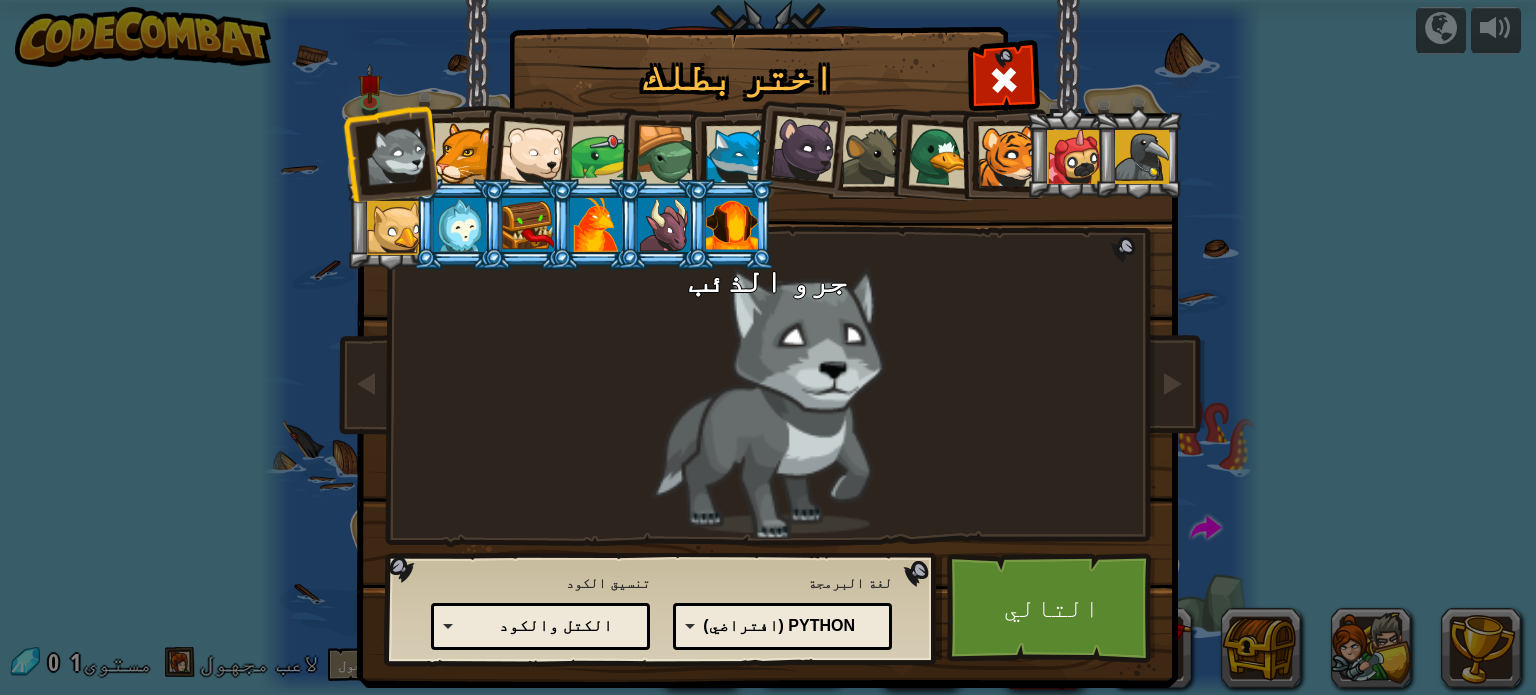 click at bounding box center (394, 228) 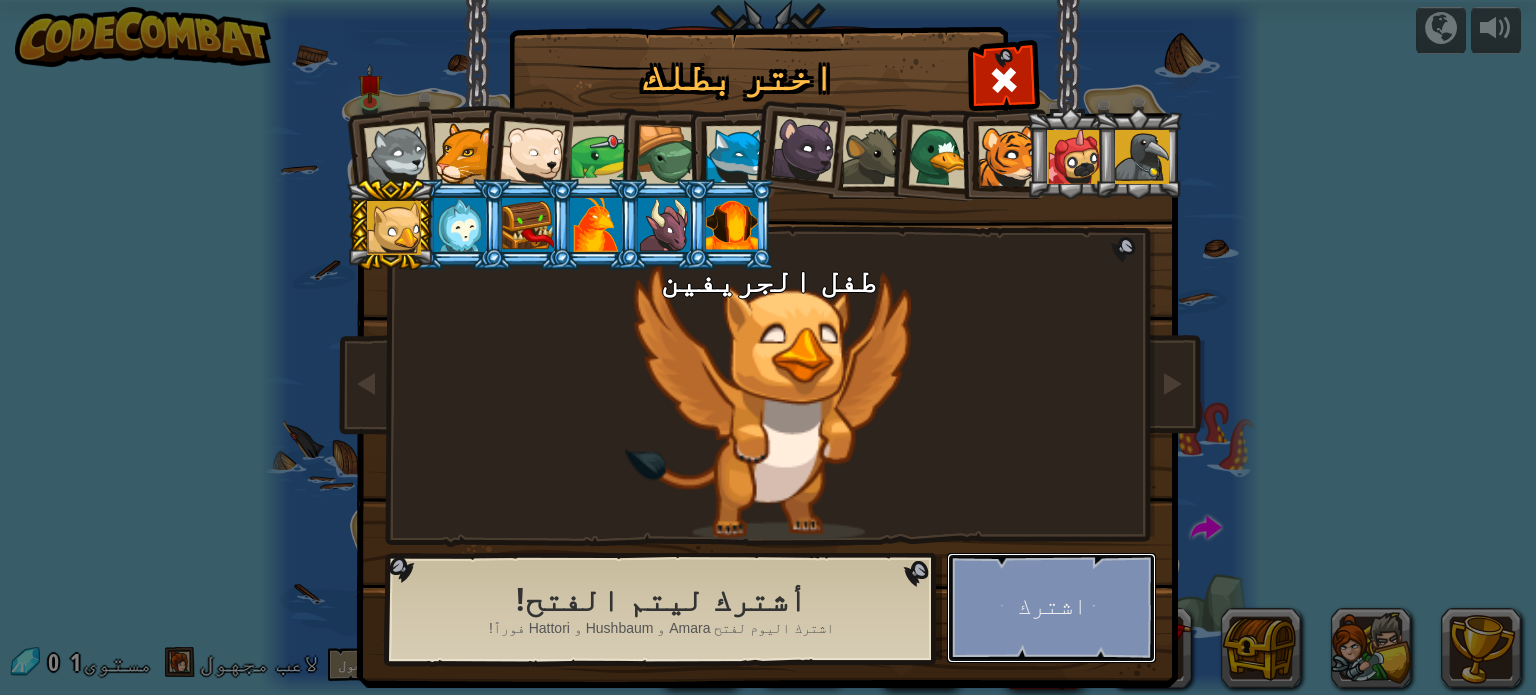 click on "اشترك" at bounding box center [1051, 608] 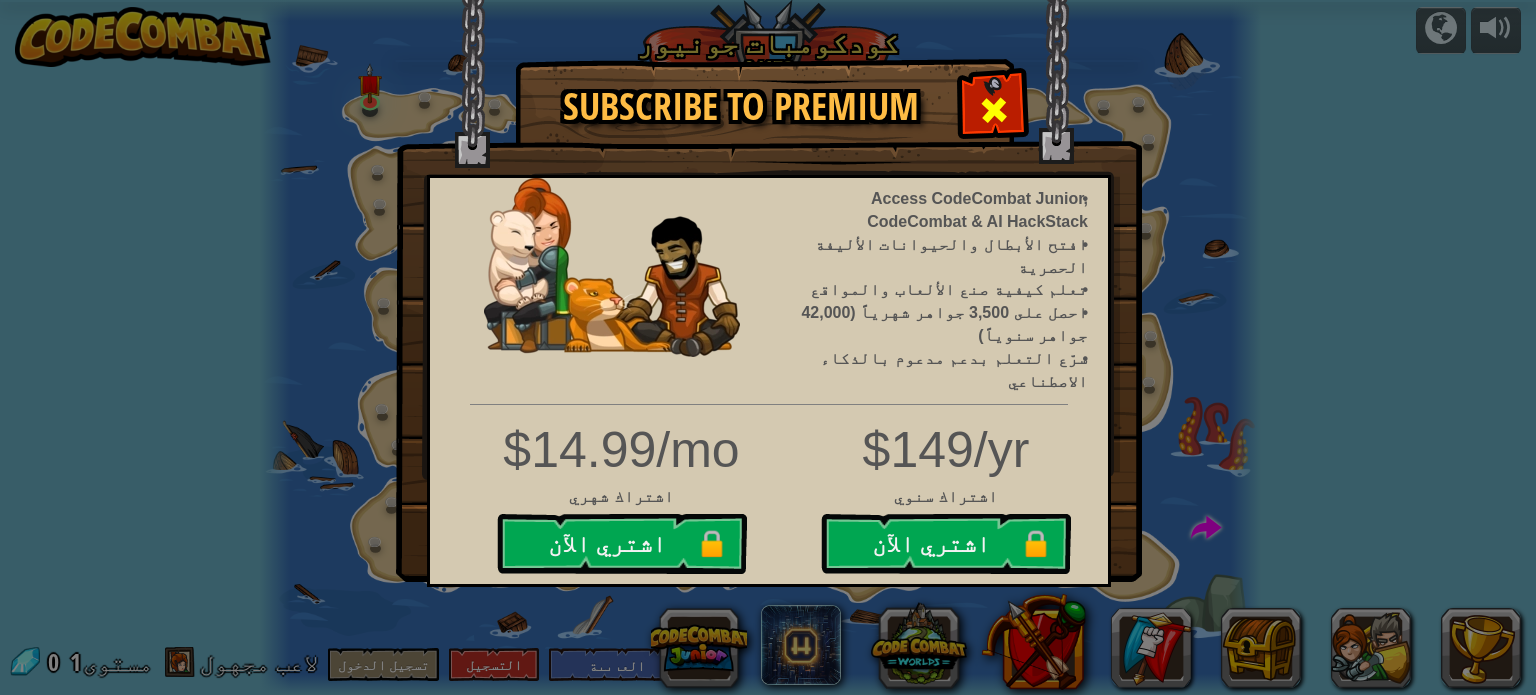 click at bounding box center [994, 110] 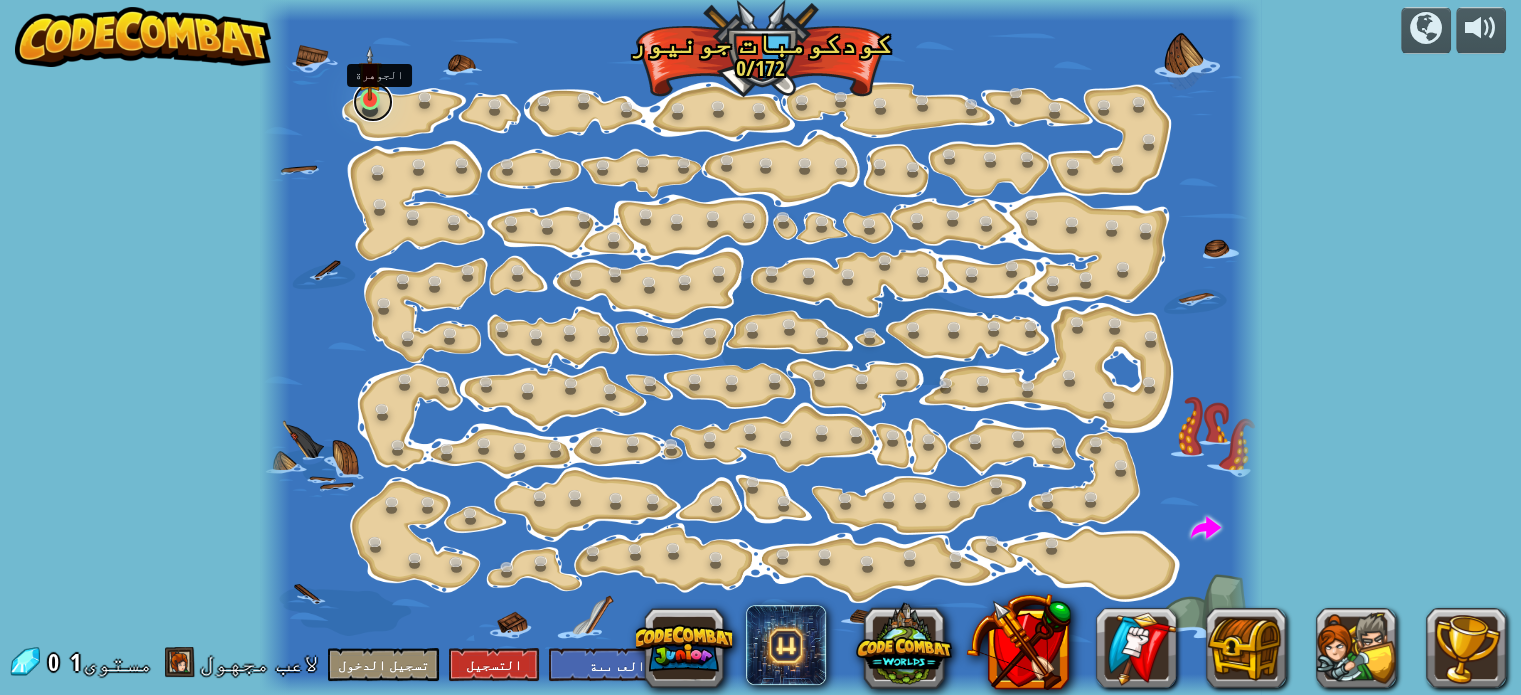 click at bounding box center [373, 102] 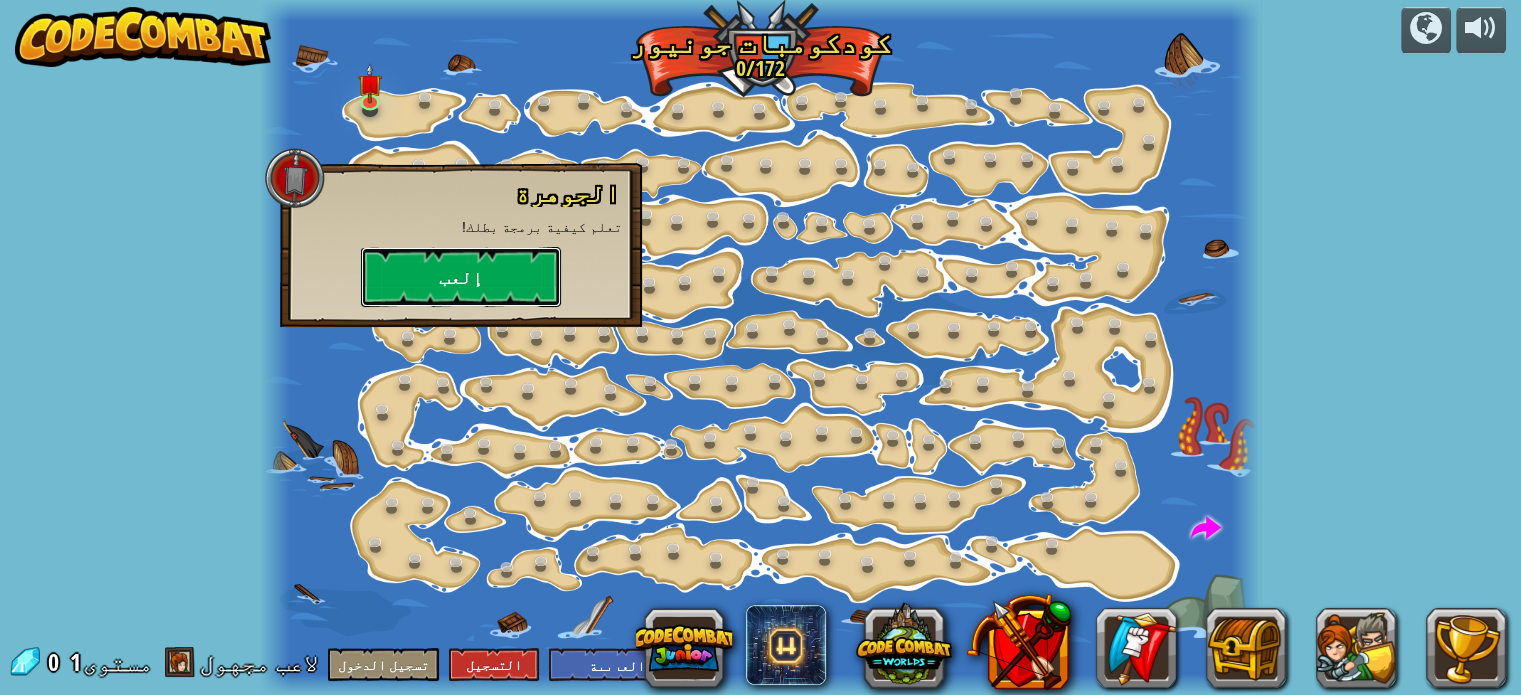 click on "إلعب" at bounding box center (461, 277) 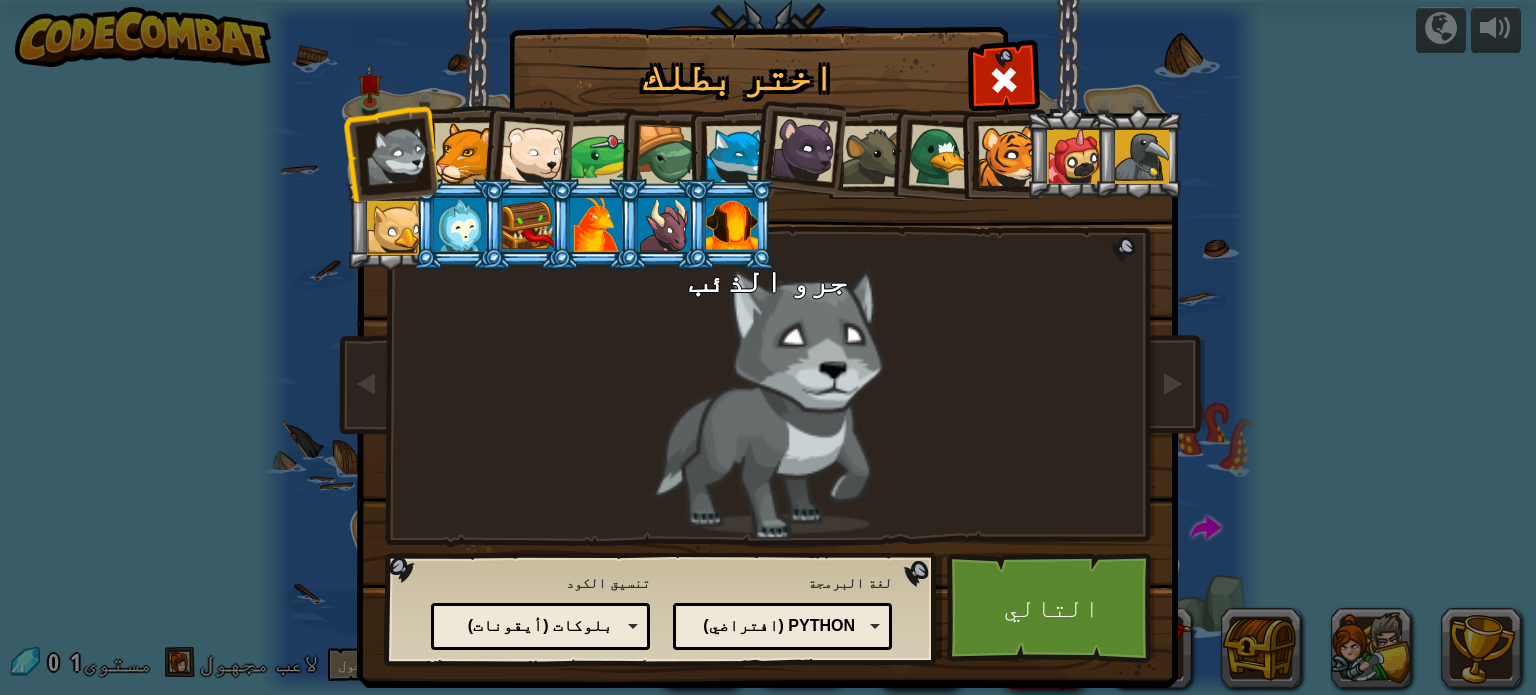 click at bounding box center (394, 228) 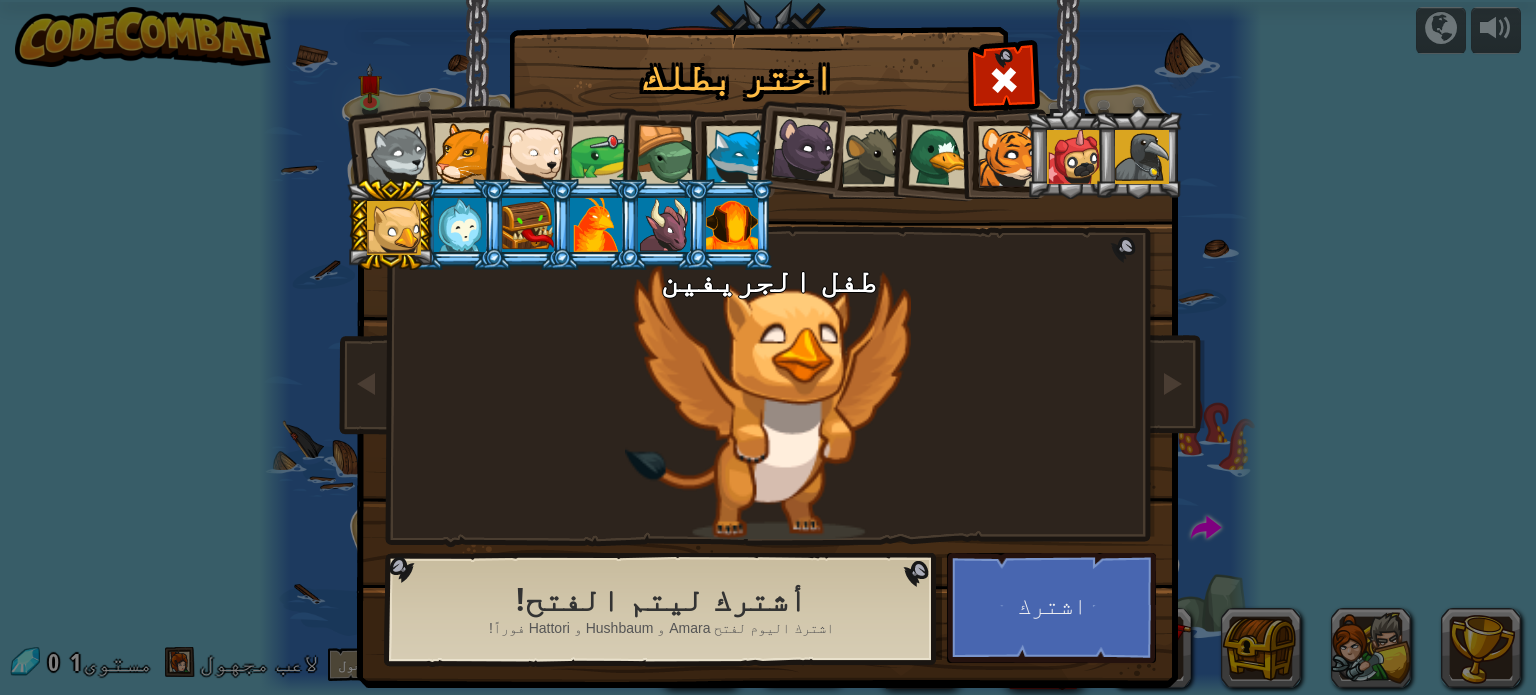 click at bounding box center [464, 153] 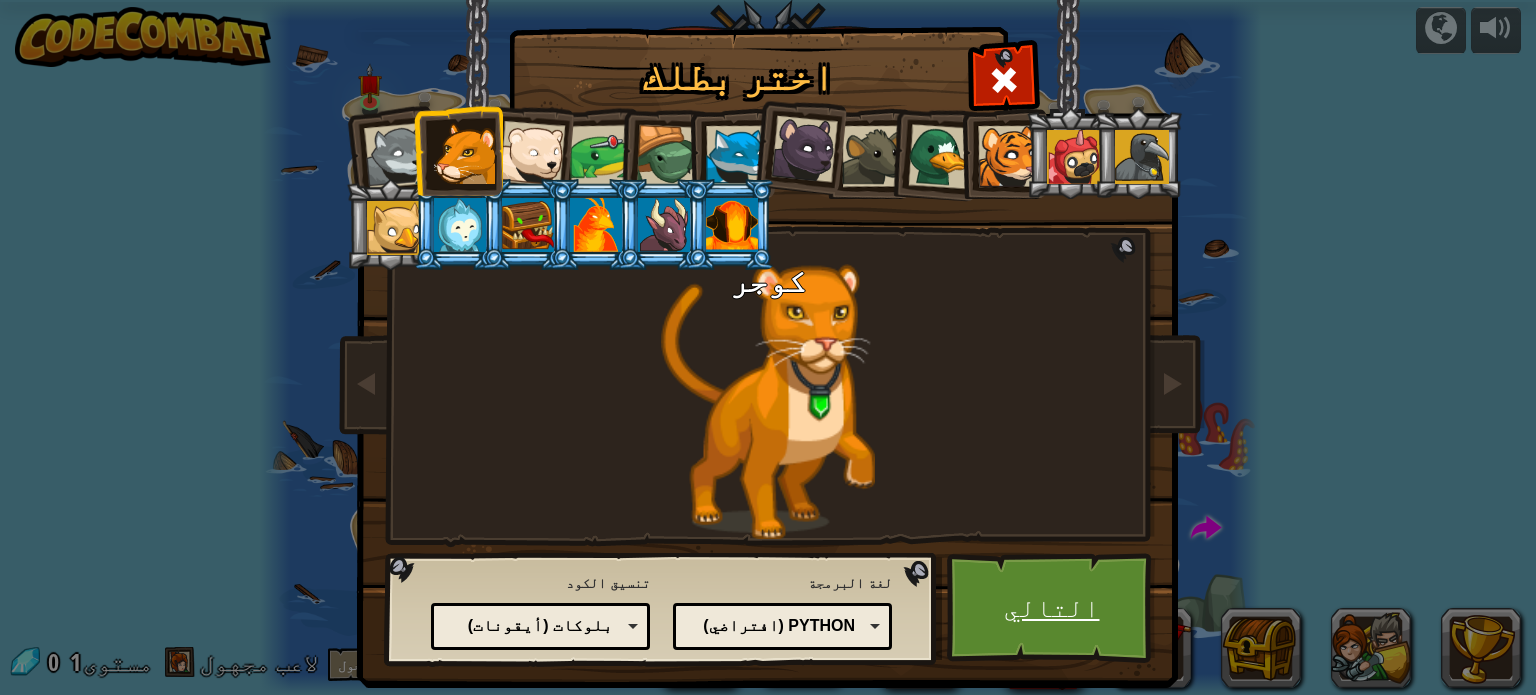 click on "التالي" at bounding box center [1051, 608] 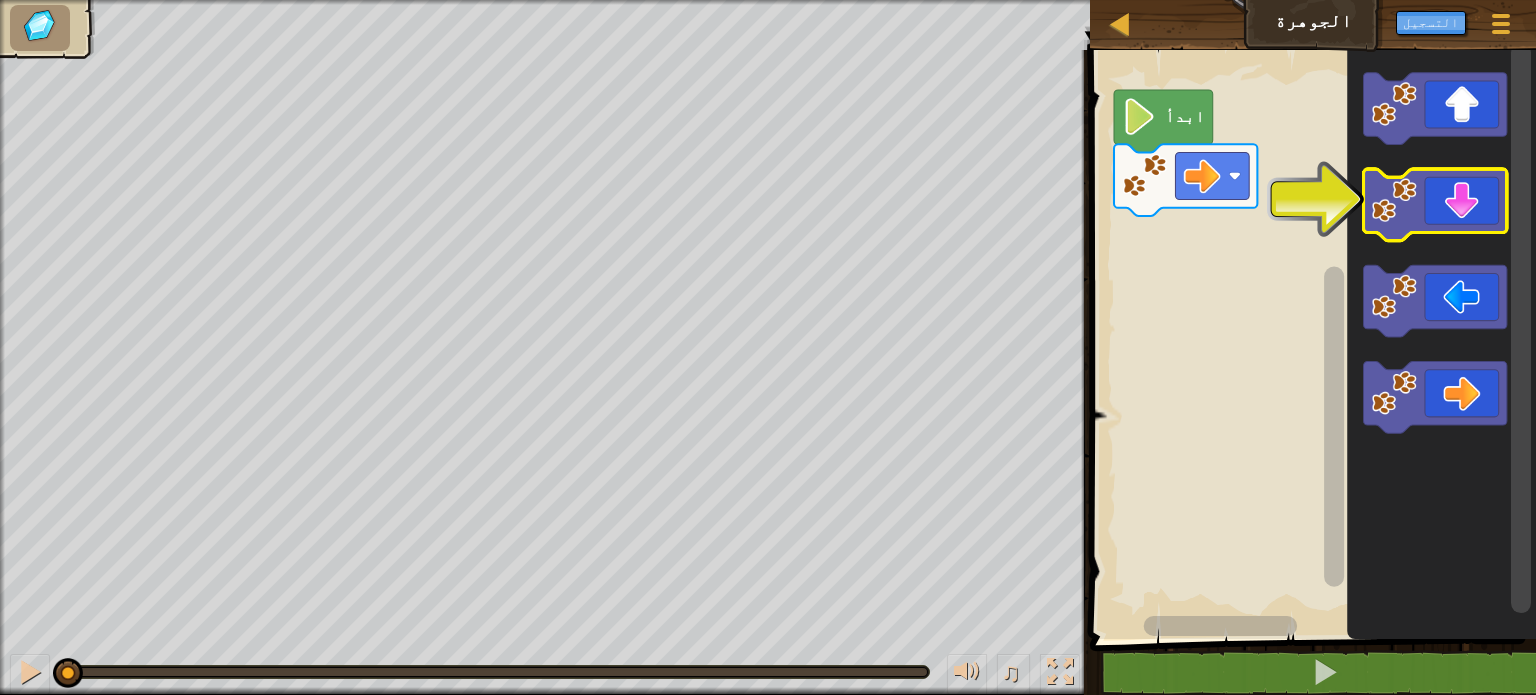 click 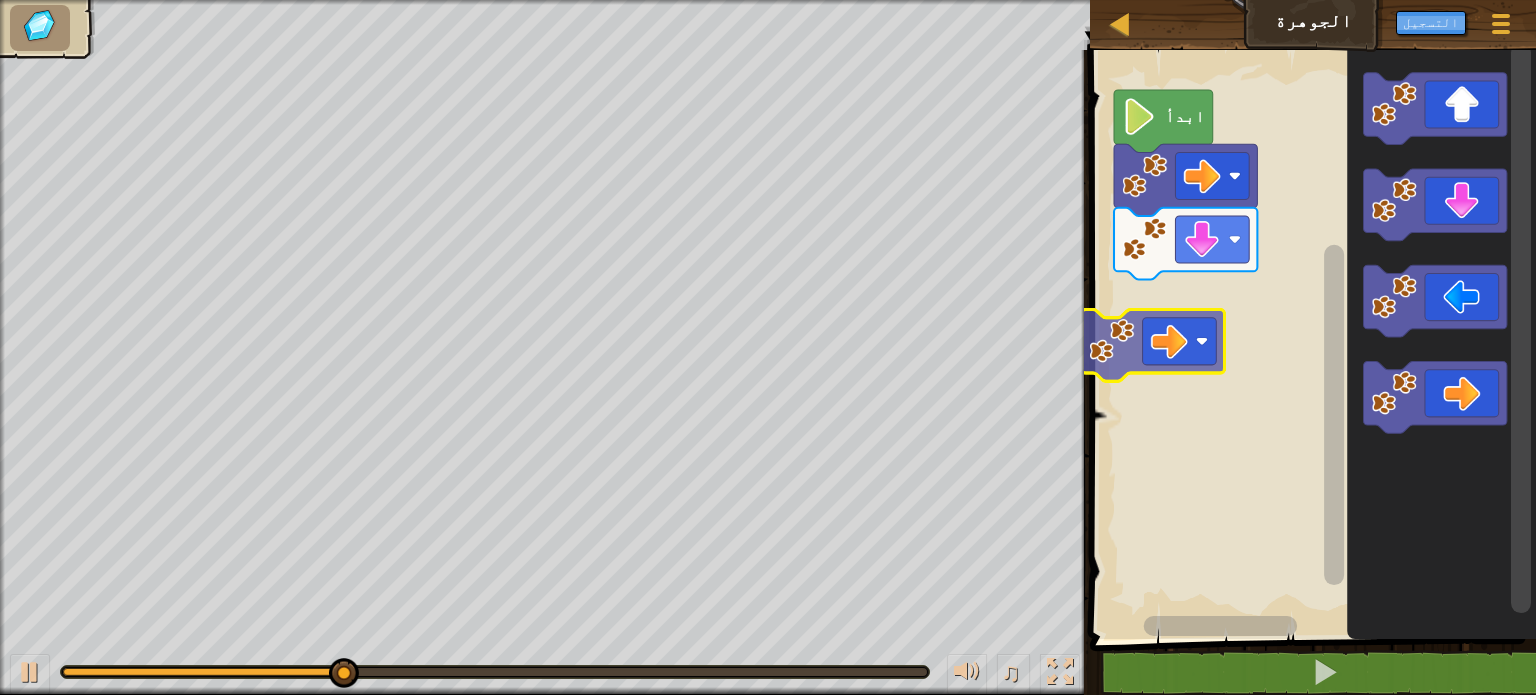click on "ابدأ" at bounding box center (1310, 339) 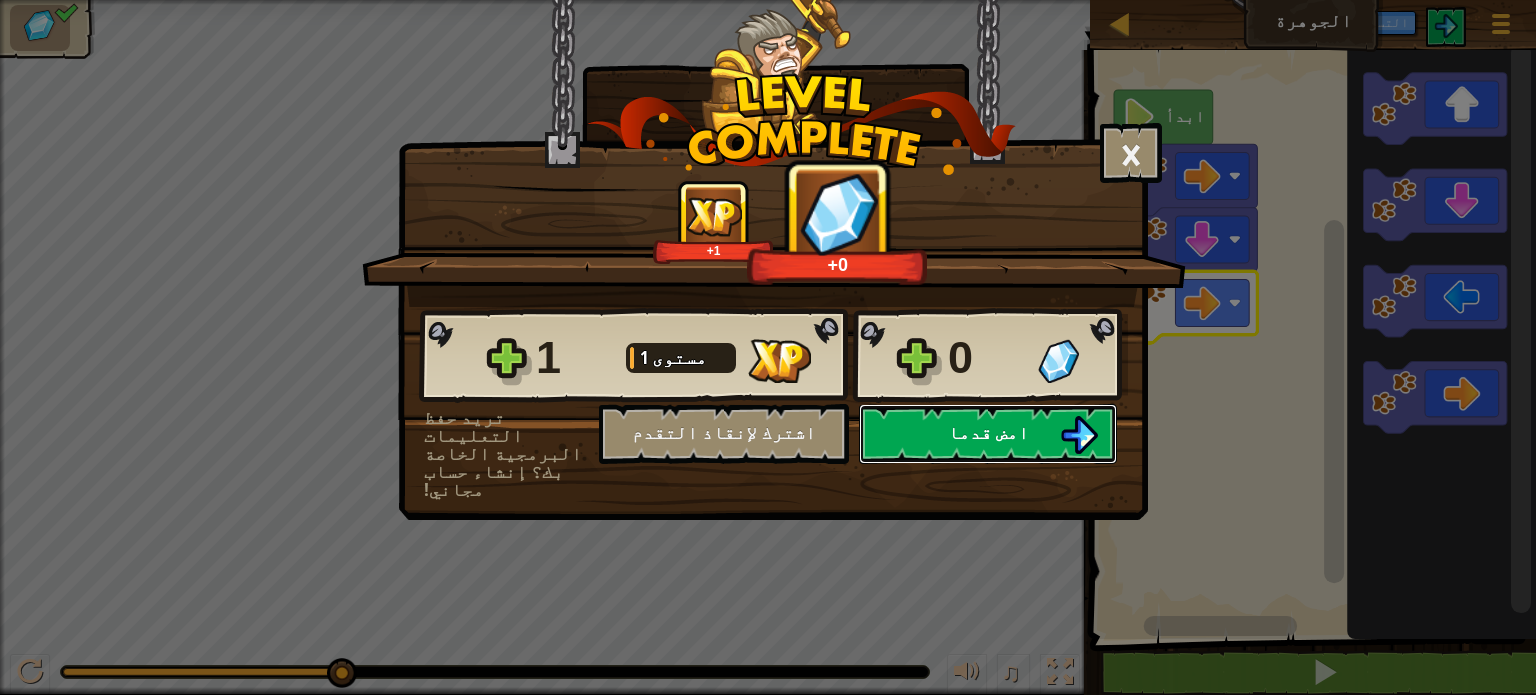 click on "امض قدما" at bounding box center (988, 434) 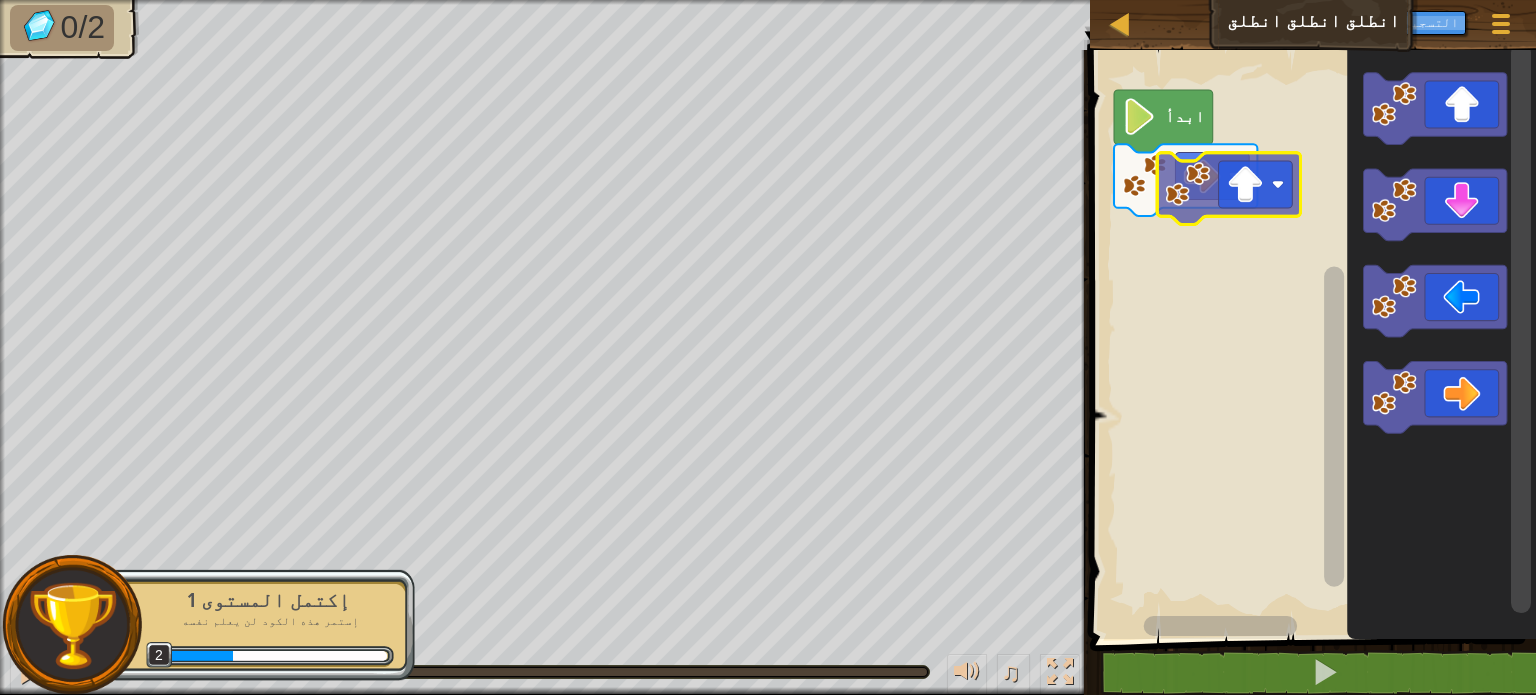click on "ابدأ" at bounding box center (1310, 339) 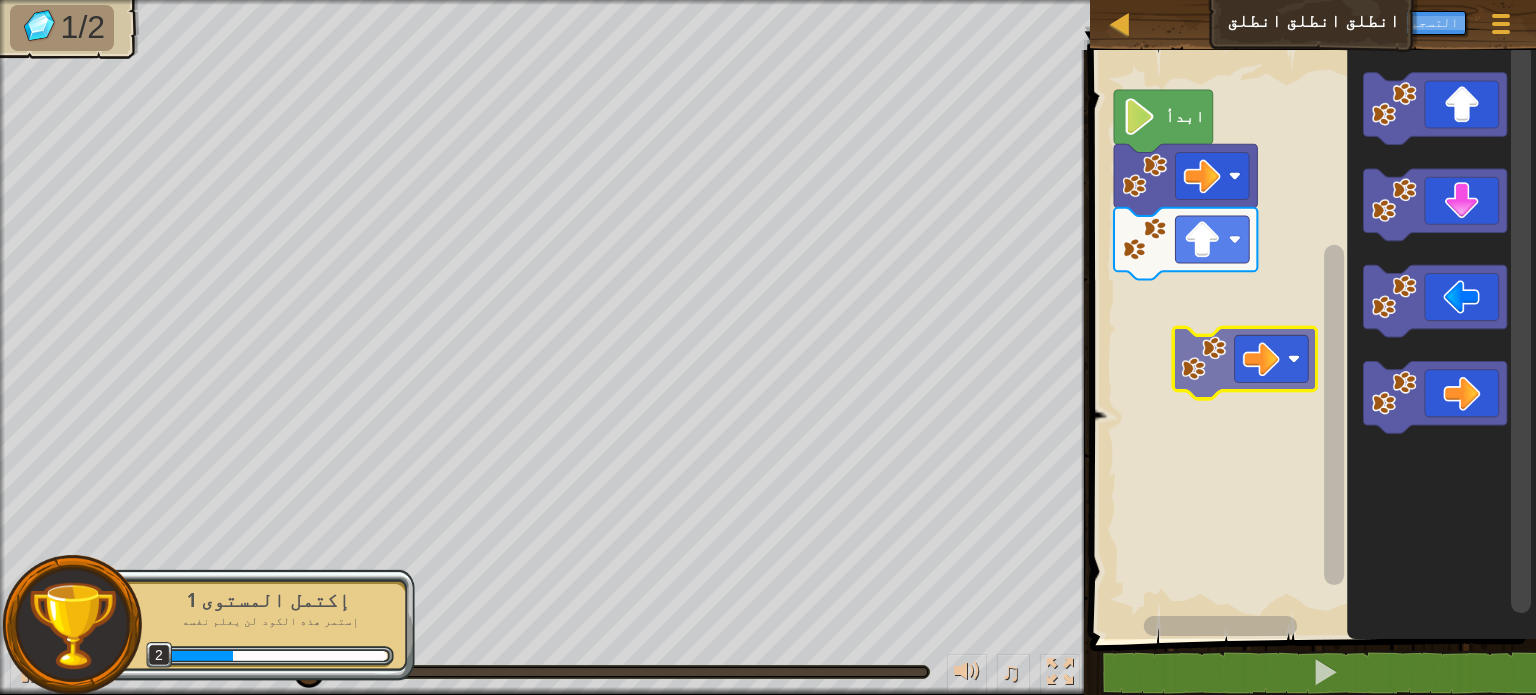 click on "ابدأ" at bounding box center (1310, 339) 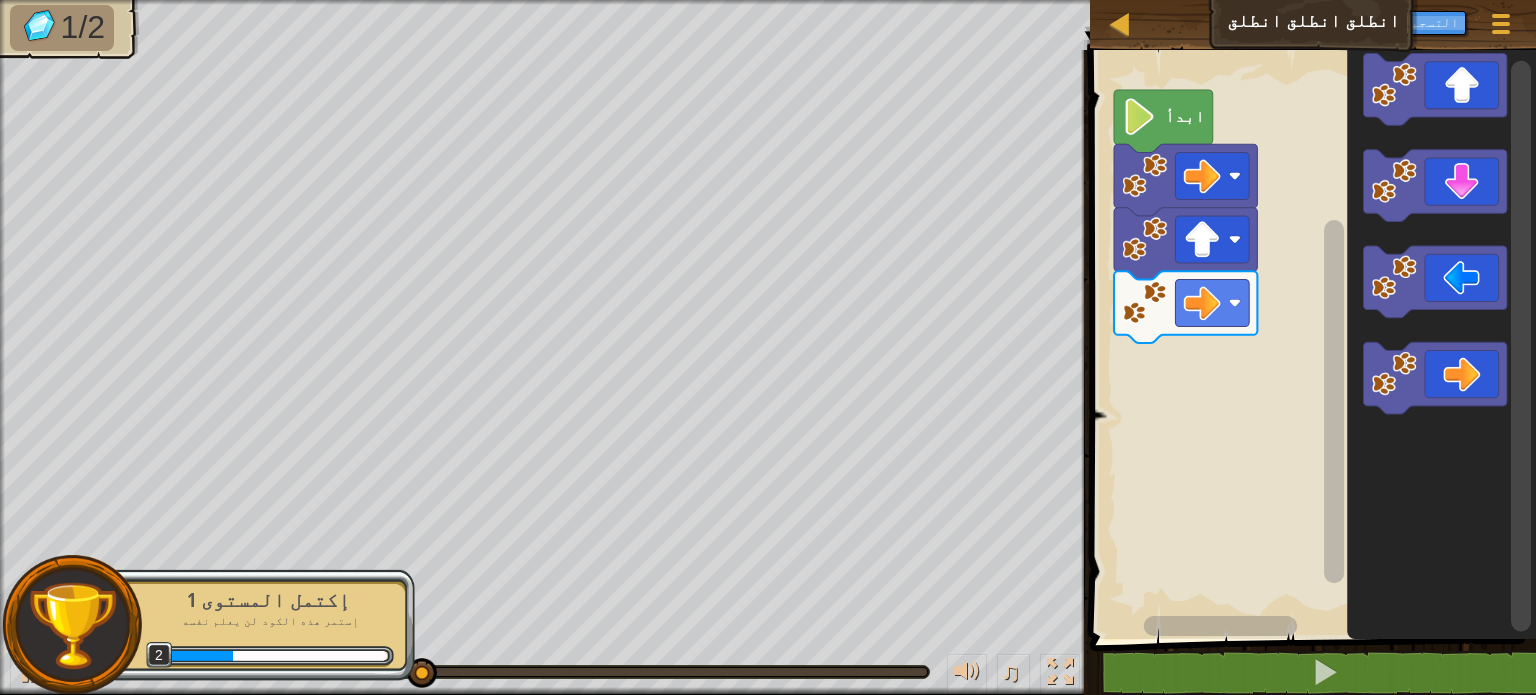 click 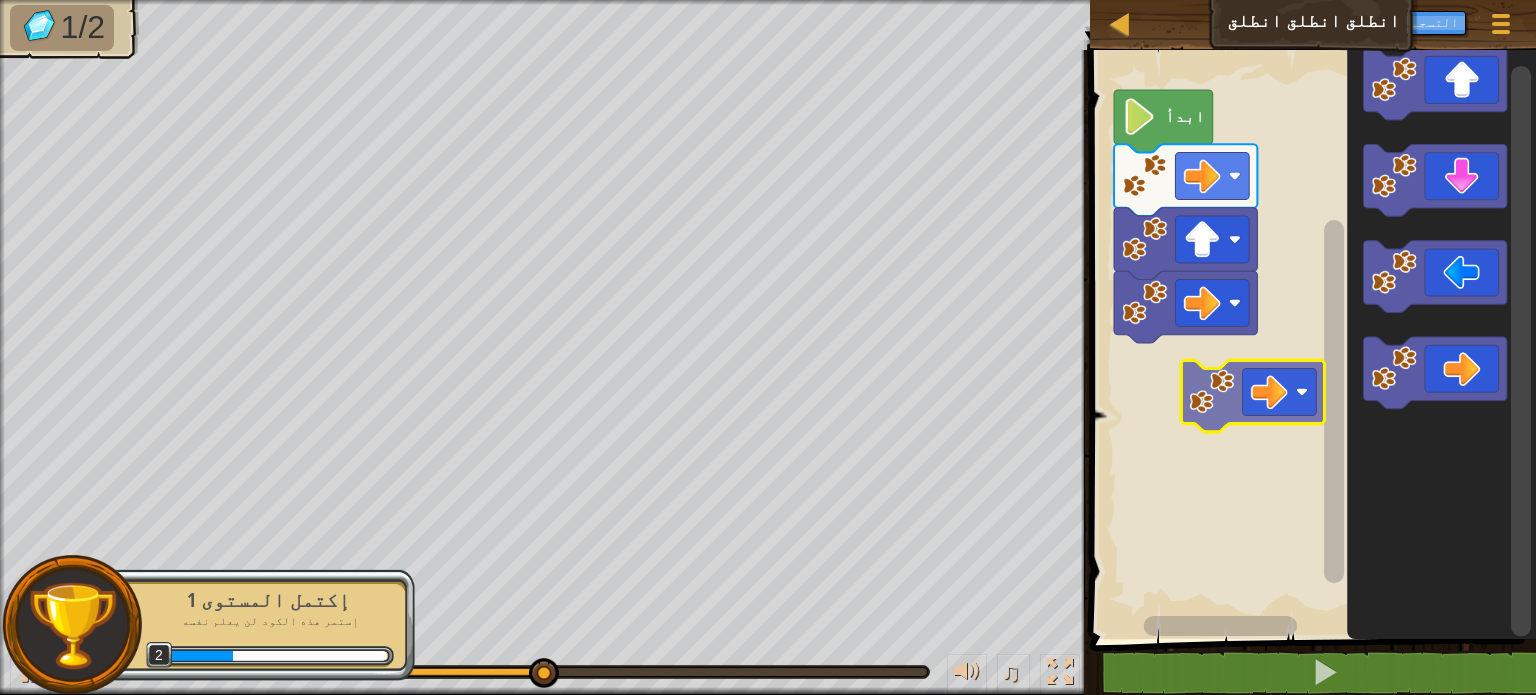 click on "ابدأ" at bounding box center (1310, 339) 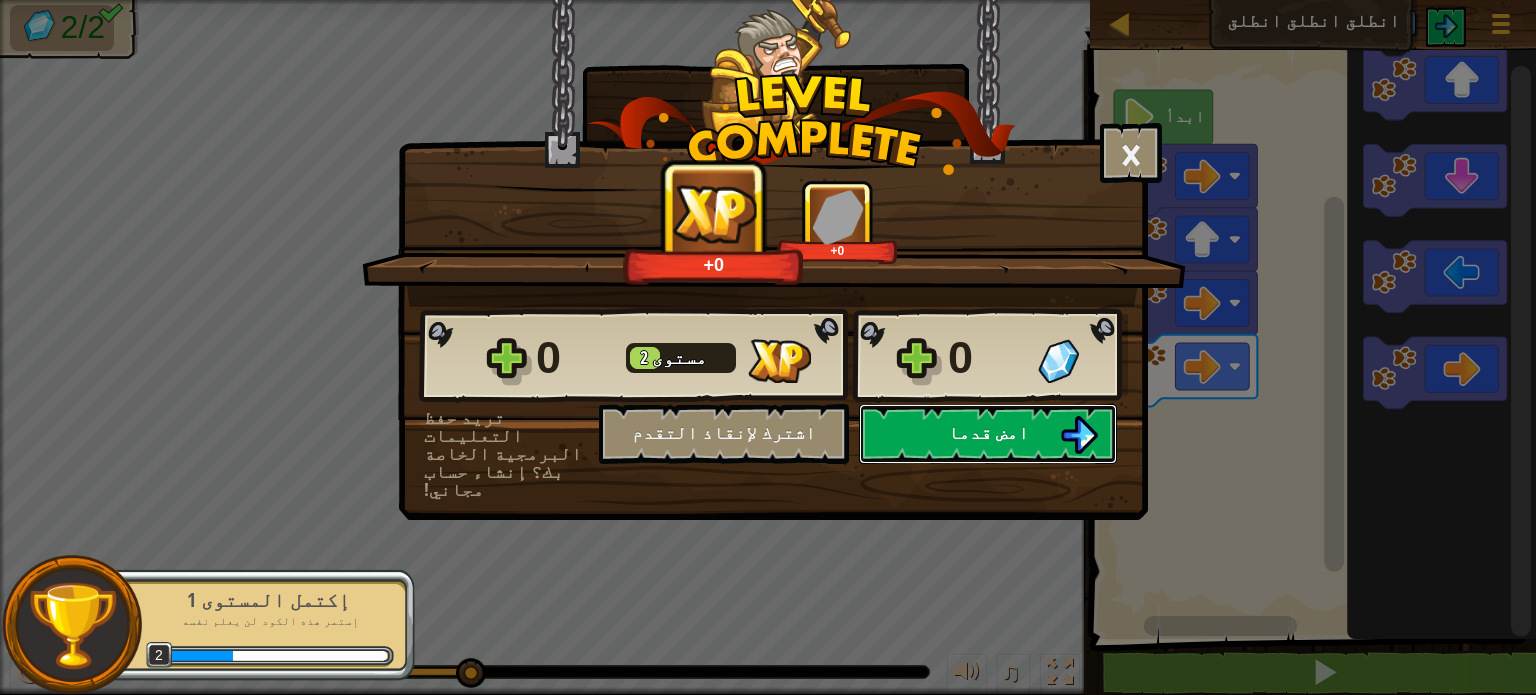 click on "امض قدما" at bounding box center (988, 434) 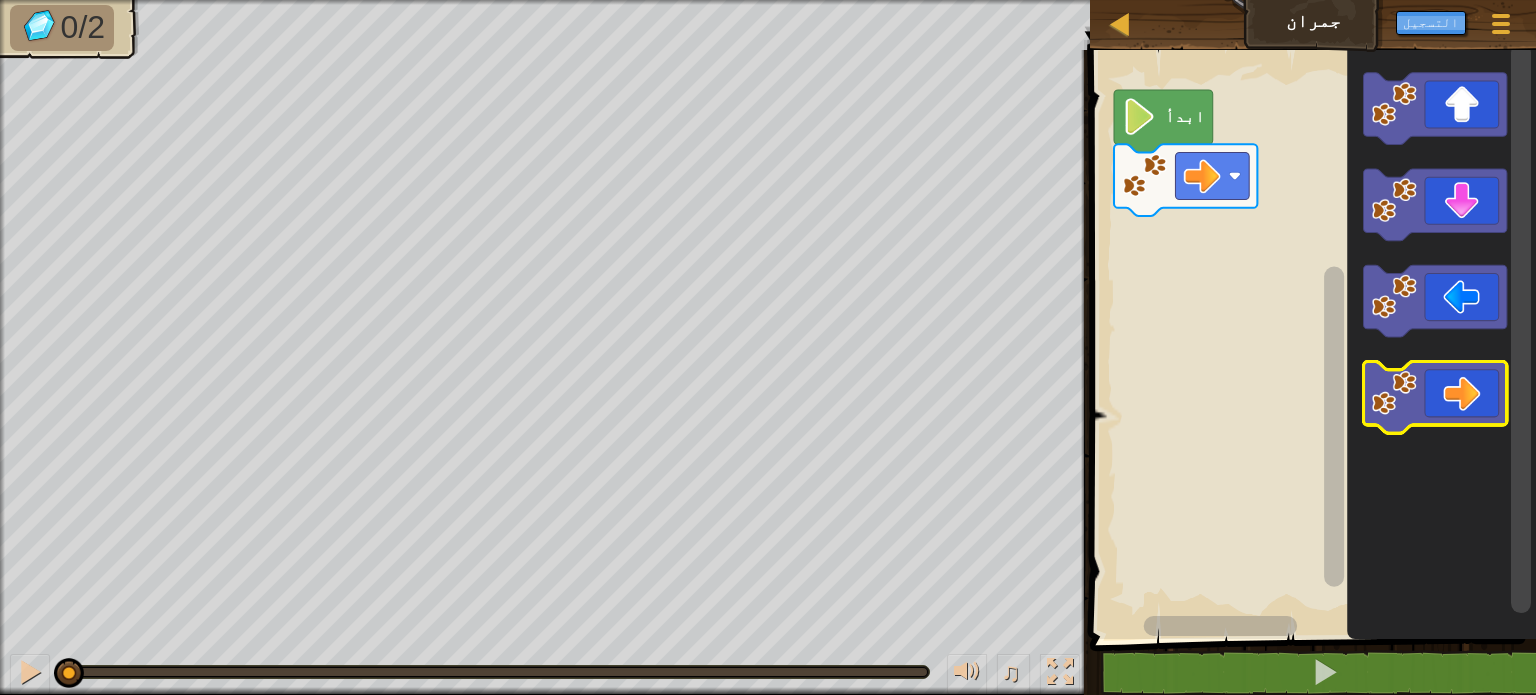 click 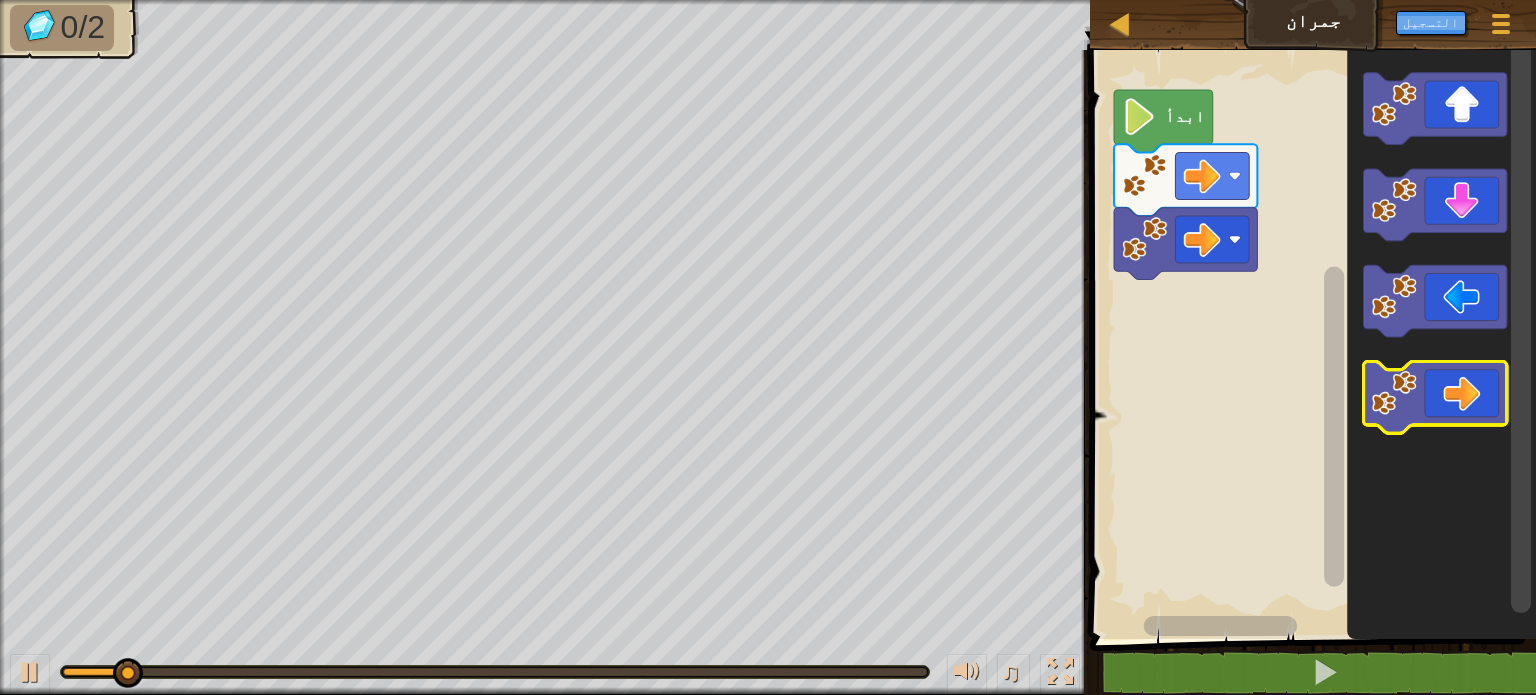 click 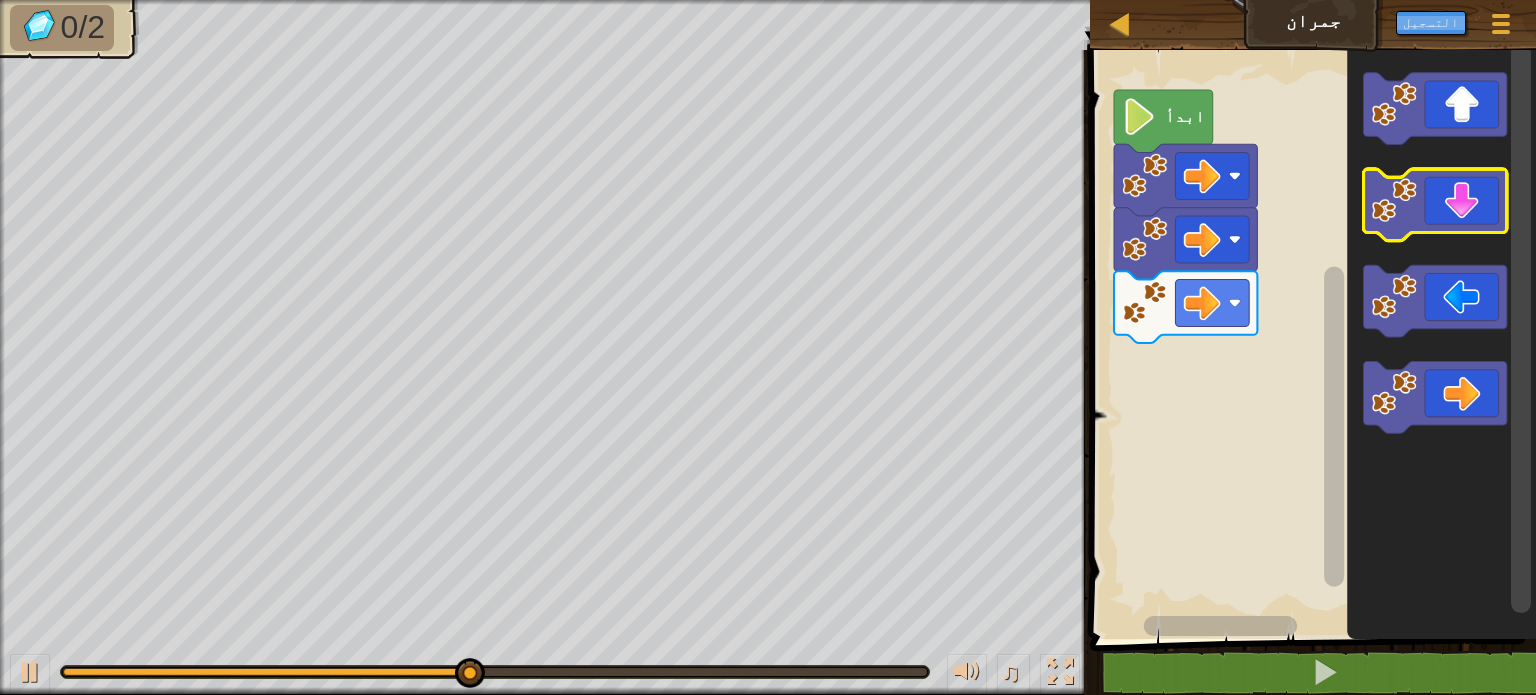 click 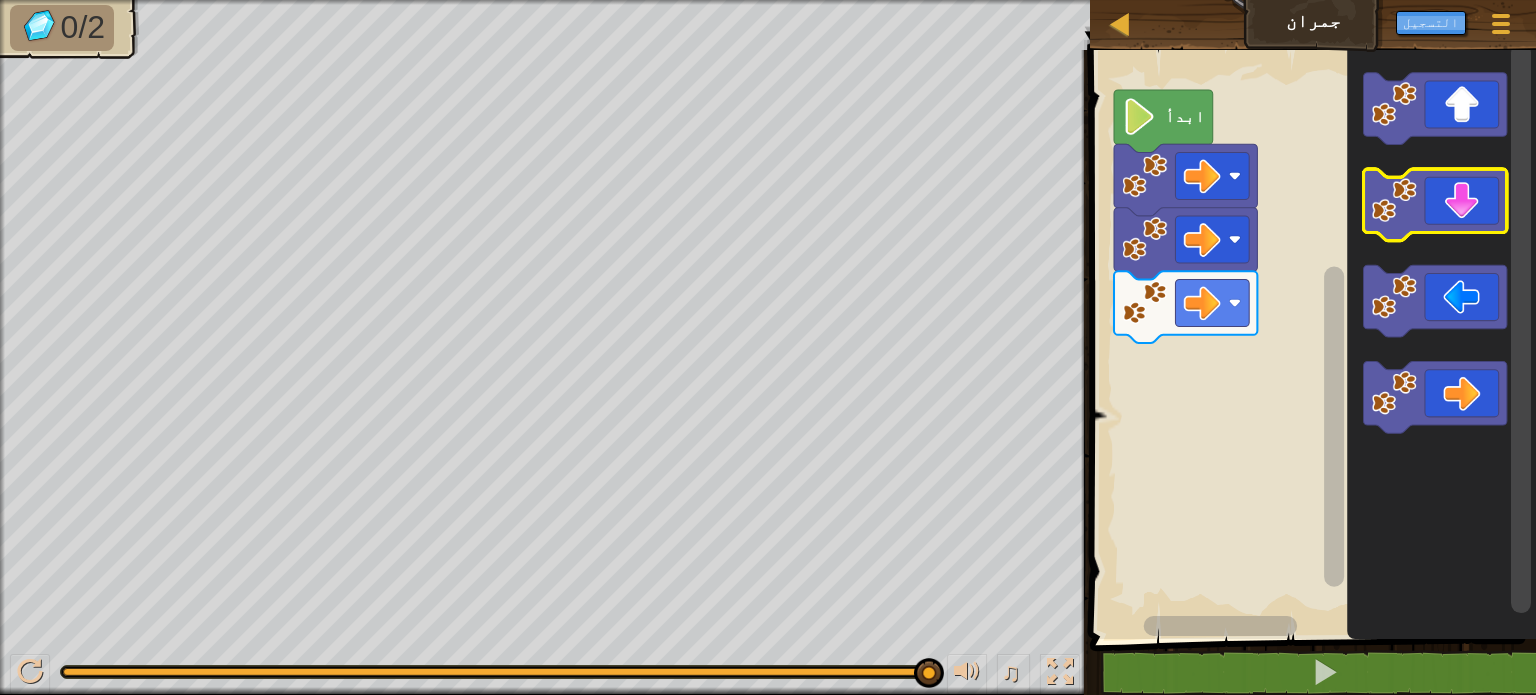 click 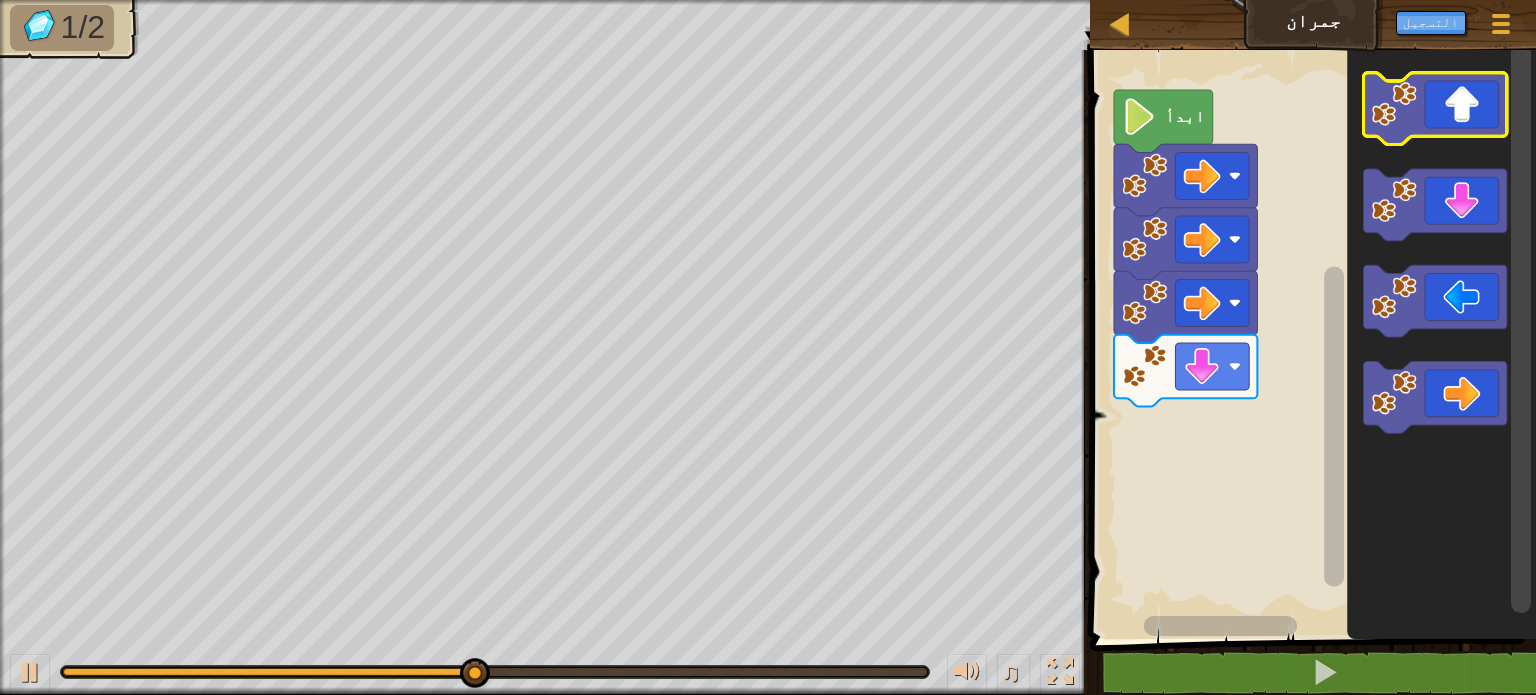 click 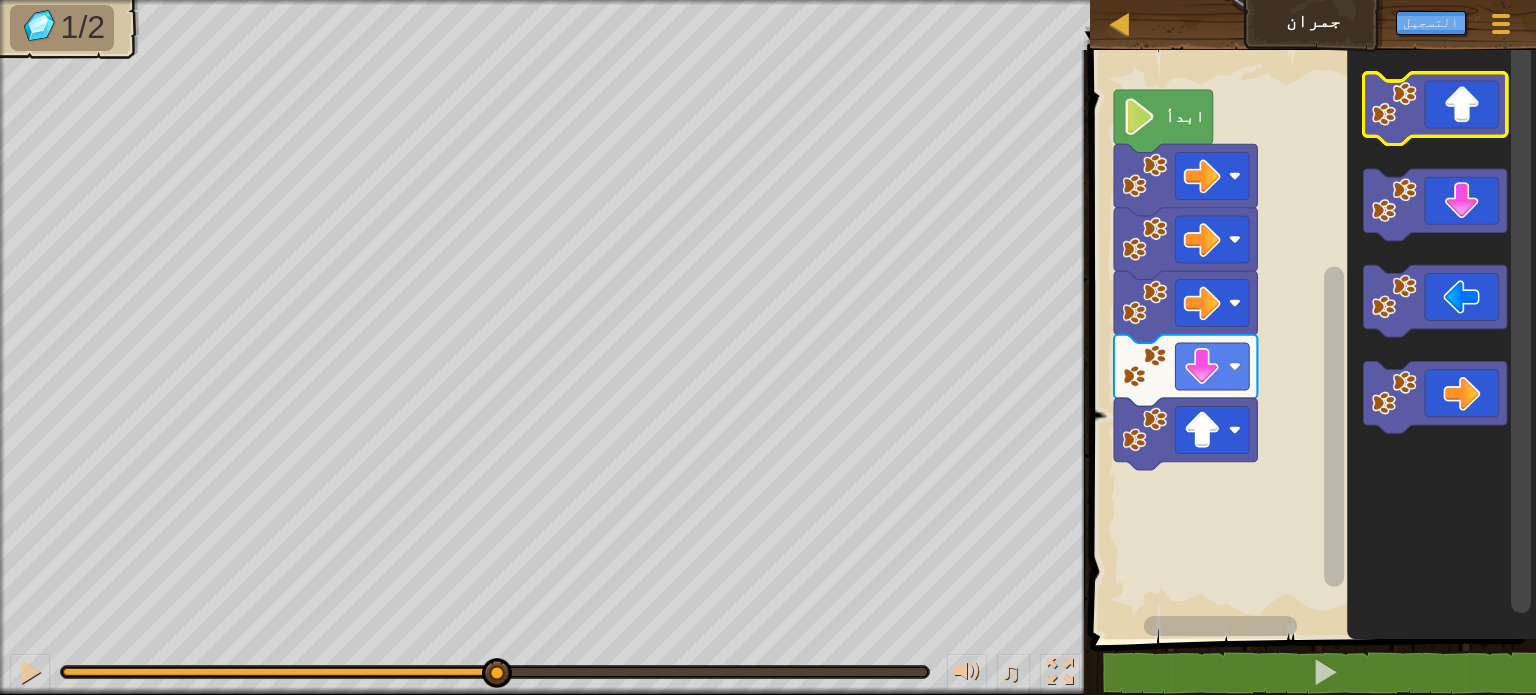 click 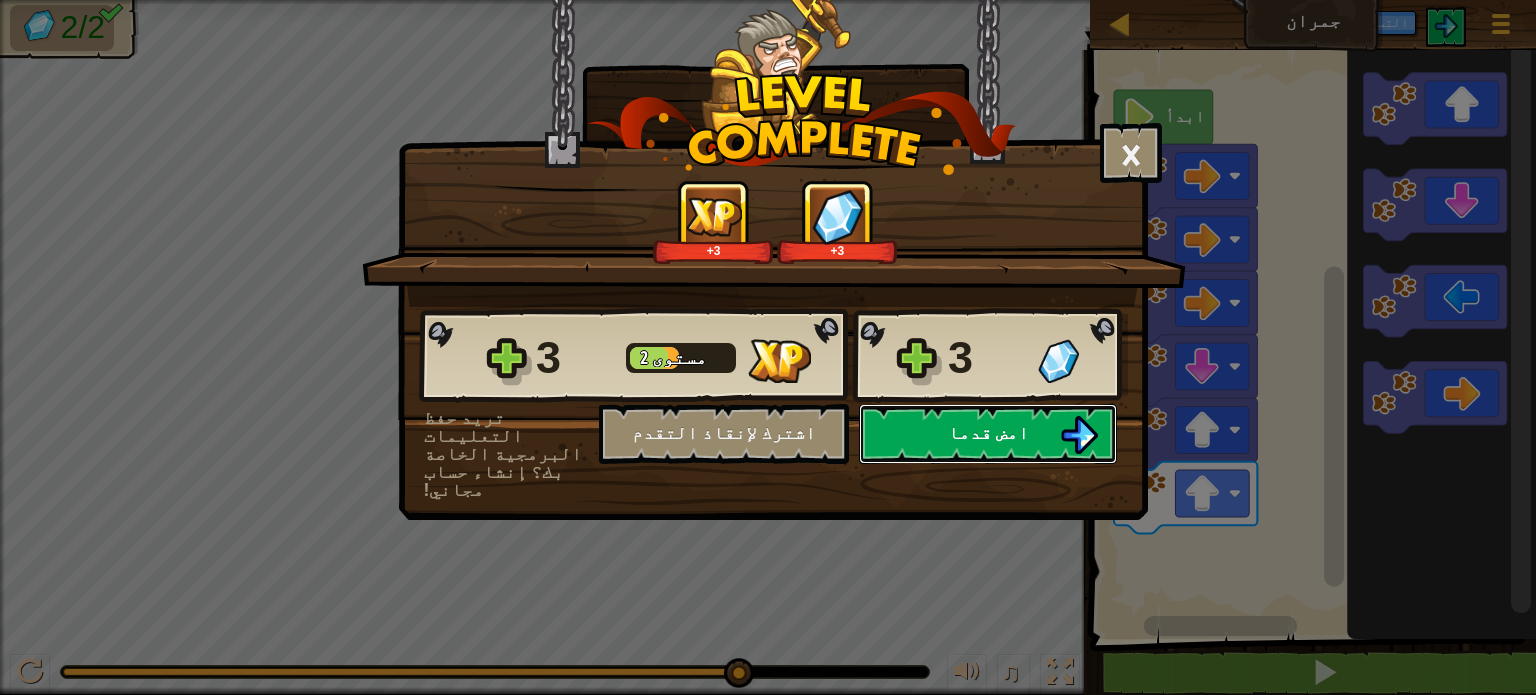 click on "امض قدما" at bounding box center (988, 434) 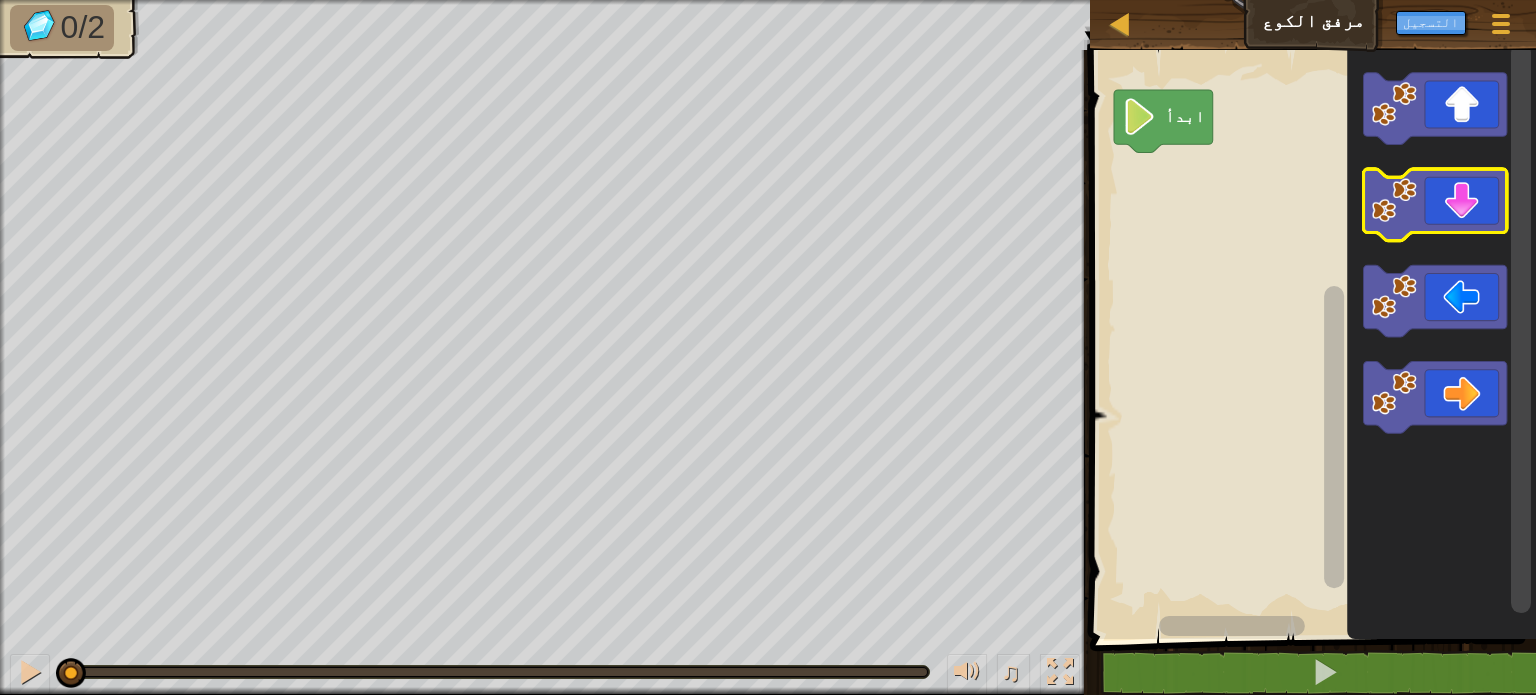 click 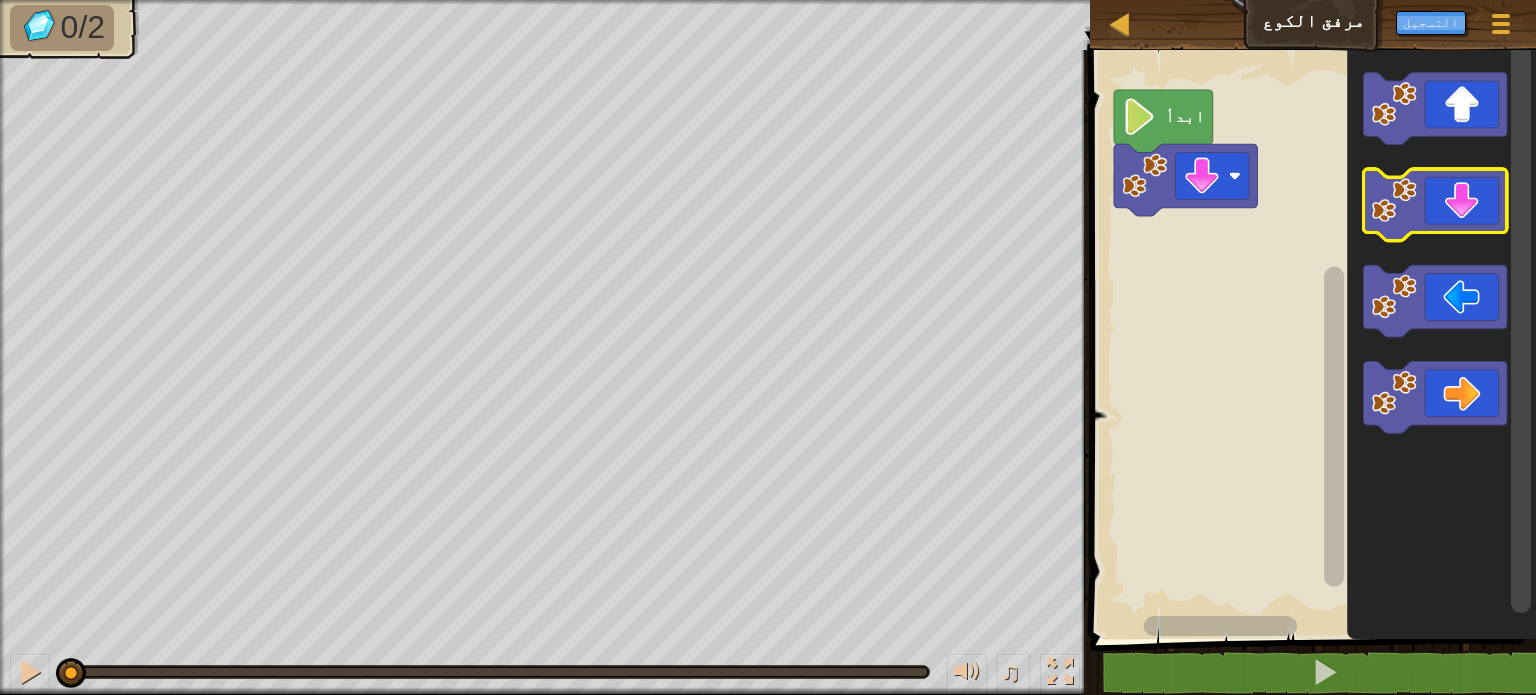 click 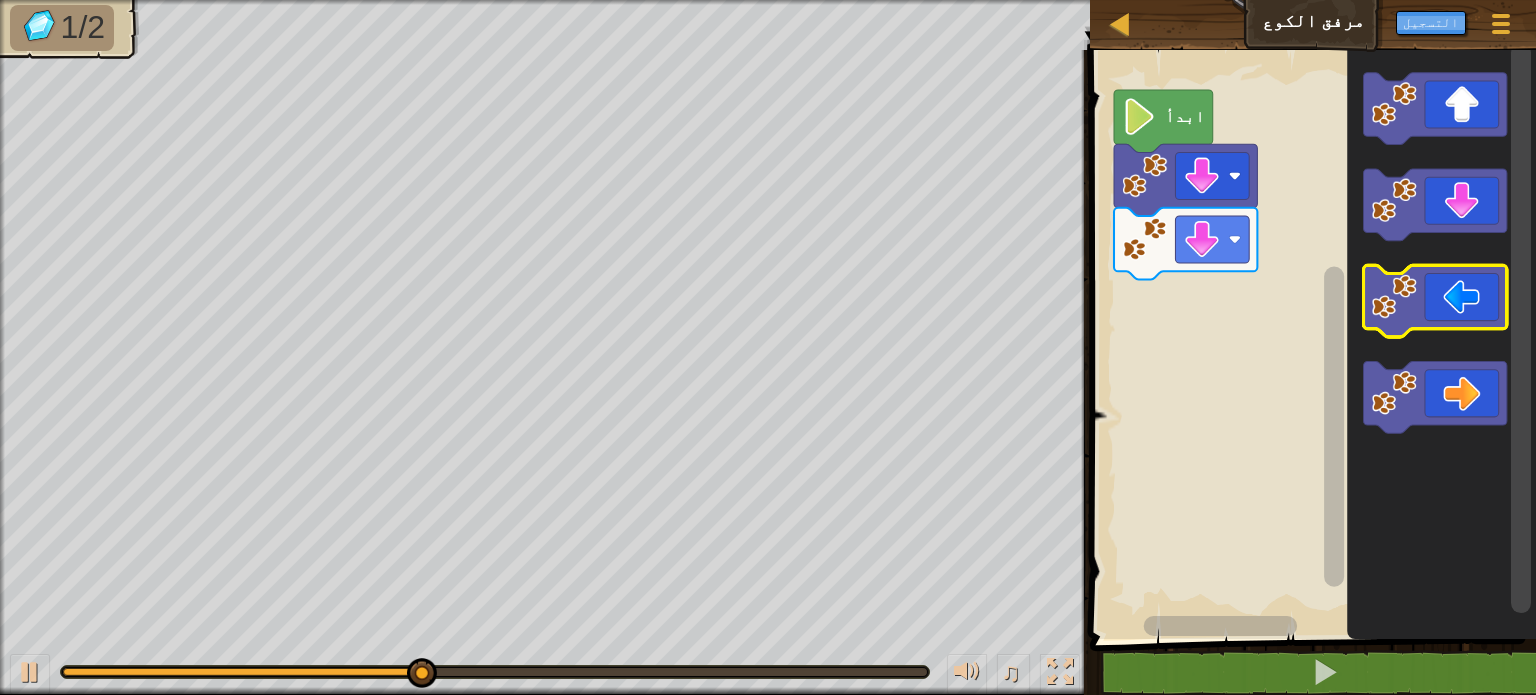 click 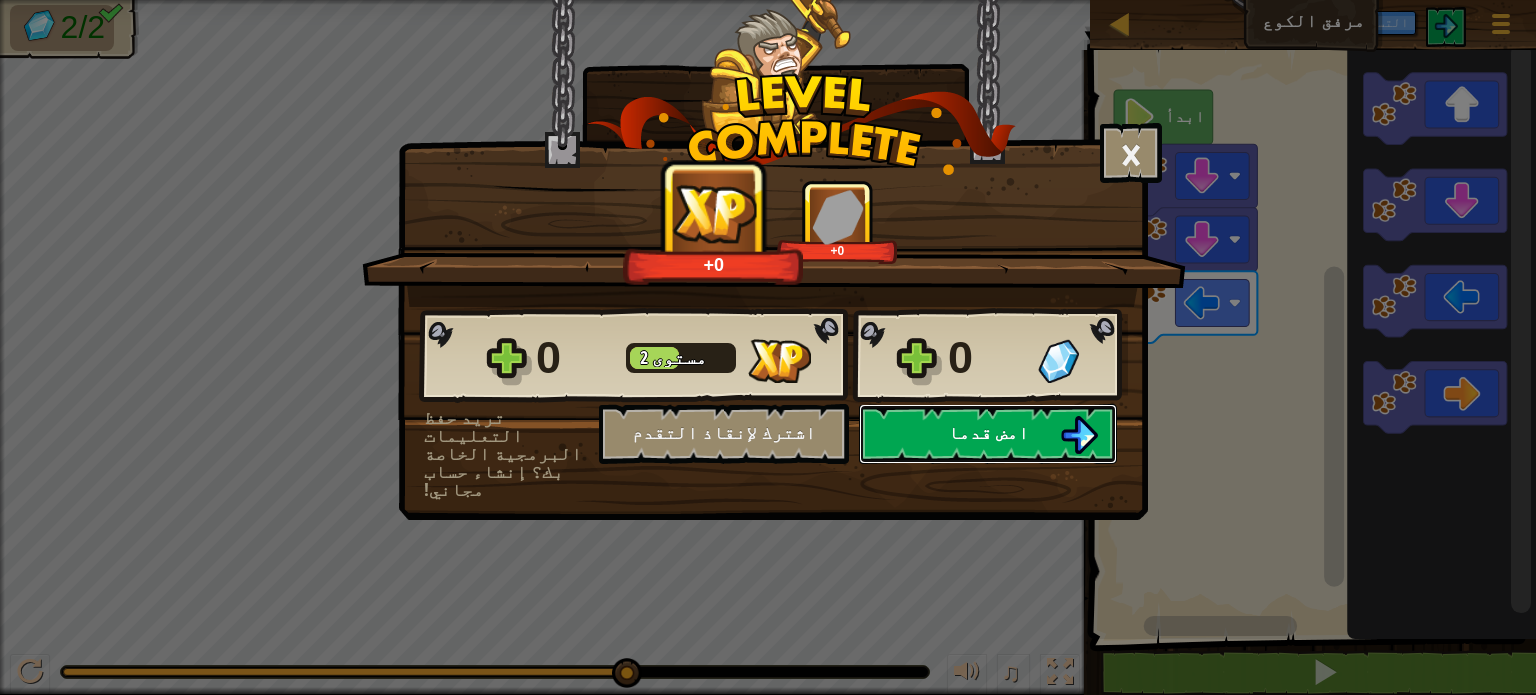 click on "امض قدما" at bounding box center [988, 434] 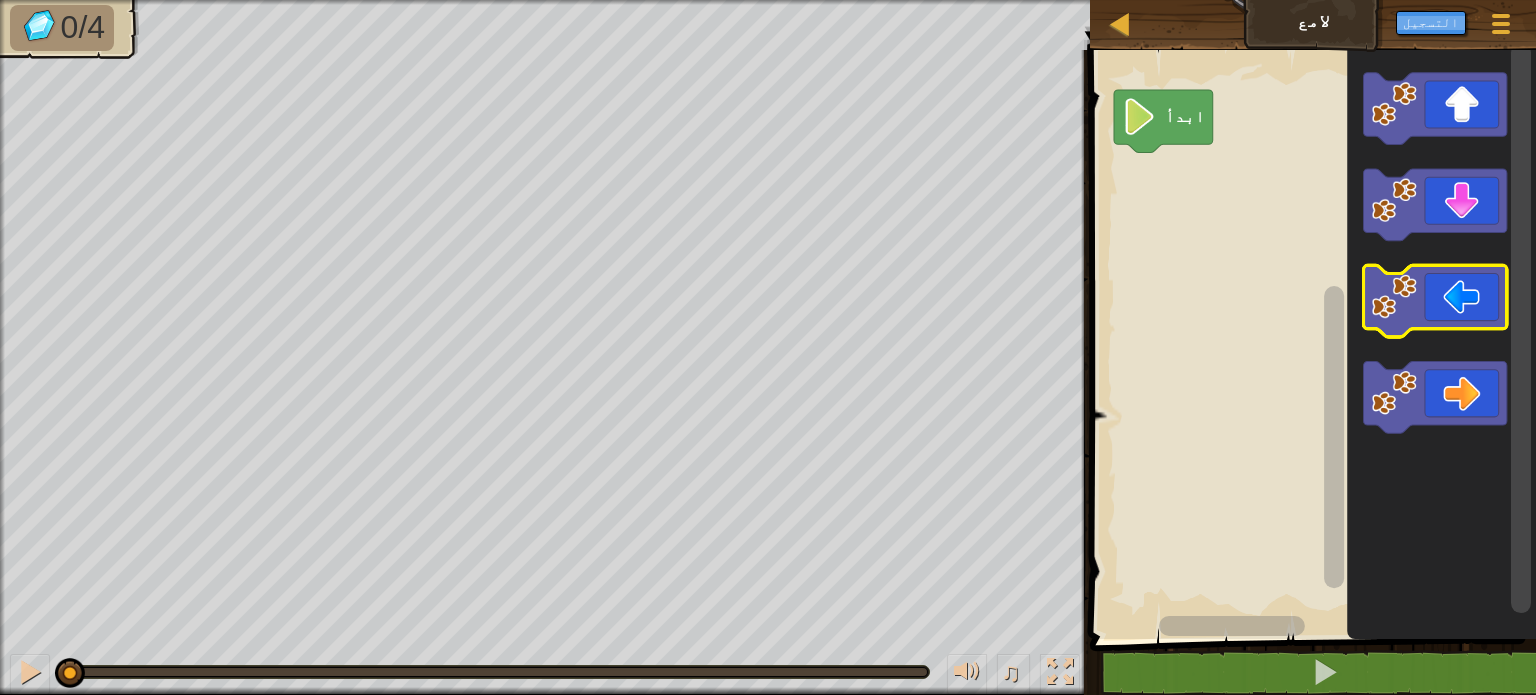 click 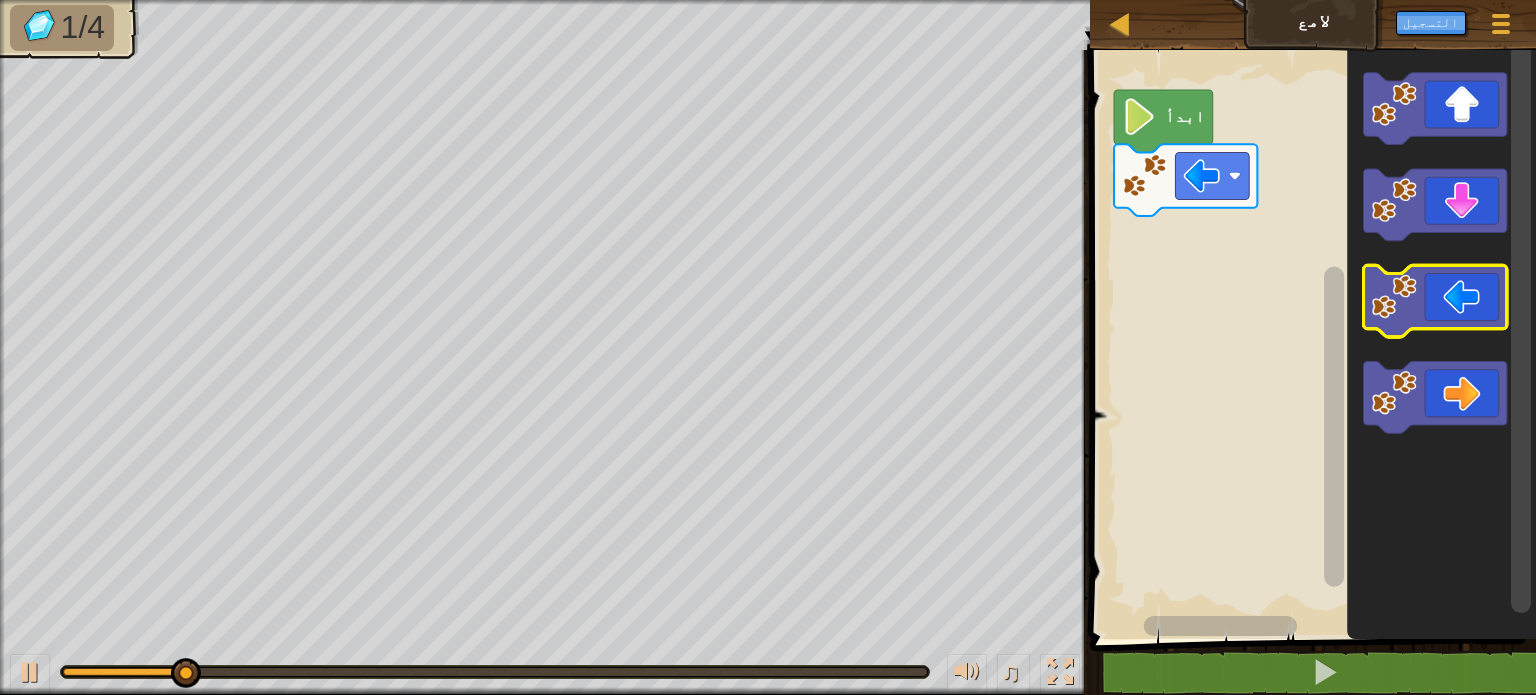click 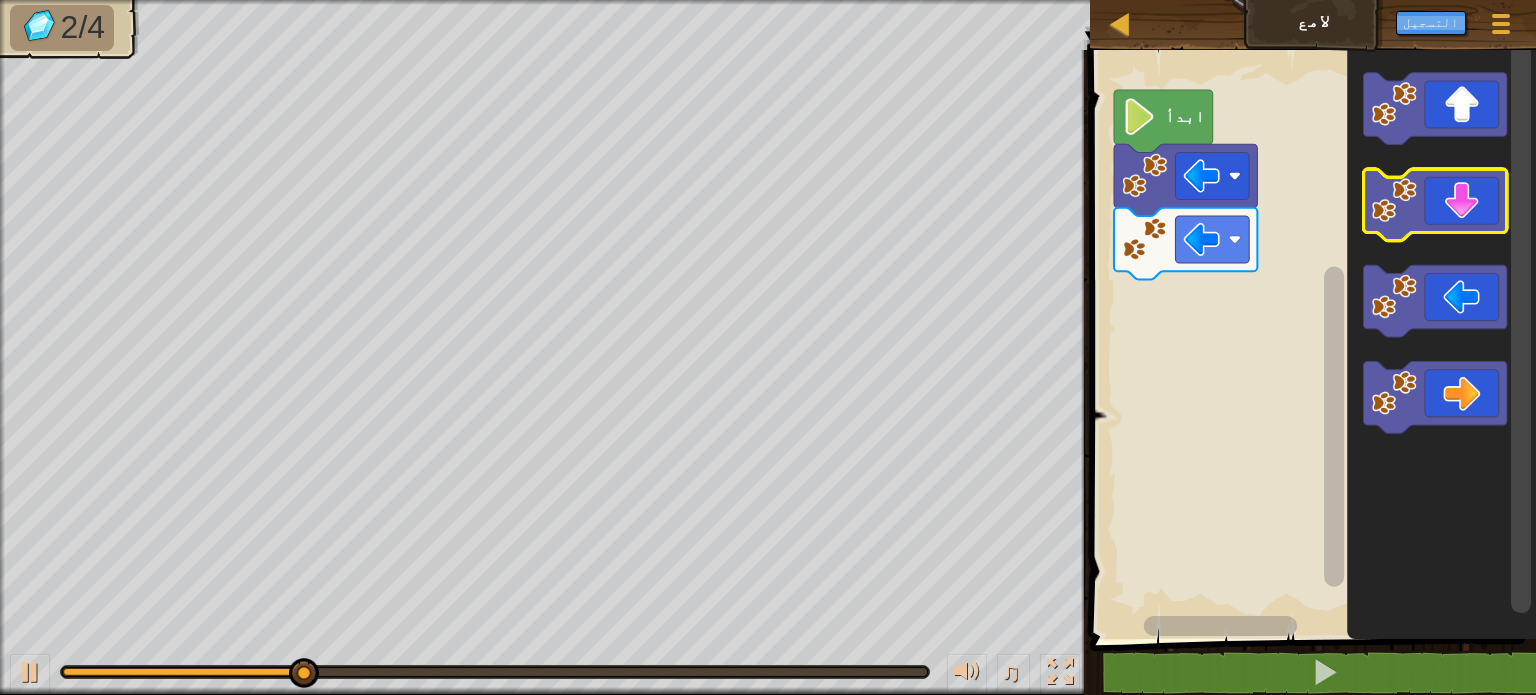 click 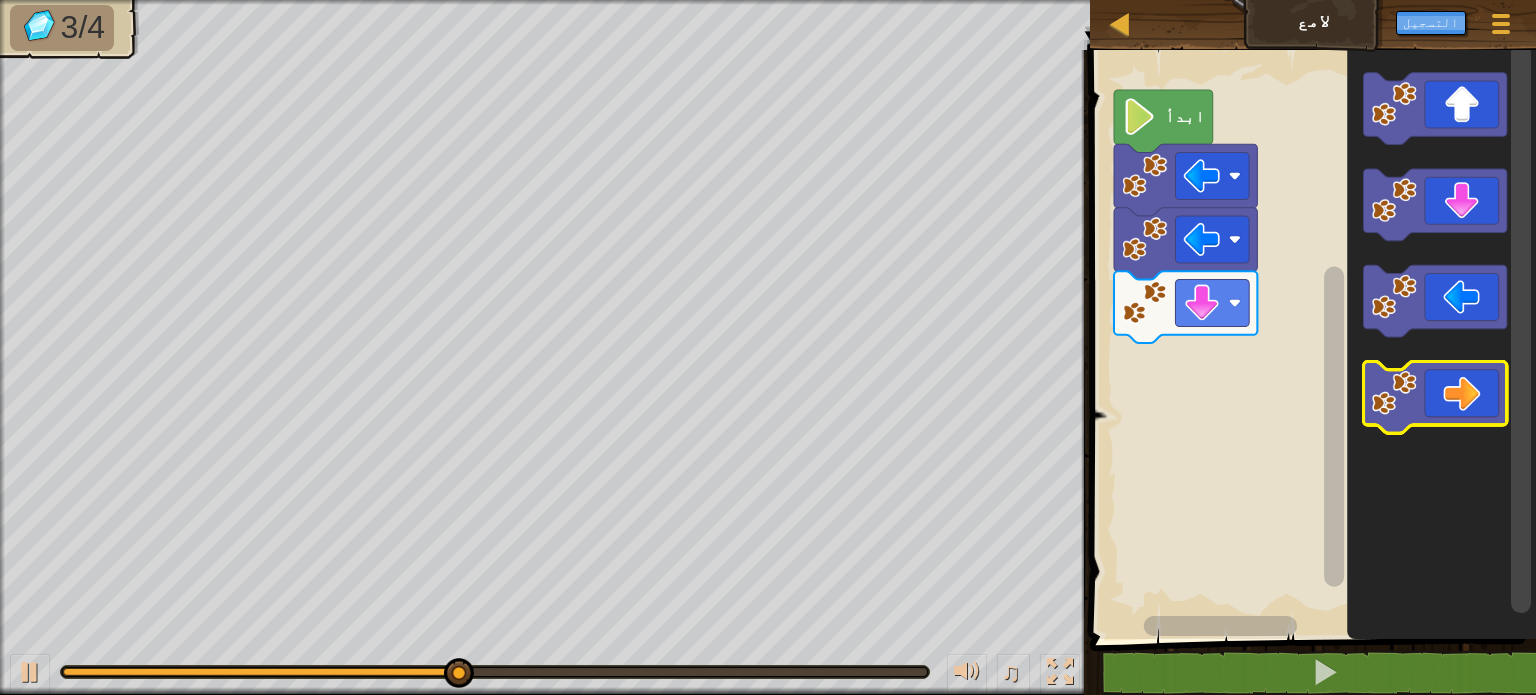 click 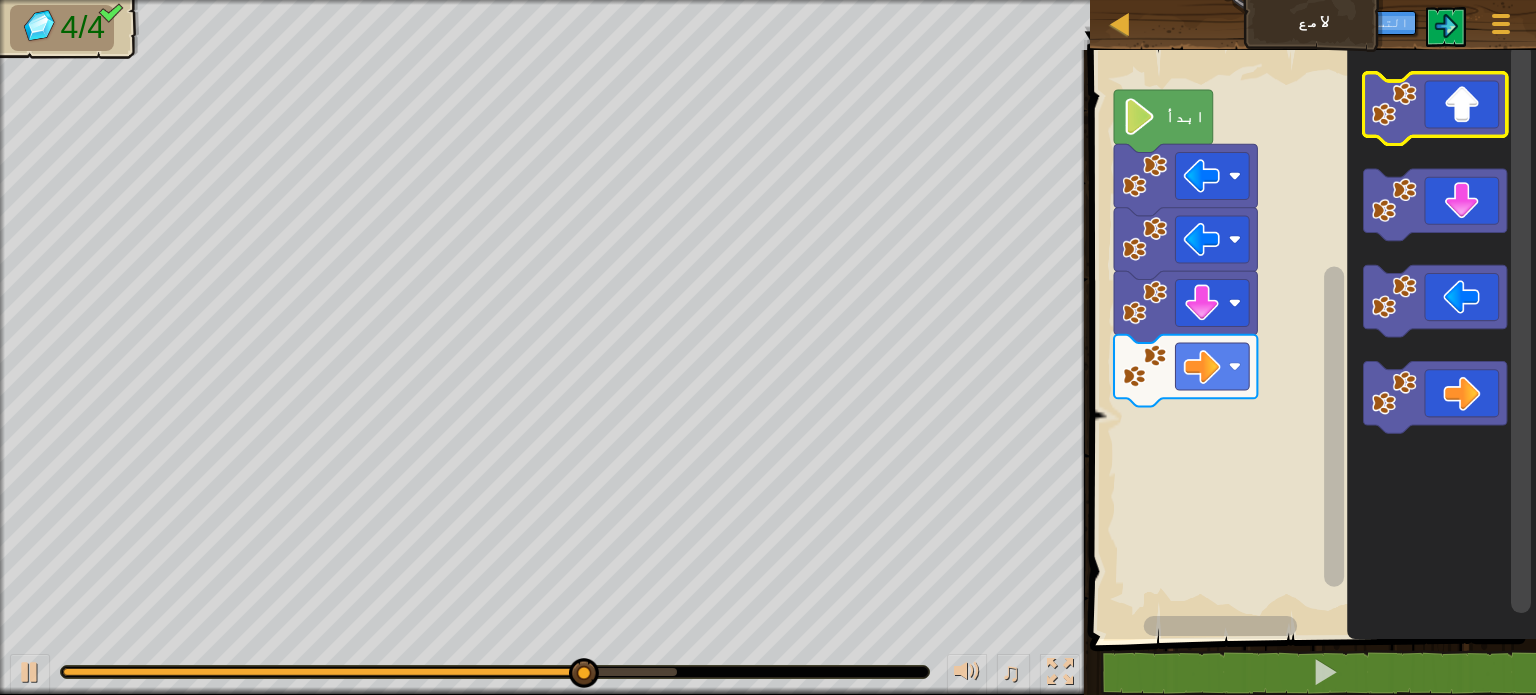 click 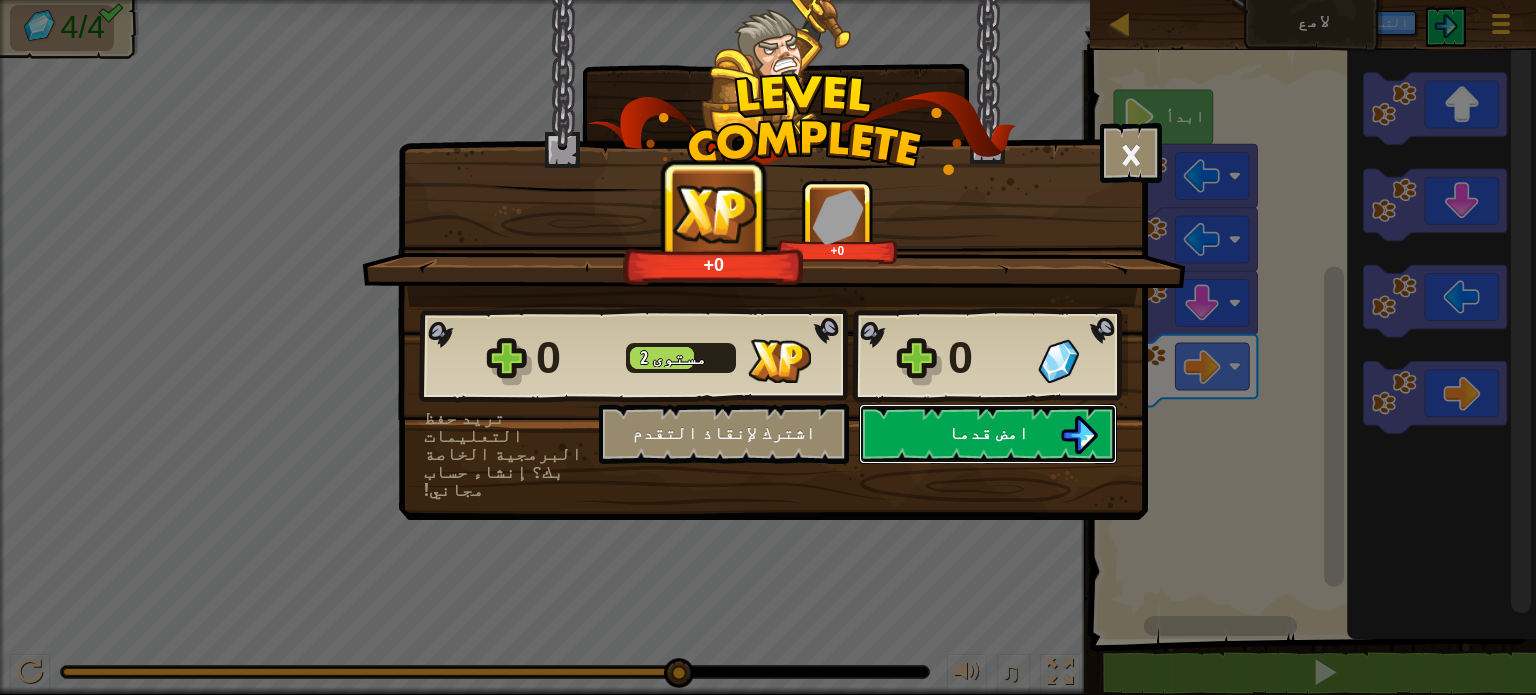 click on "امض قدما" at bounding box center (988, 432) 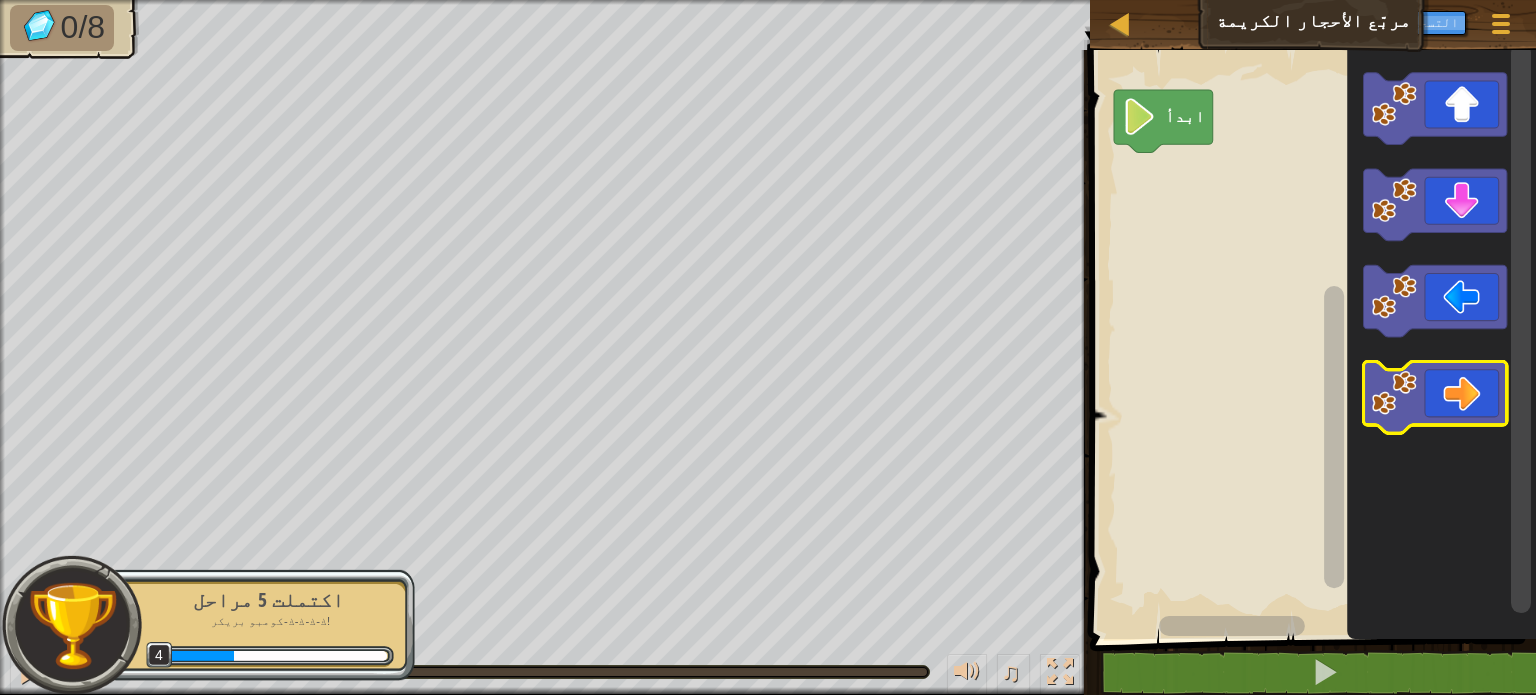 click 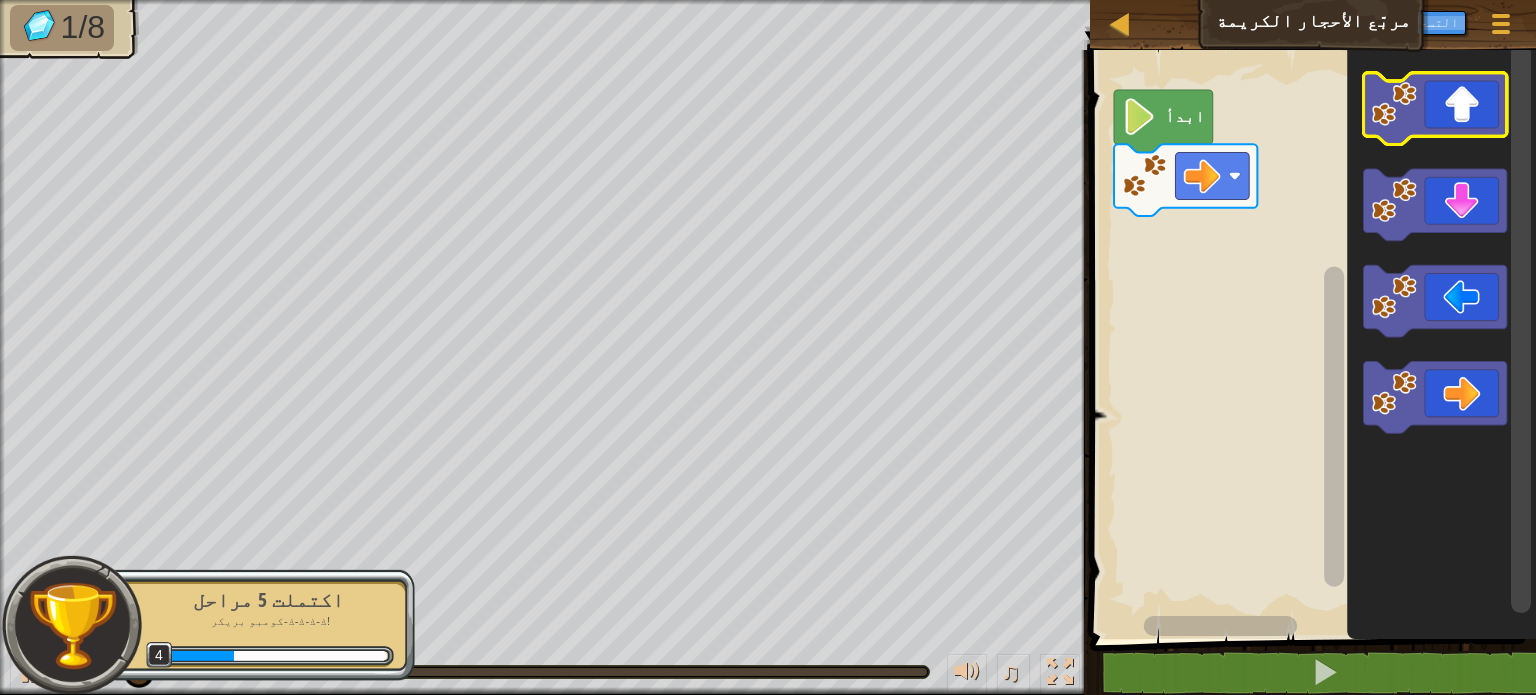 click 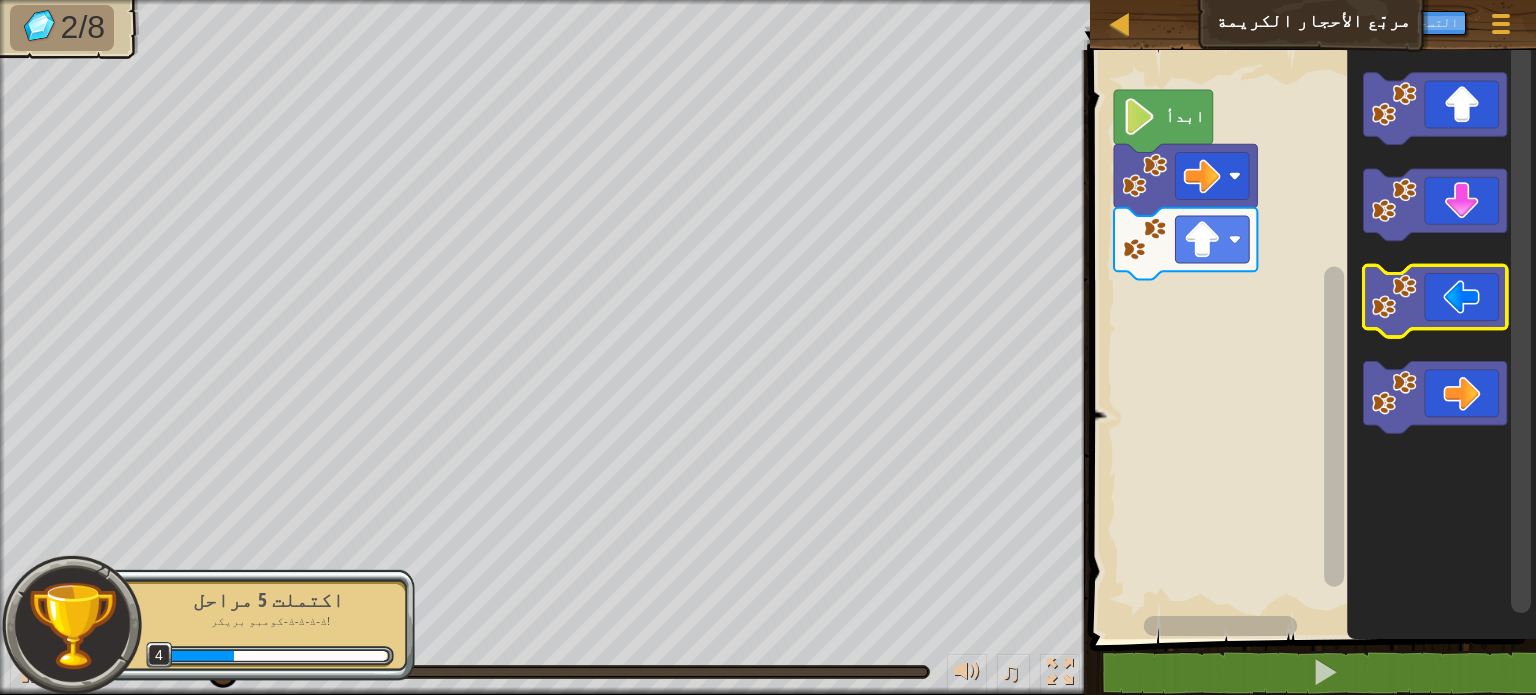 click 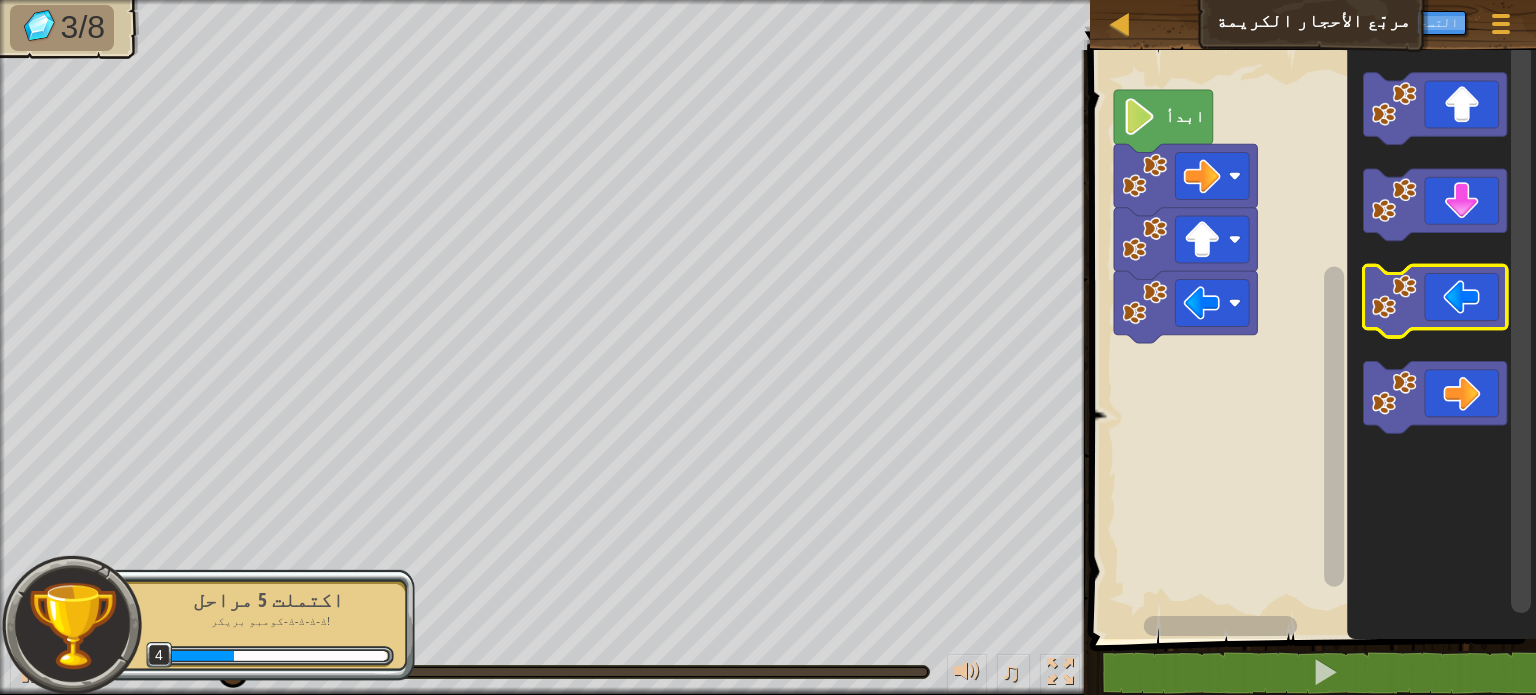 click 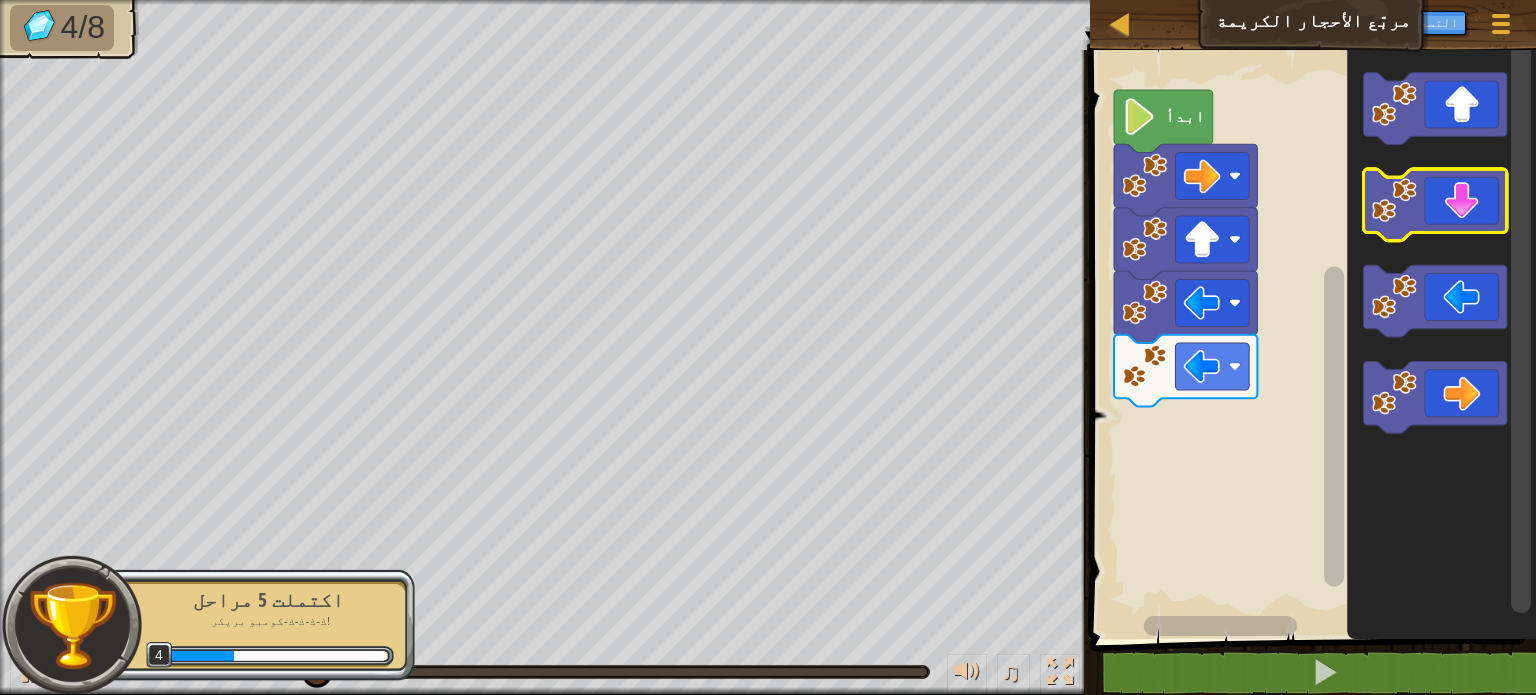 click 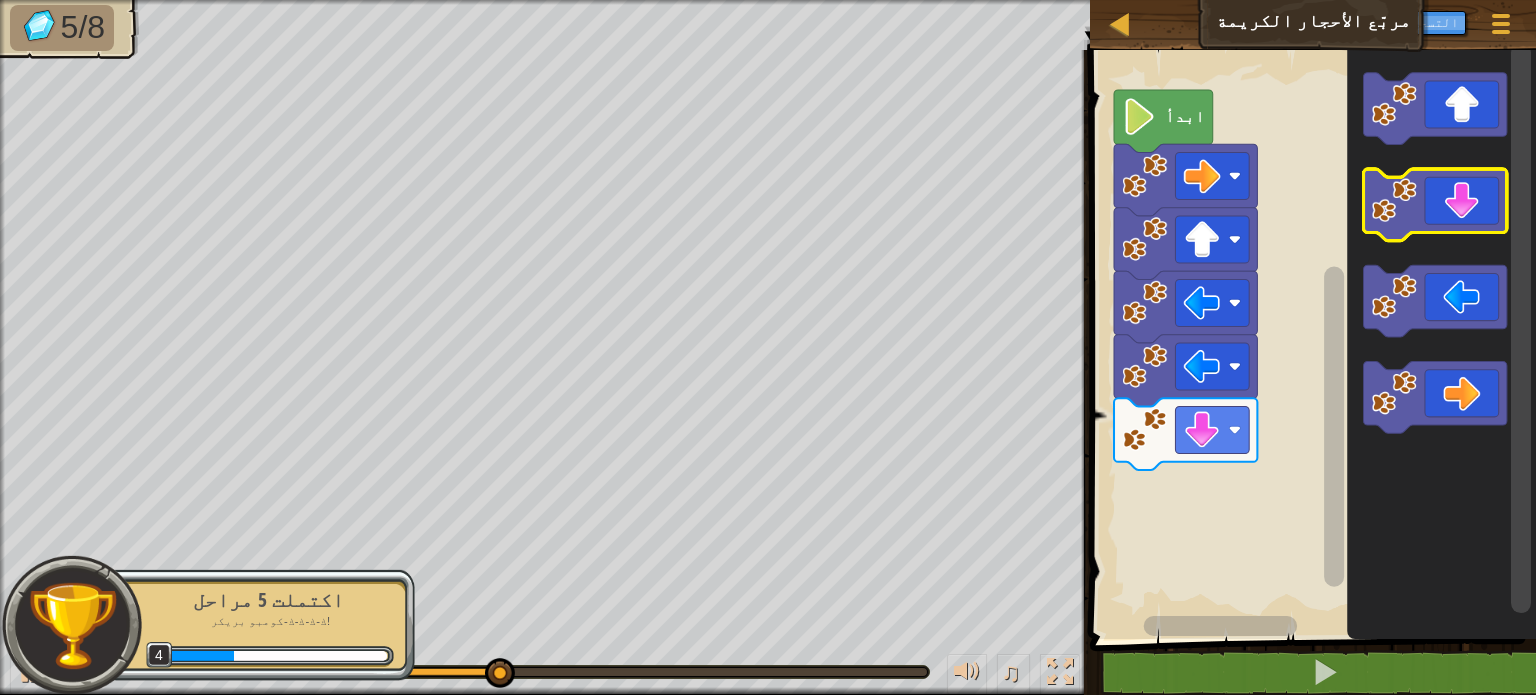 click 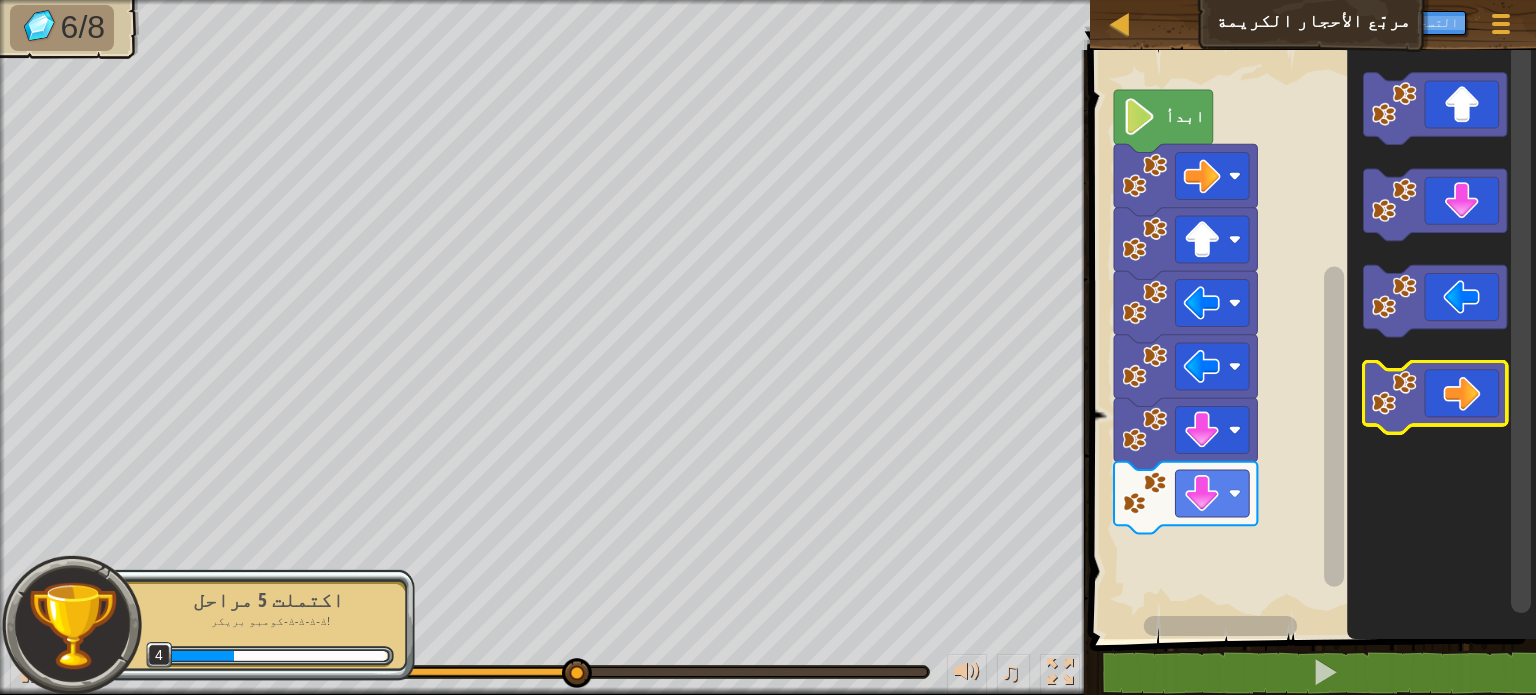 click 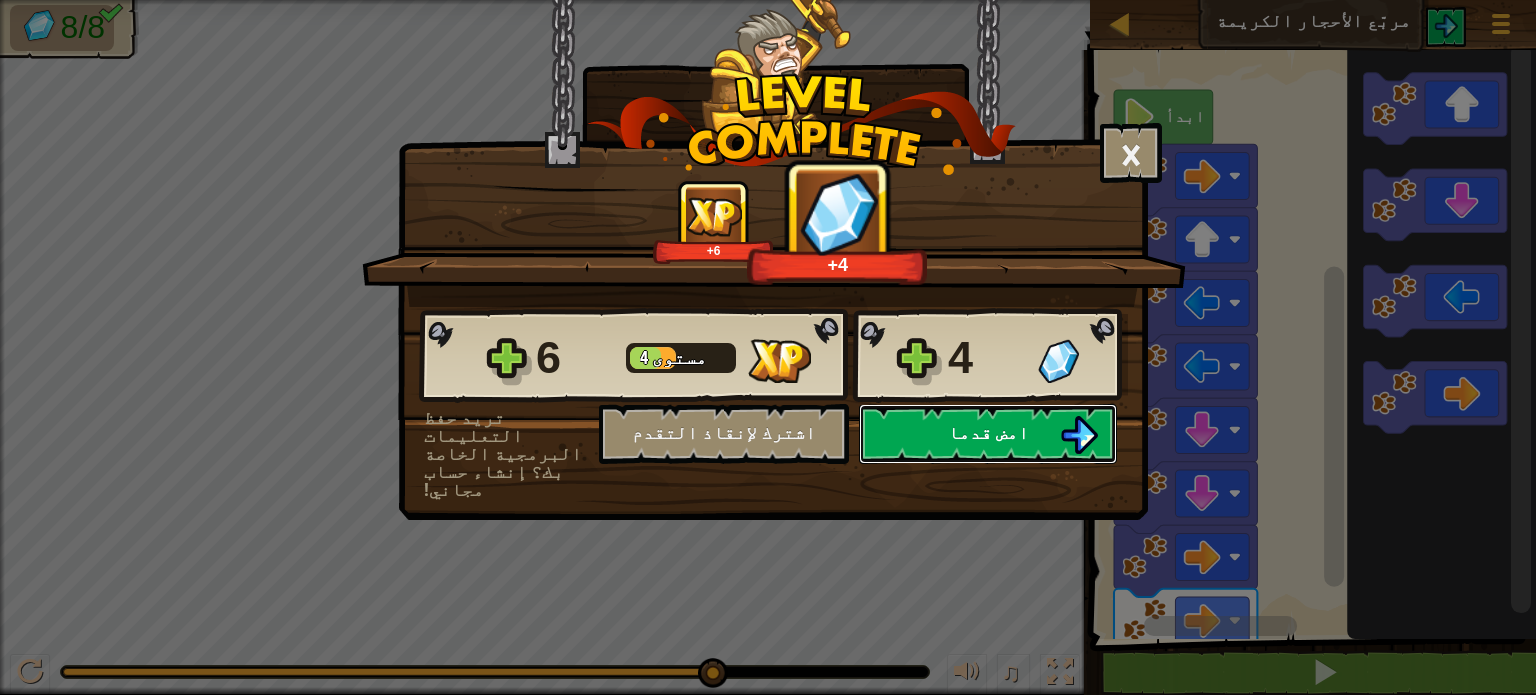 click on "امض قدما" at bounding box center [988, 434] 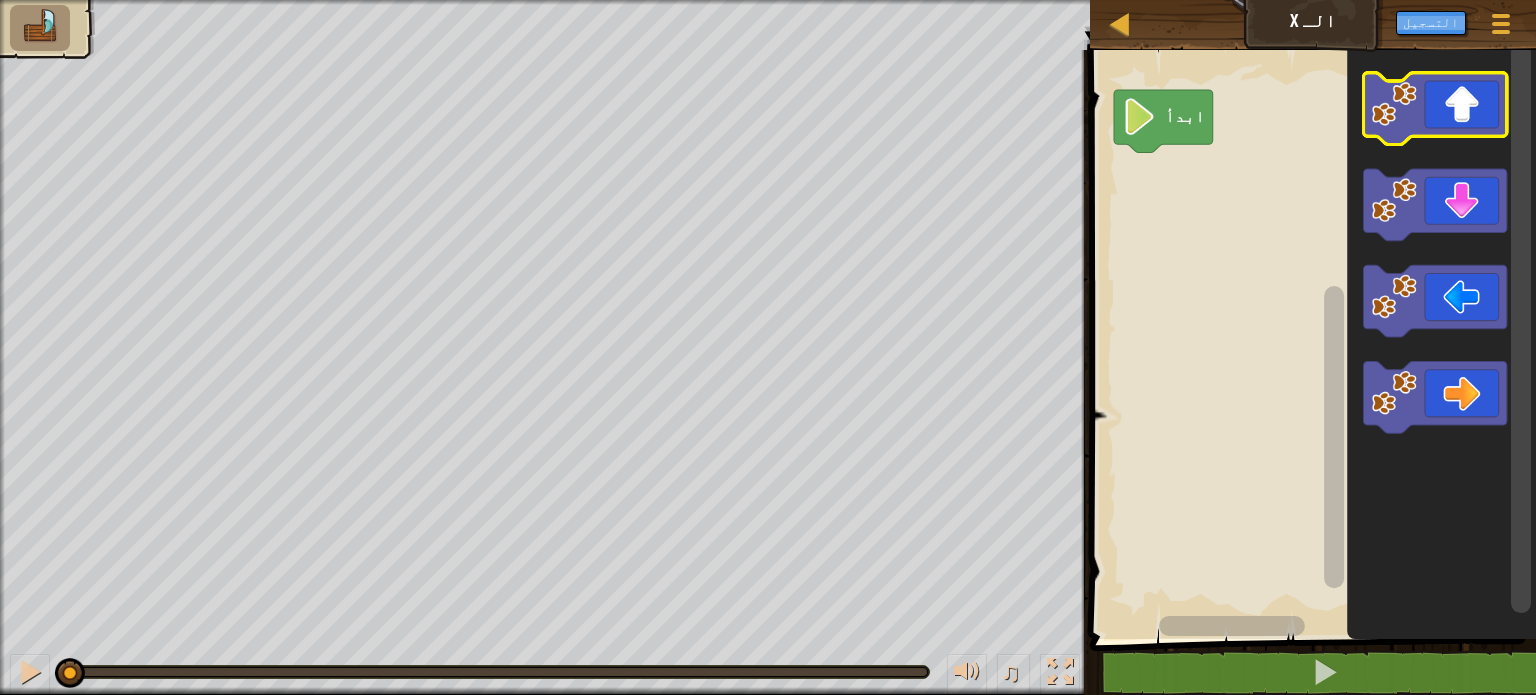 click 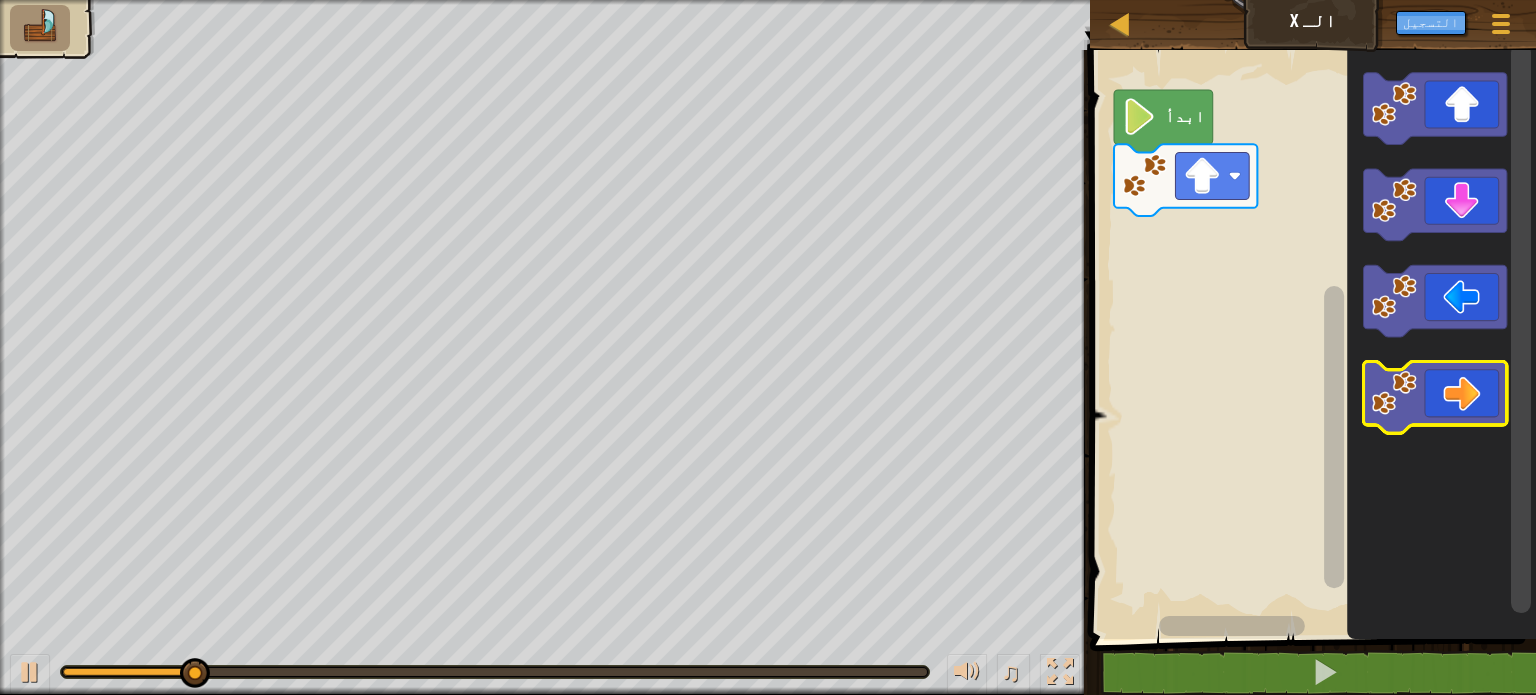 click 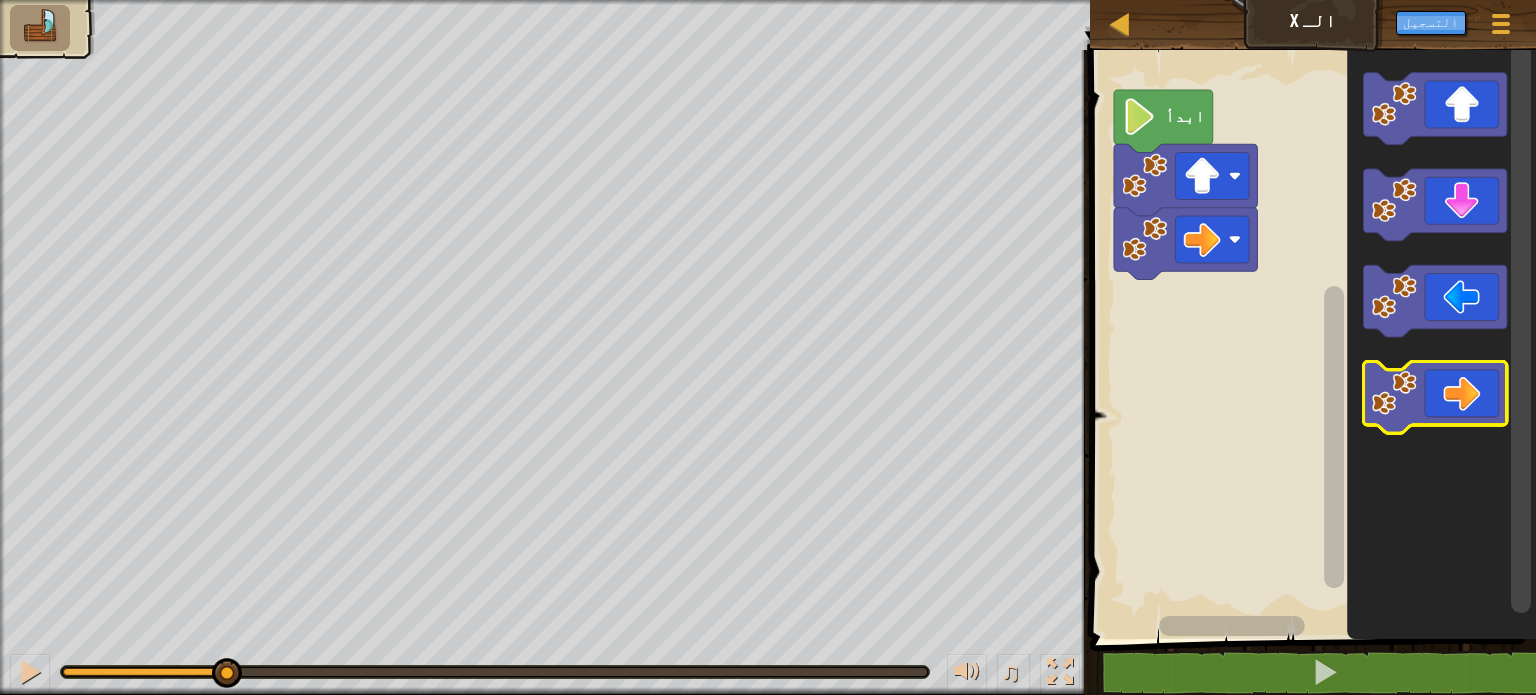 click 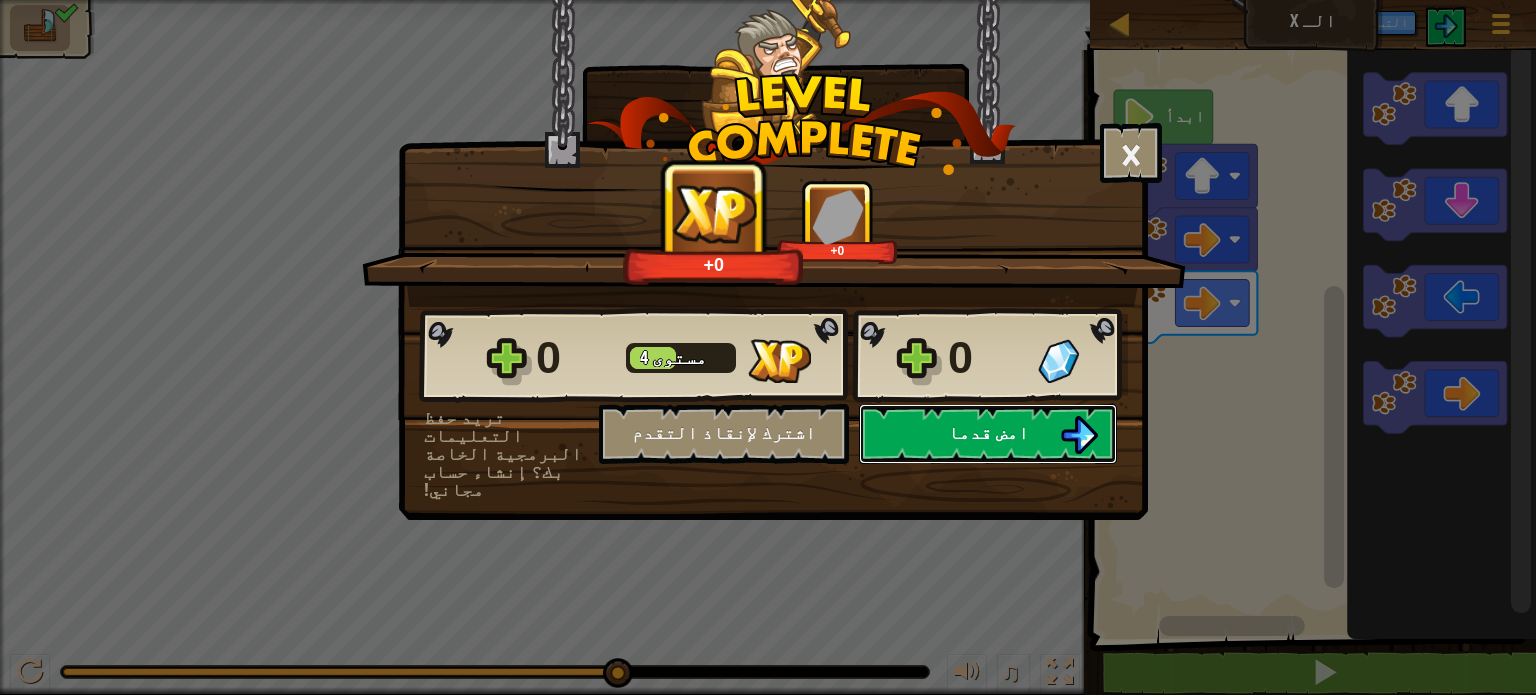 click on "امض قدما" at bounding box center [988, 434] 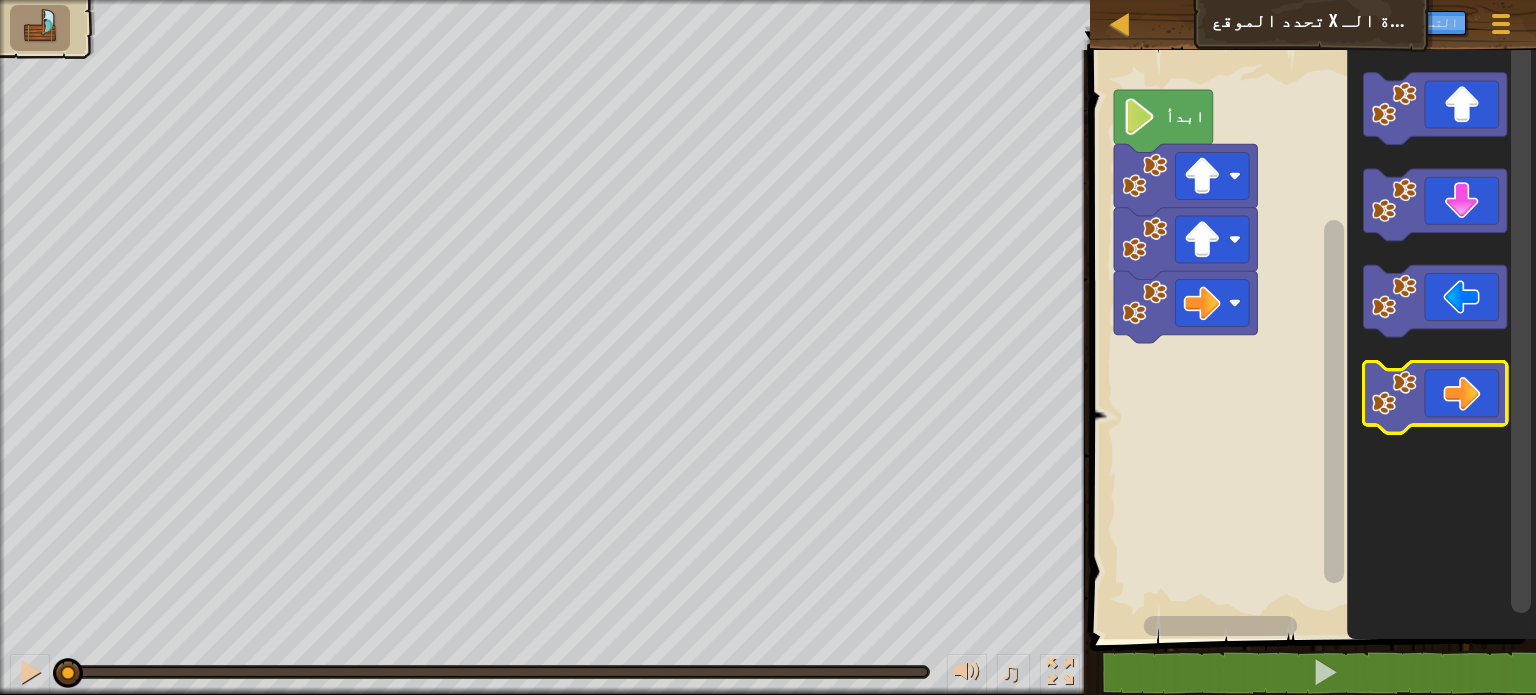 click 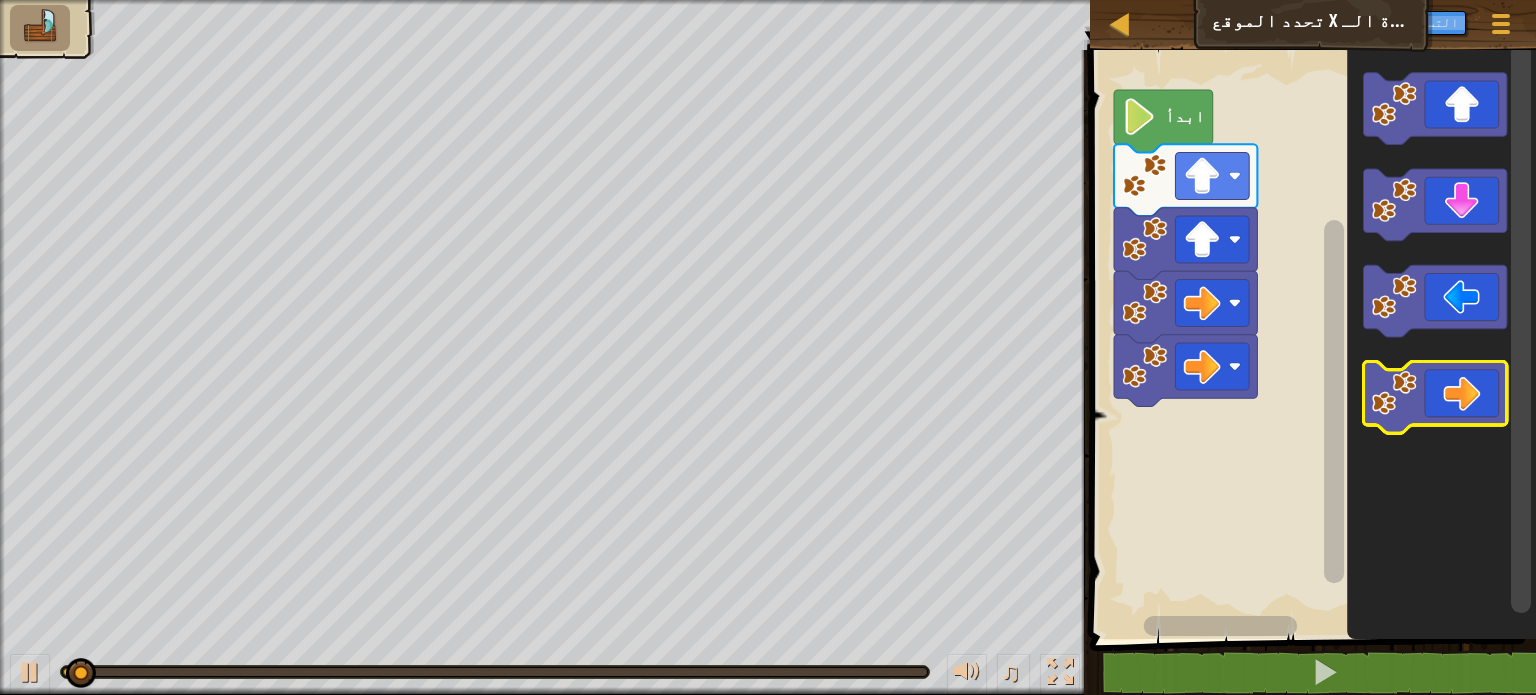 click 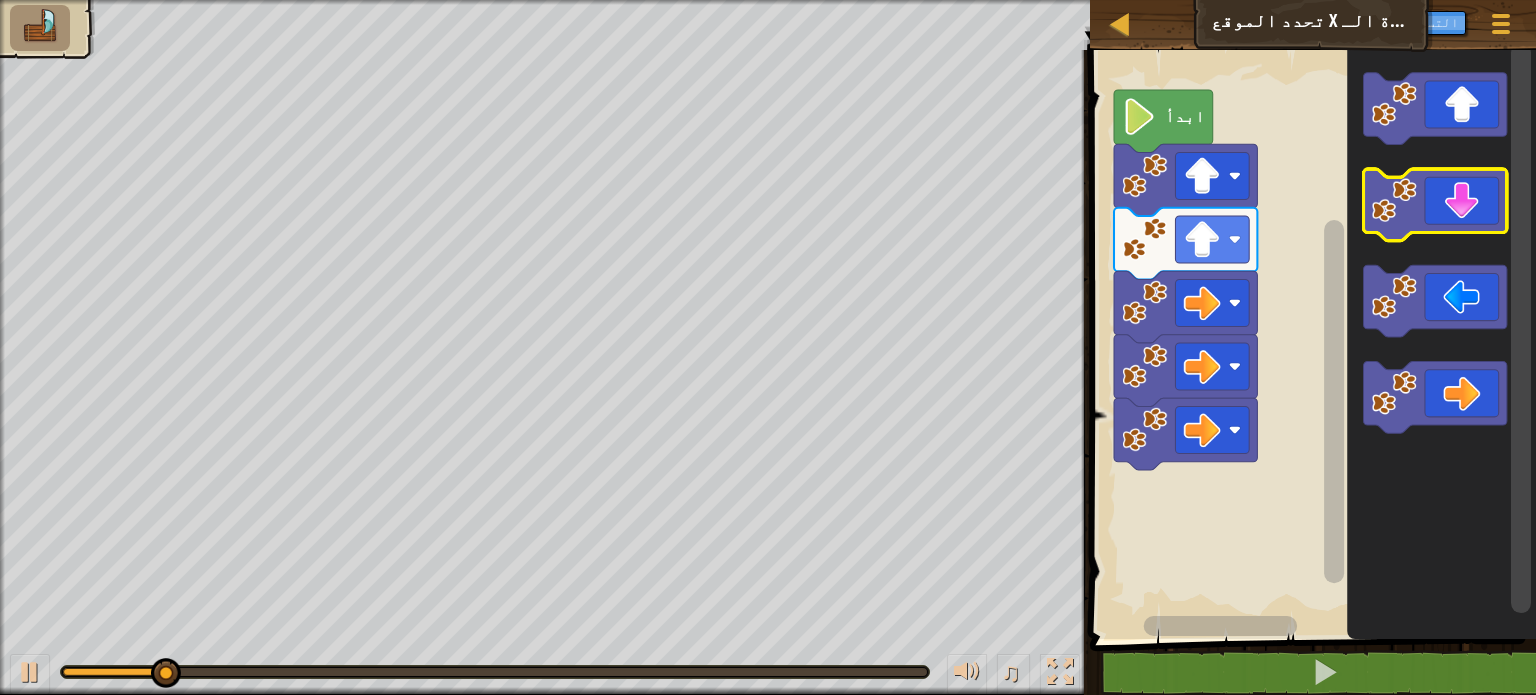 click 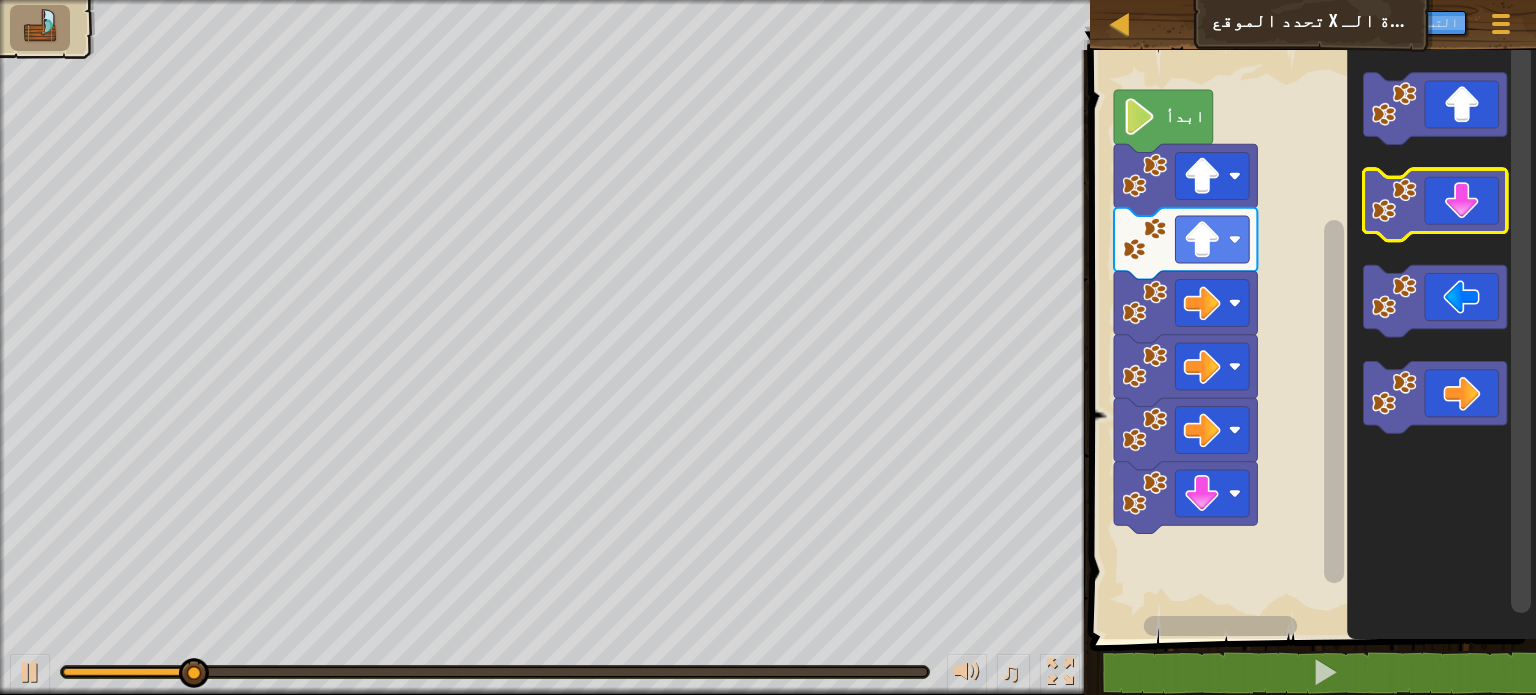 click 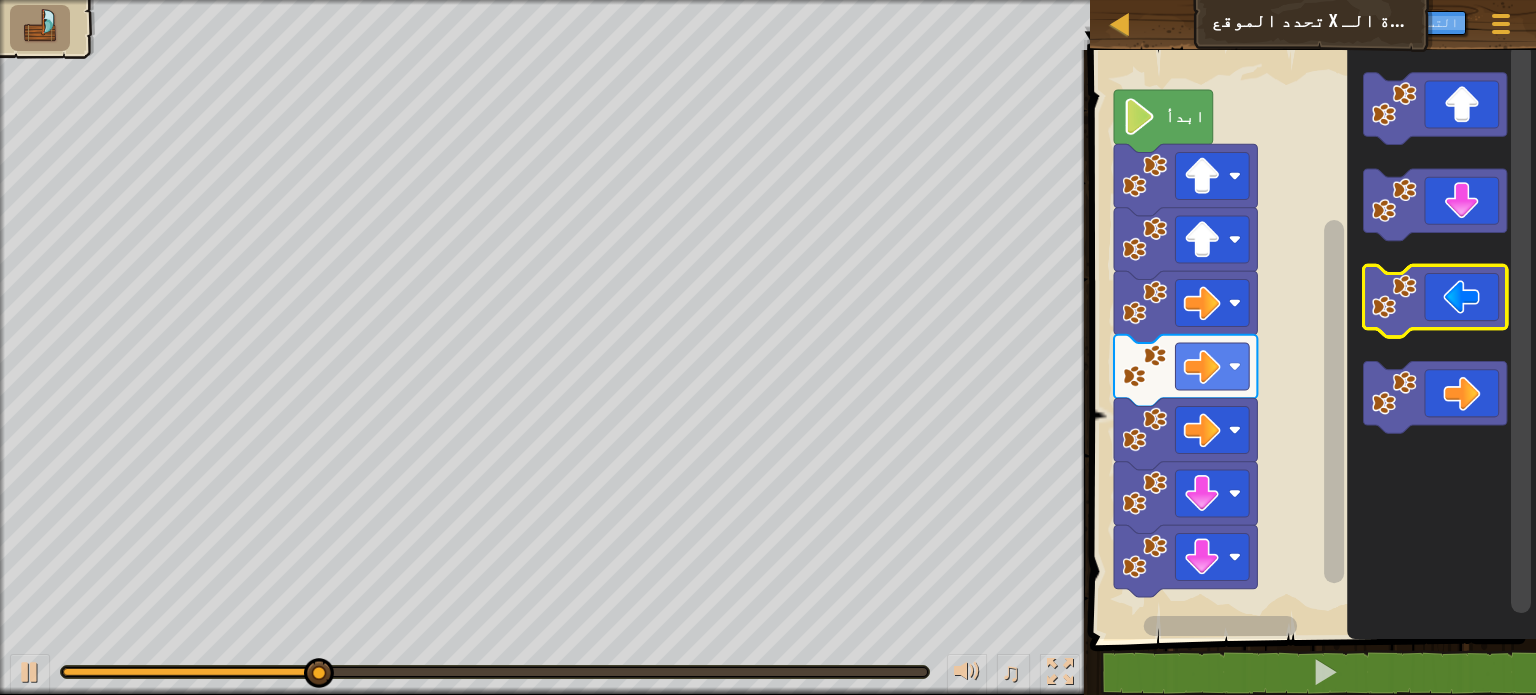 click 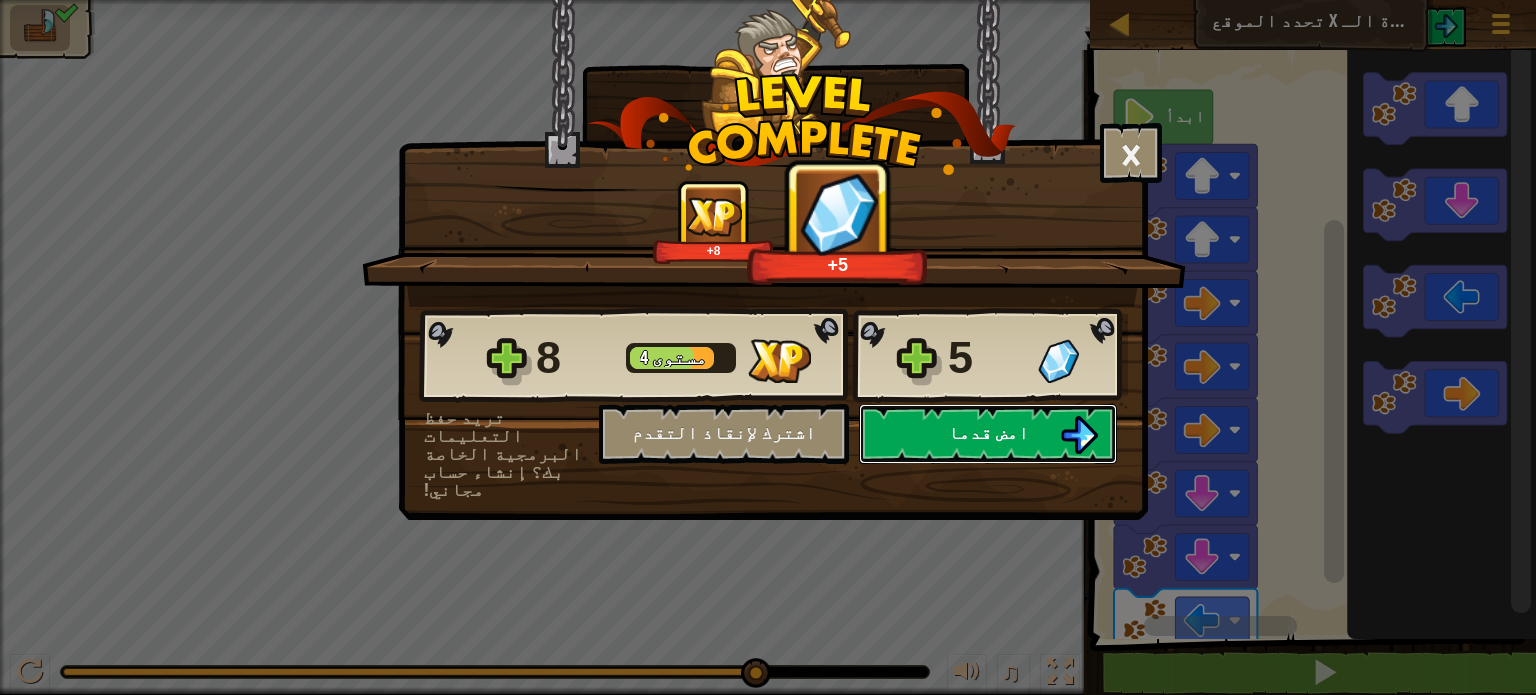 click on "امض قدما" at bounding box center [988, 434] 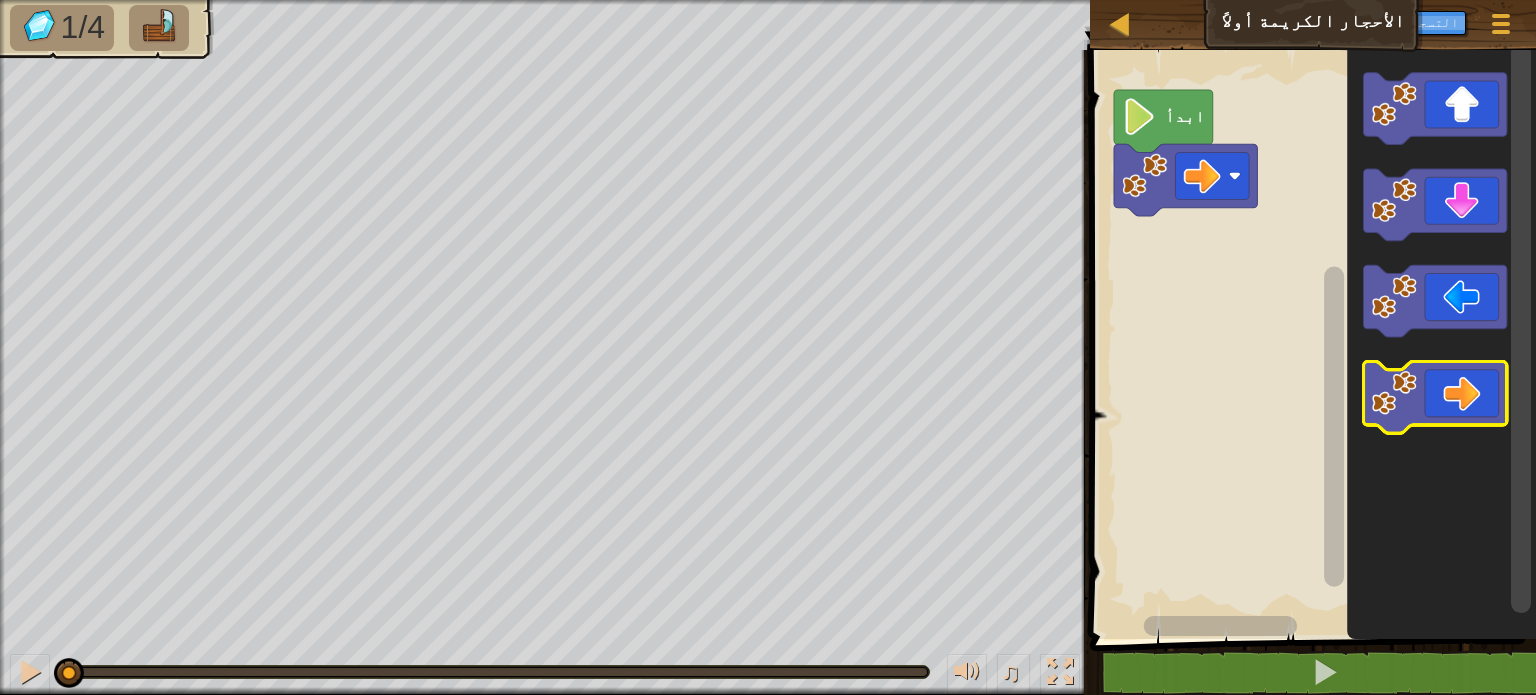 click 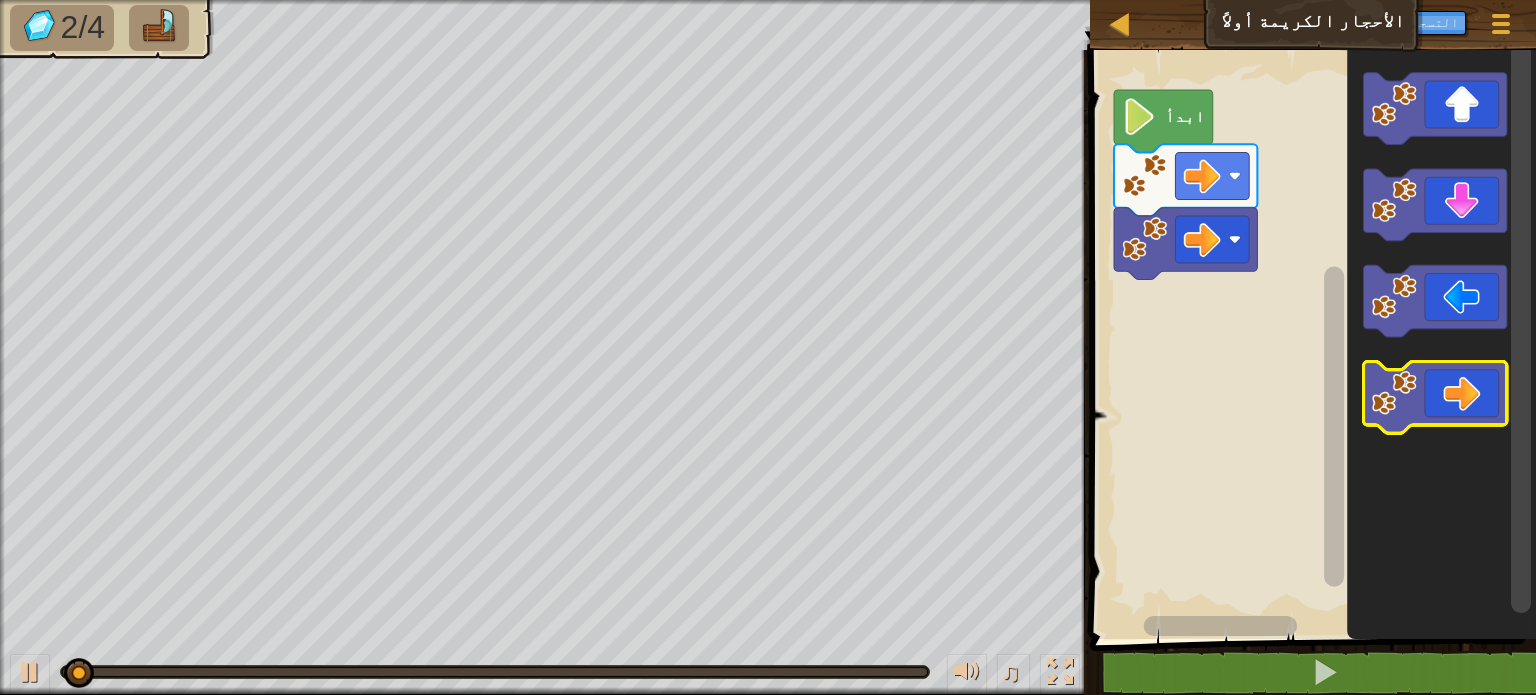 click 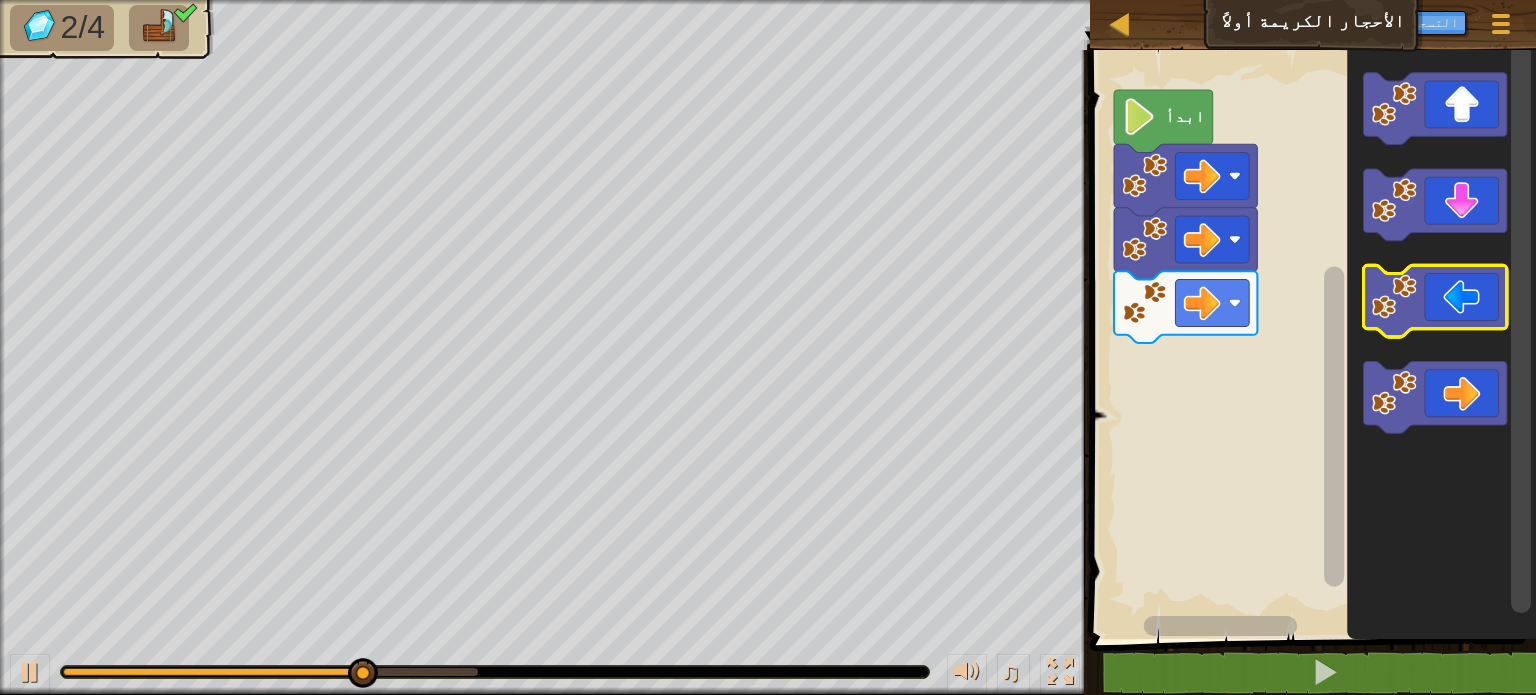 click 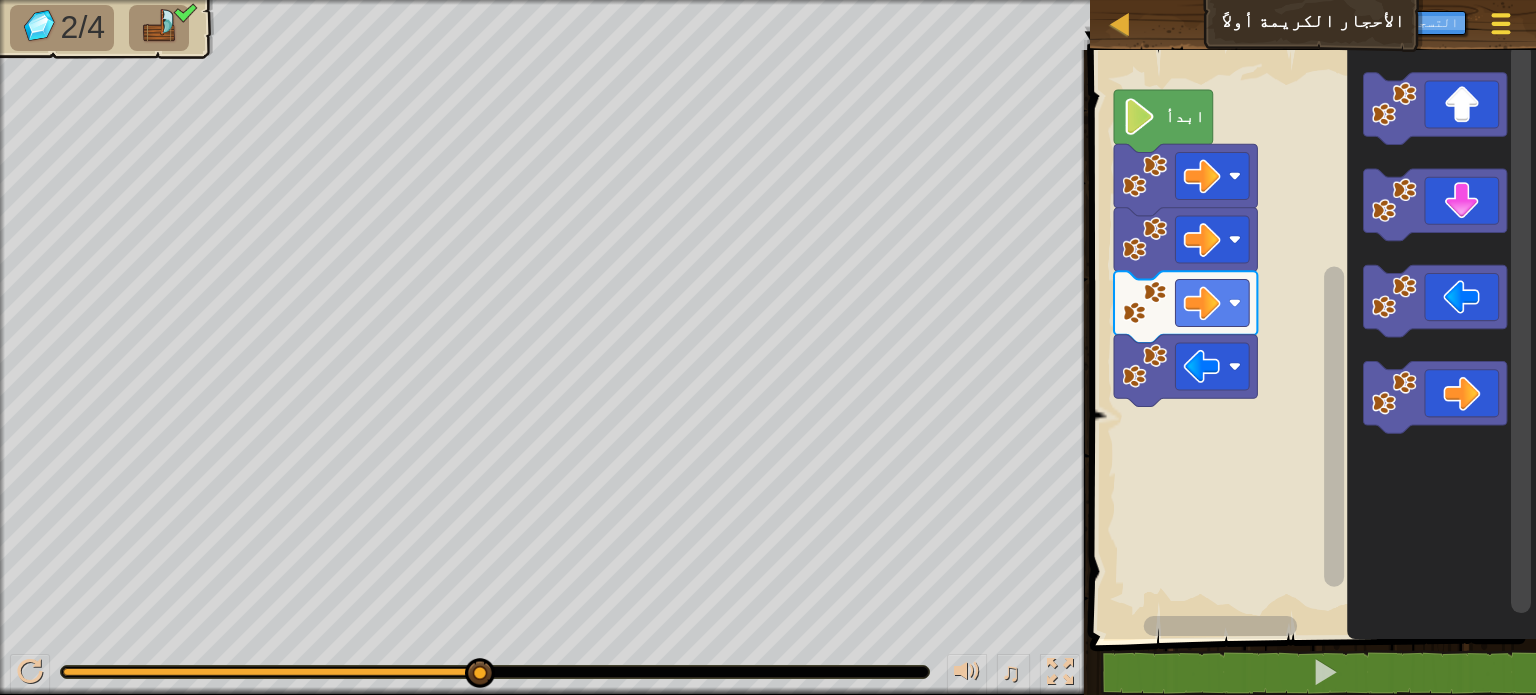 click at bounding box center (1501, 15) 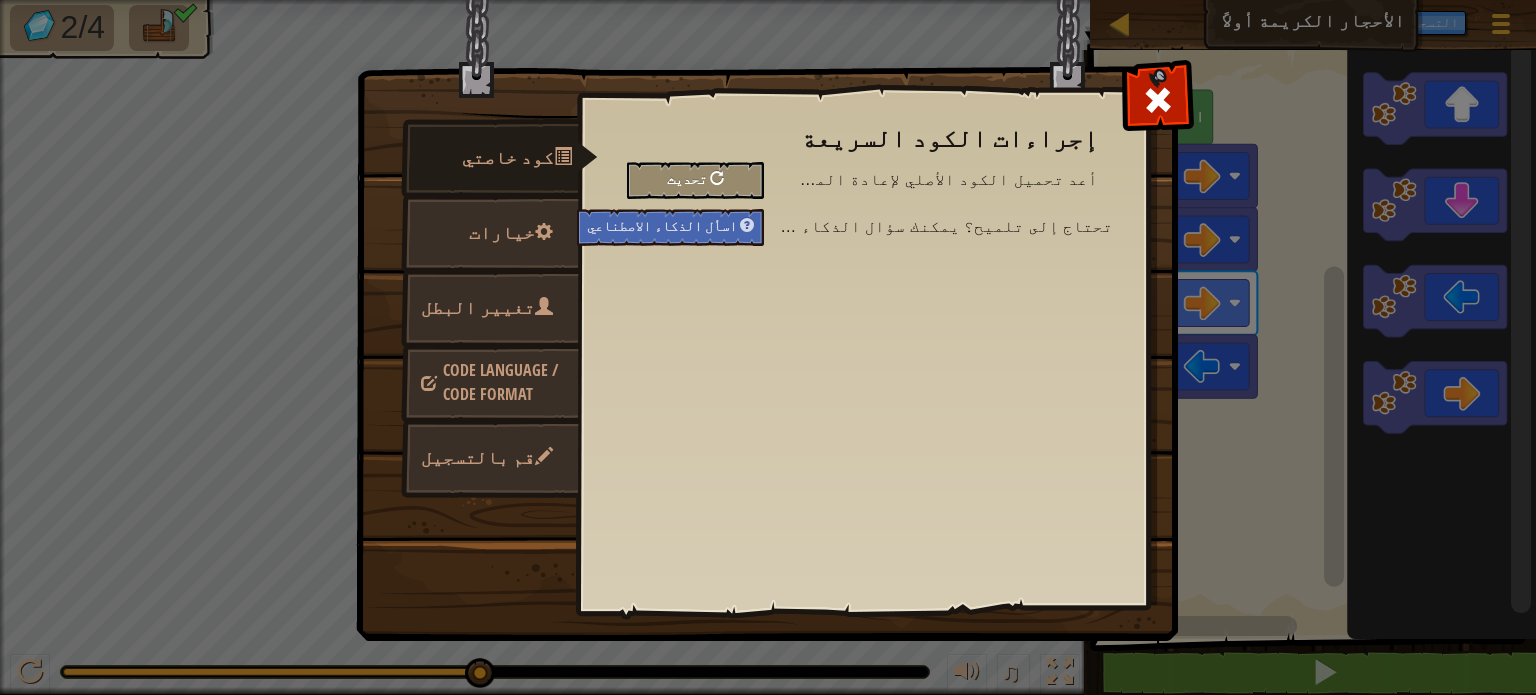 click on "تحديث" at bounding box center (687, 178) 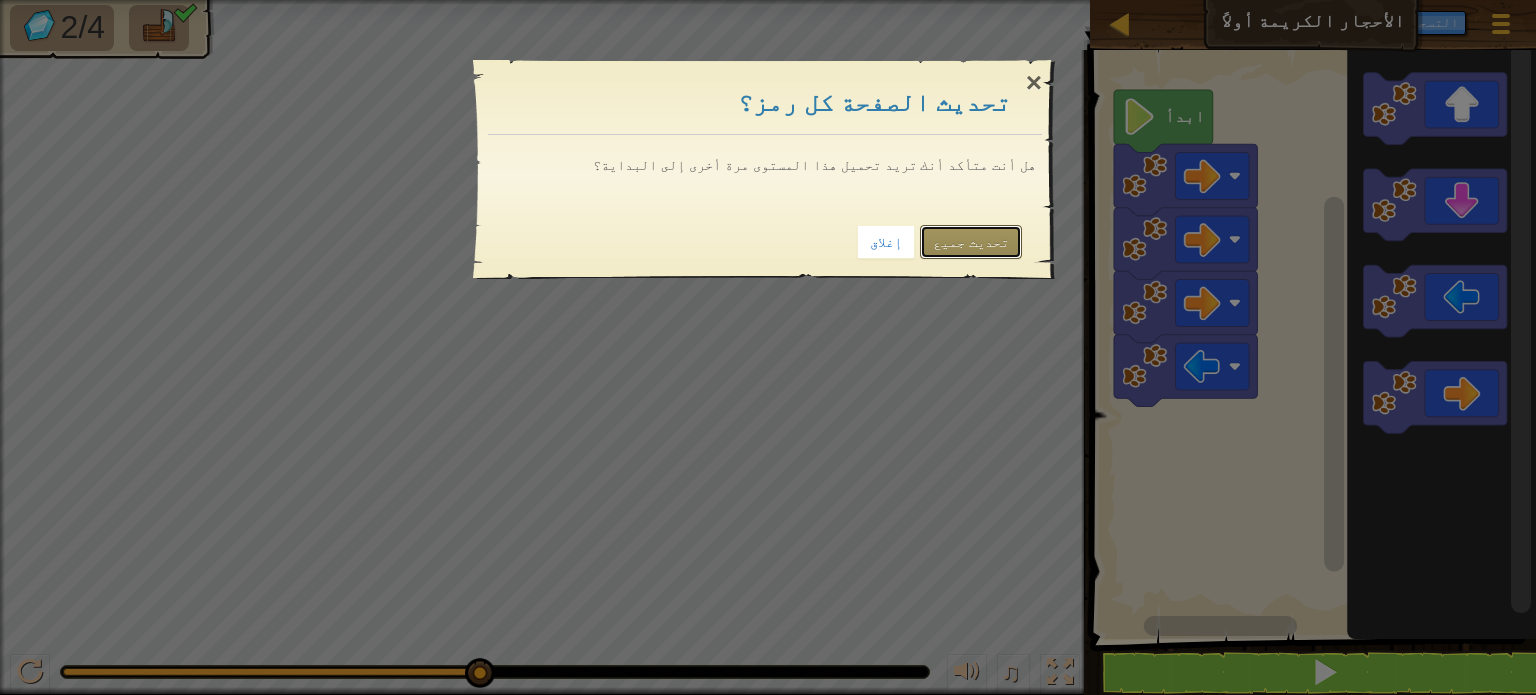 click on "تحديث جميع" at bounding box center [971, 242] 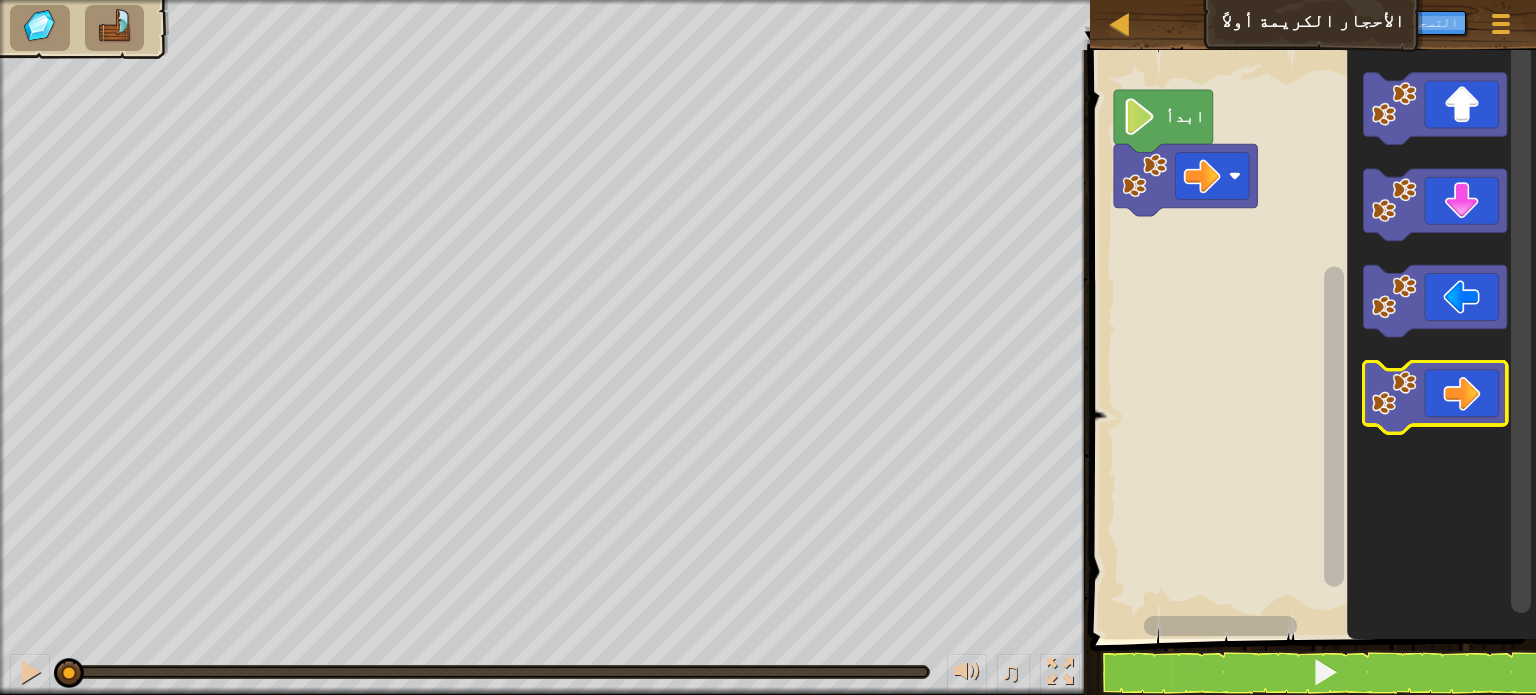 click 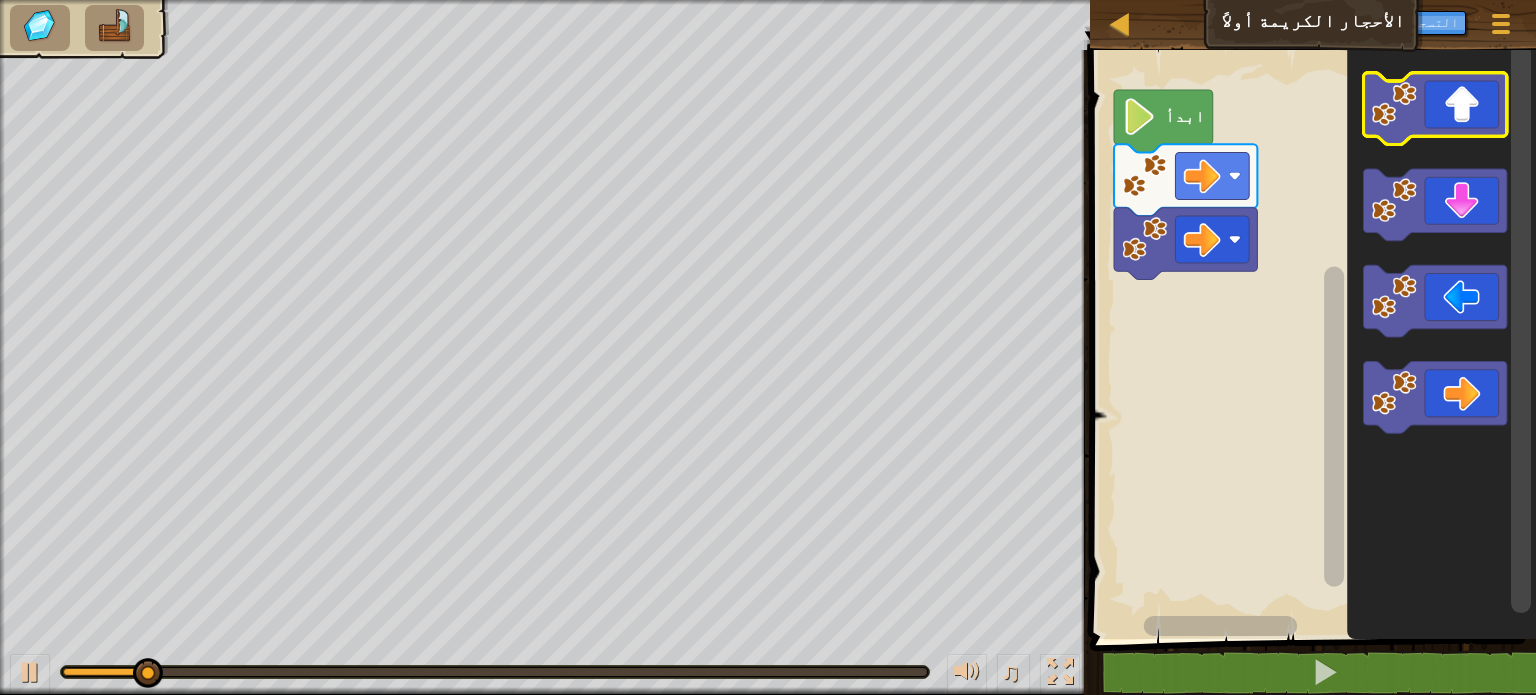 click 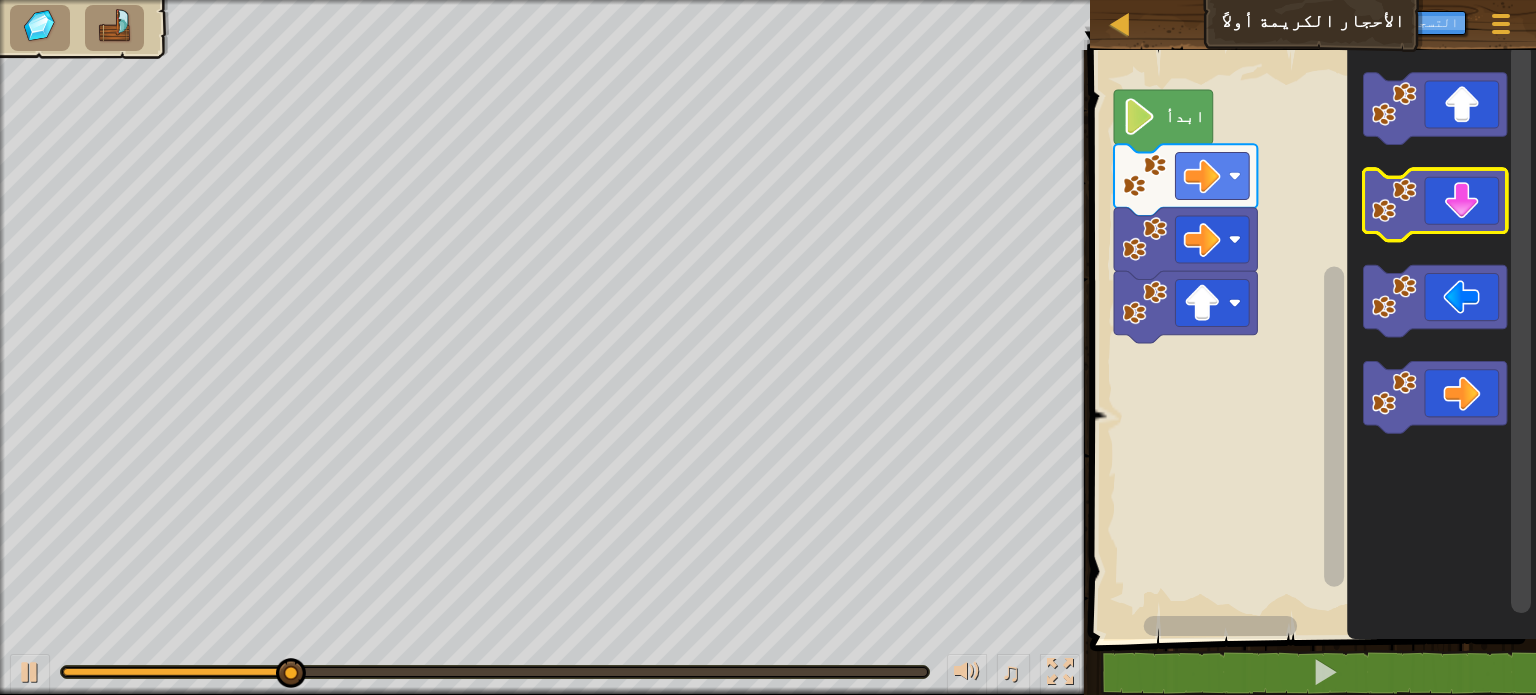 click 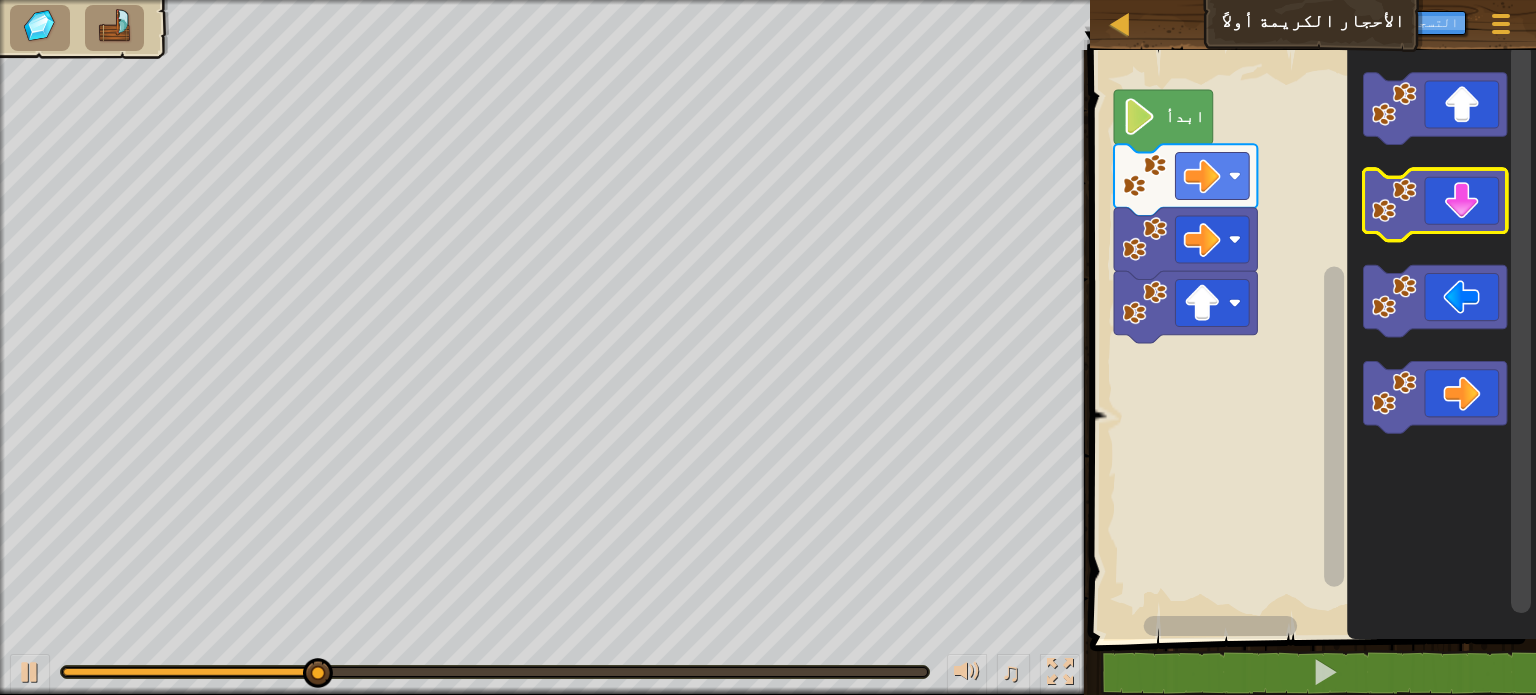 click 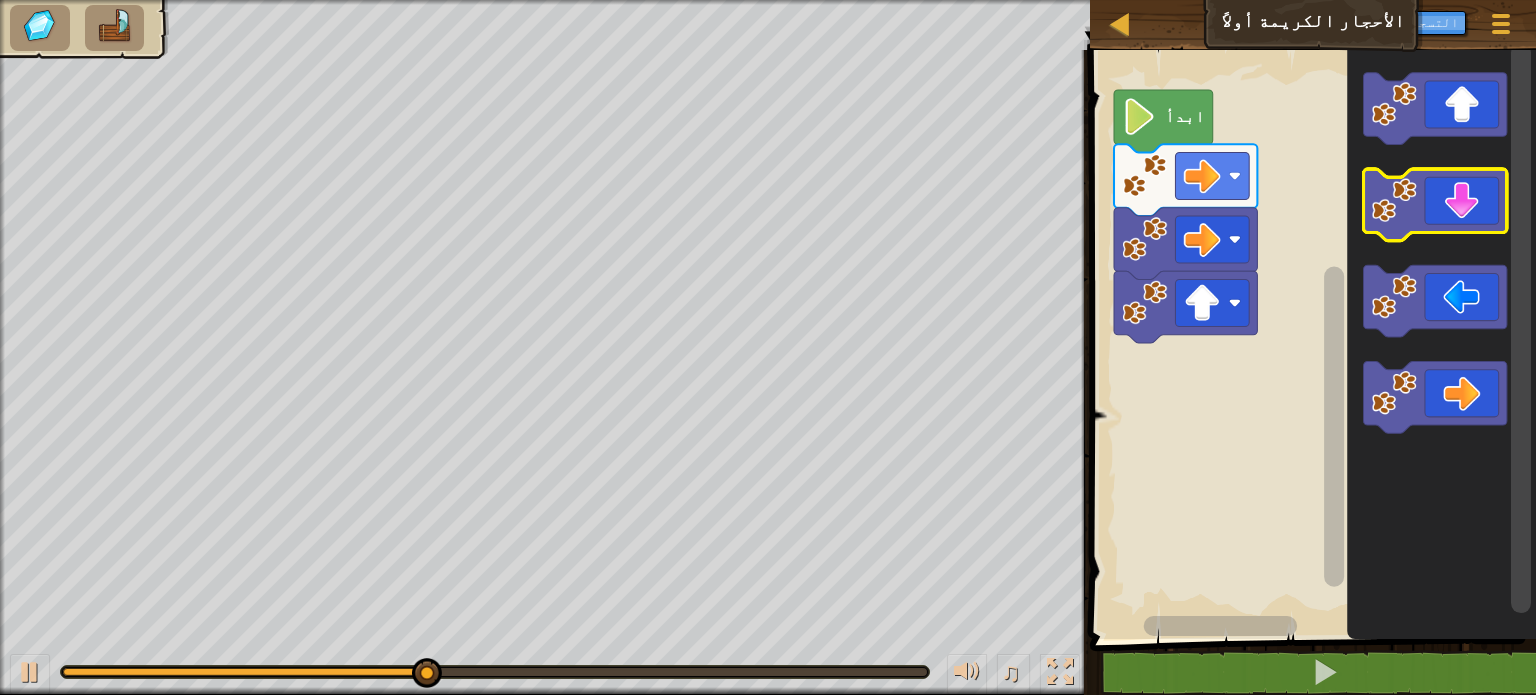 click 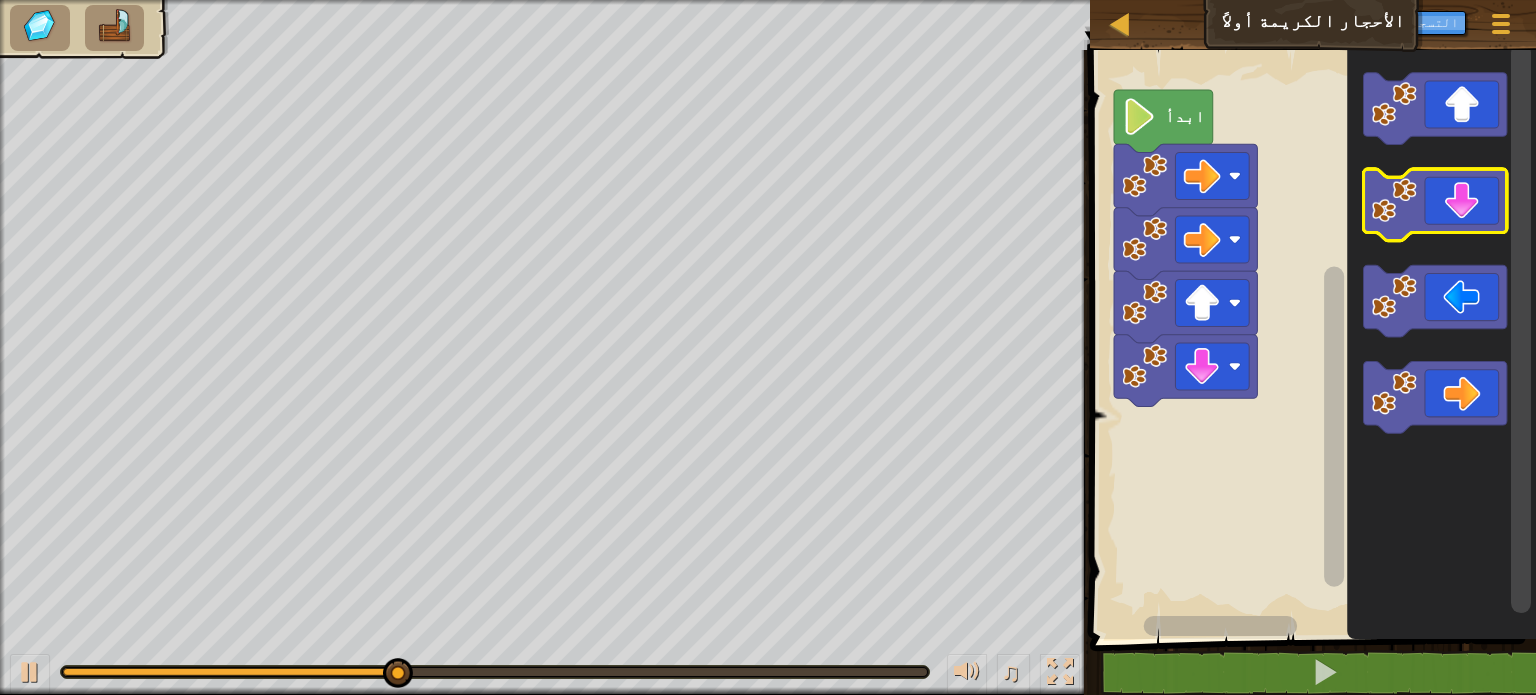click 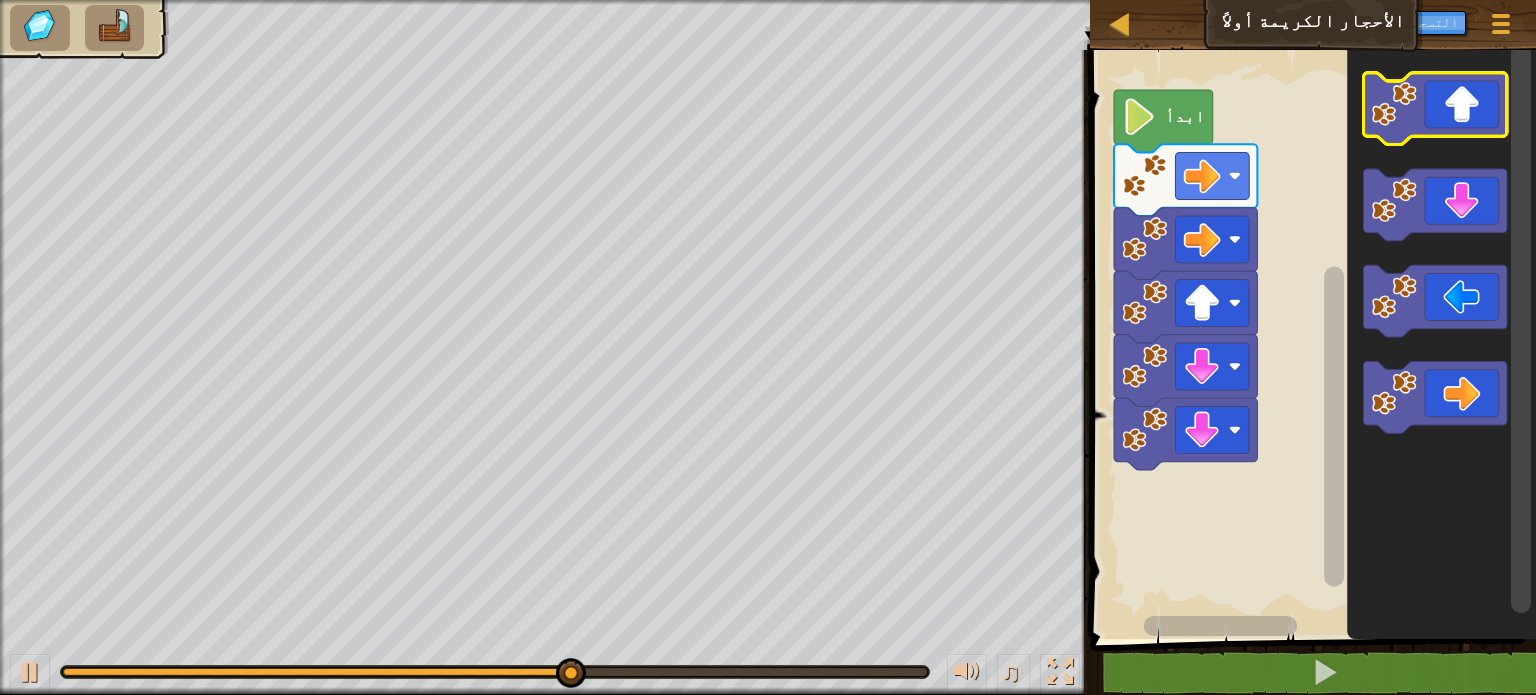 click 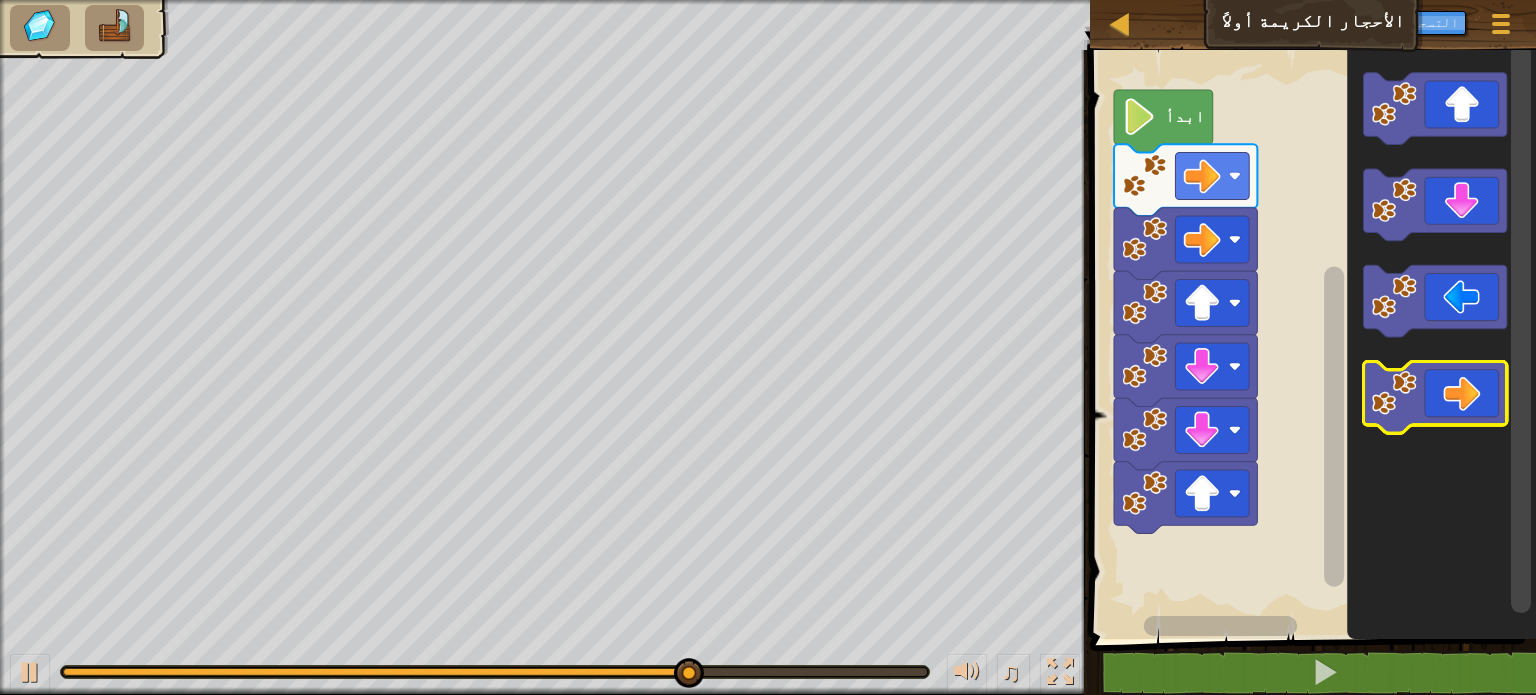 click 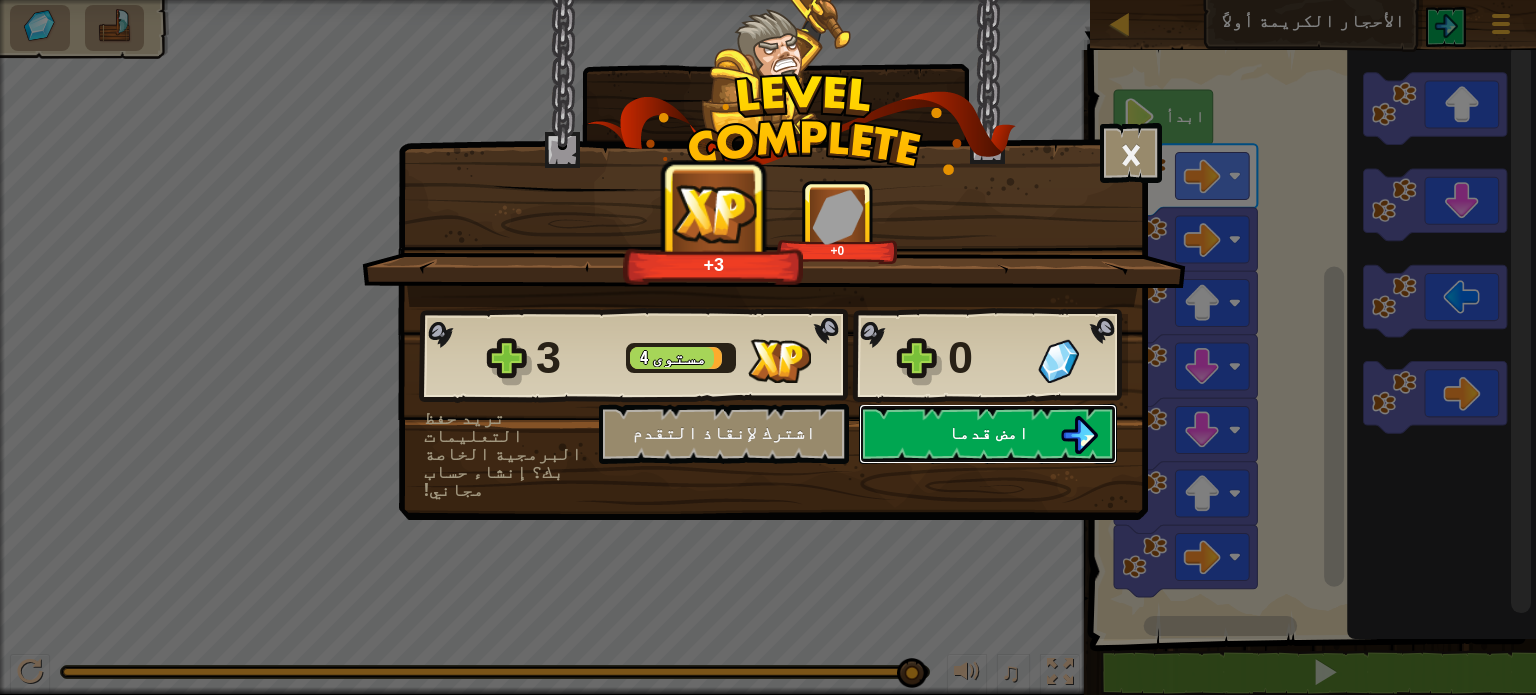 click on "امض قدما" at bounding box center (988, 432) 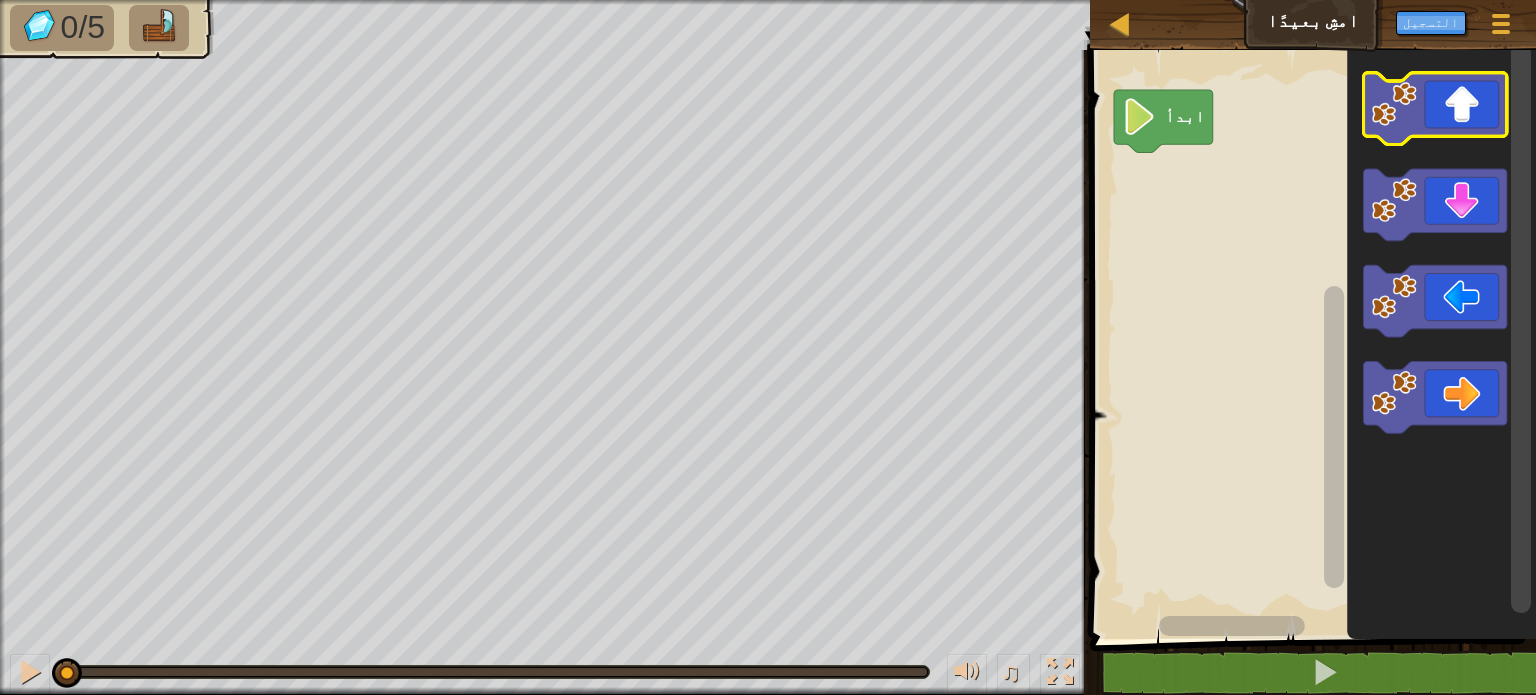 click 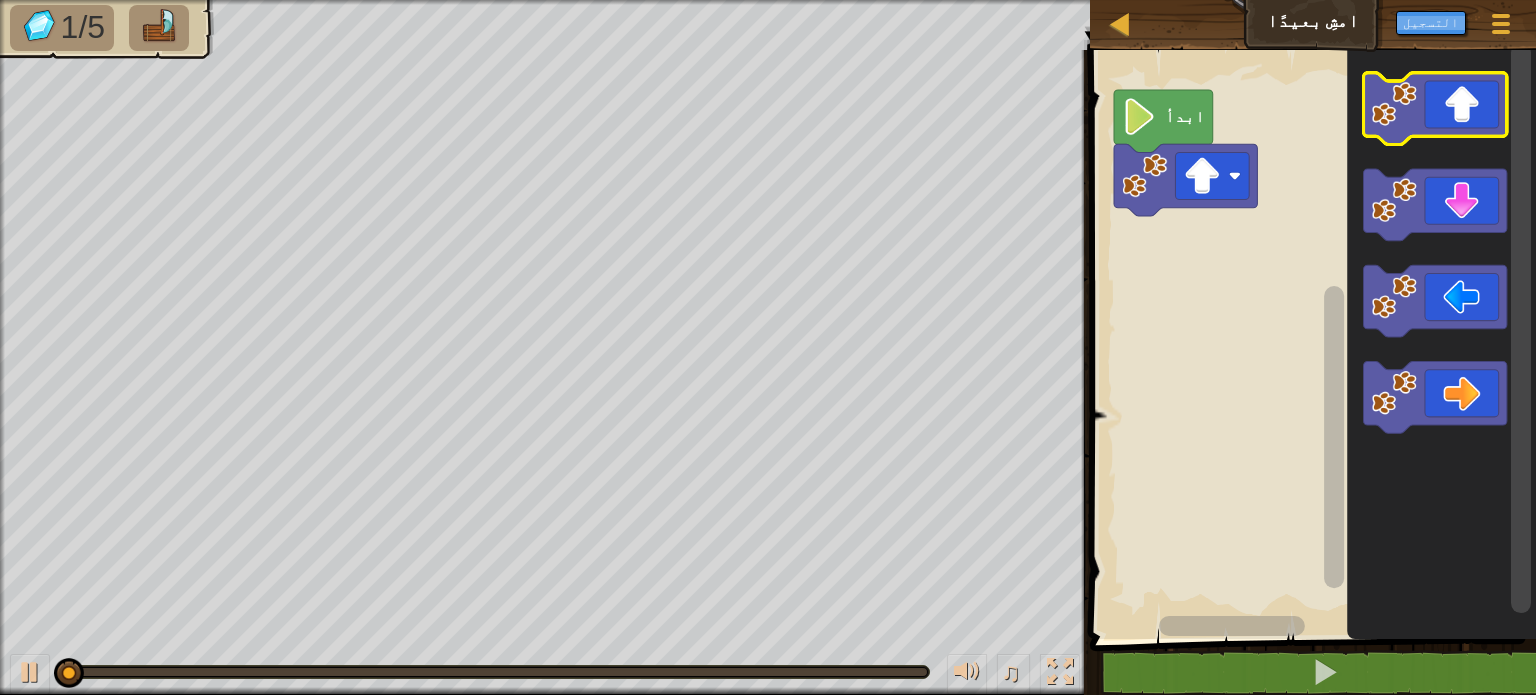 click 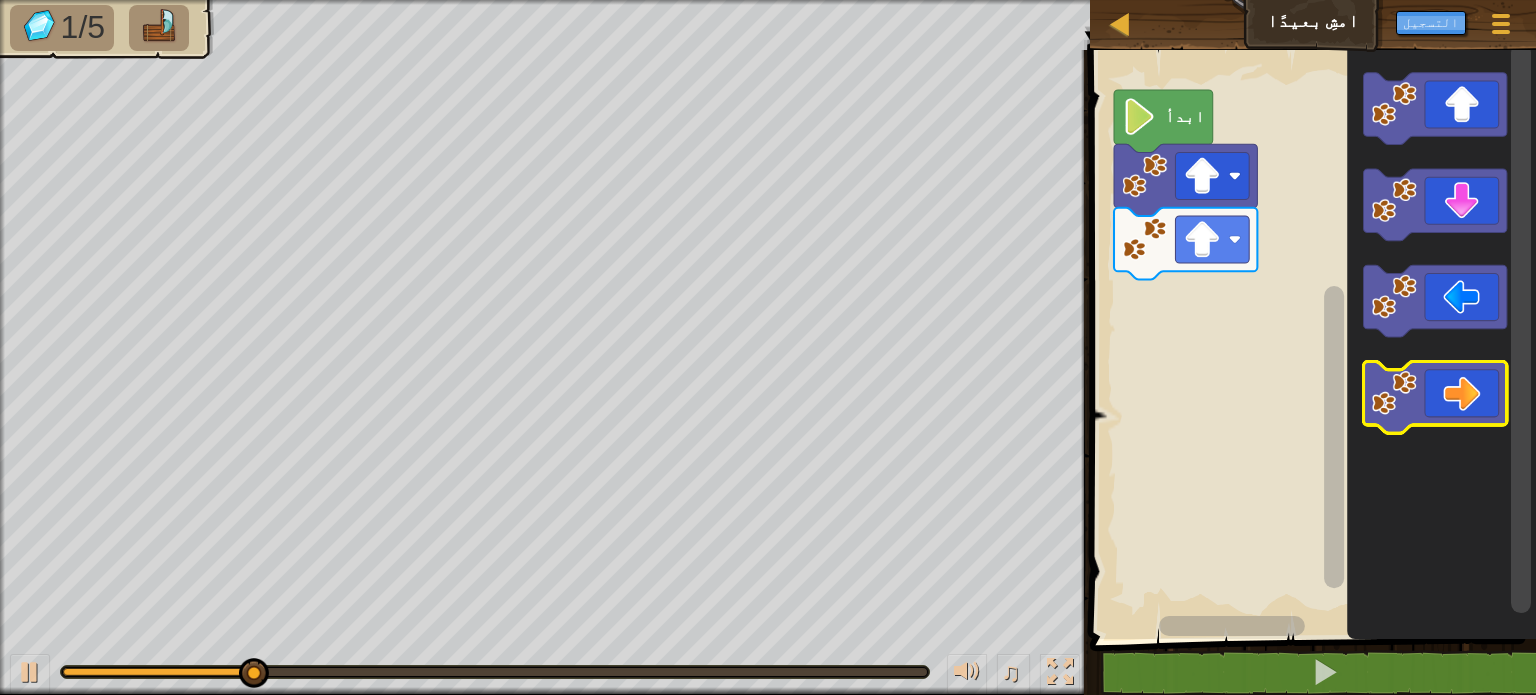 click 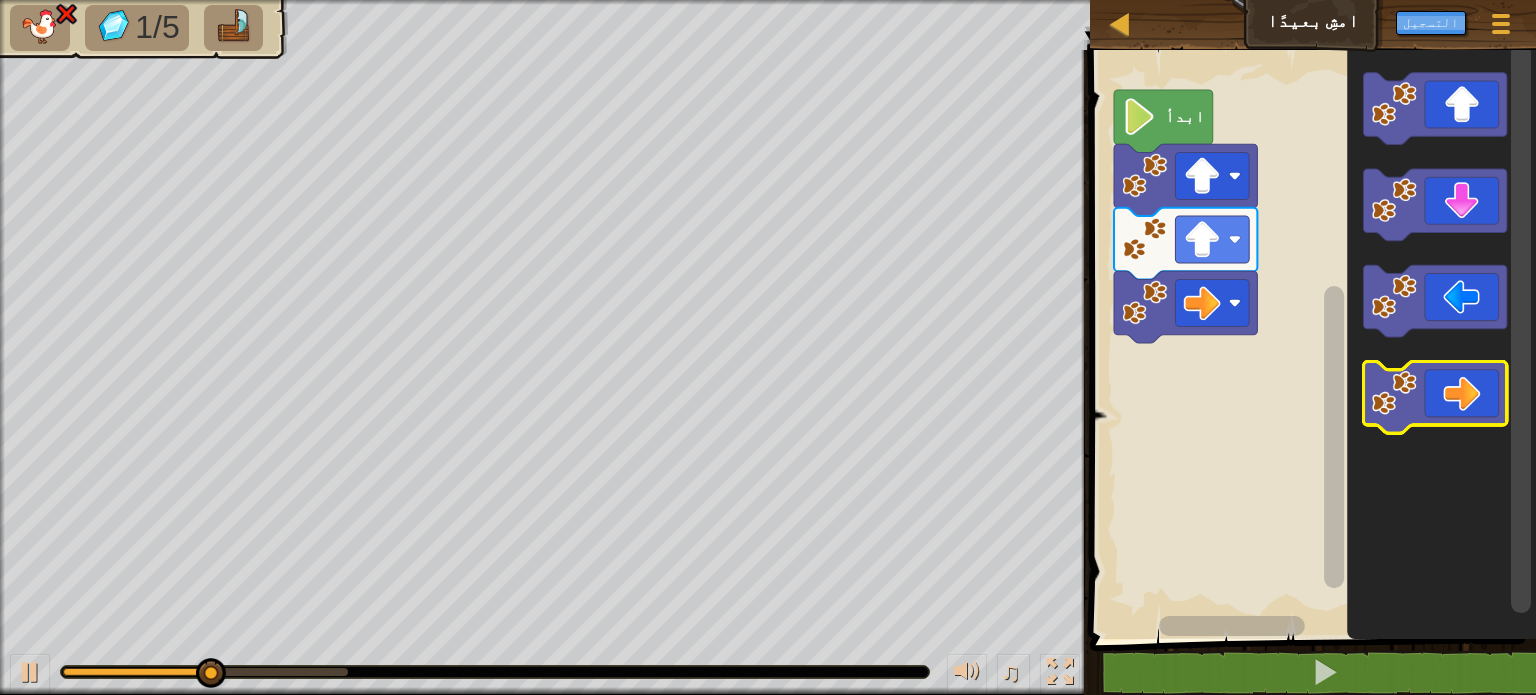 click 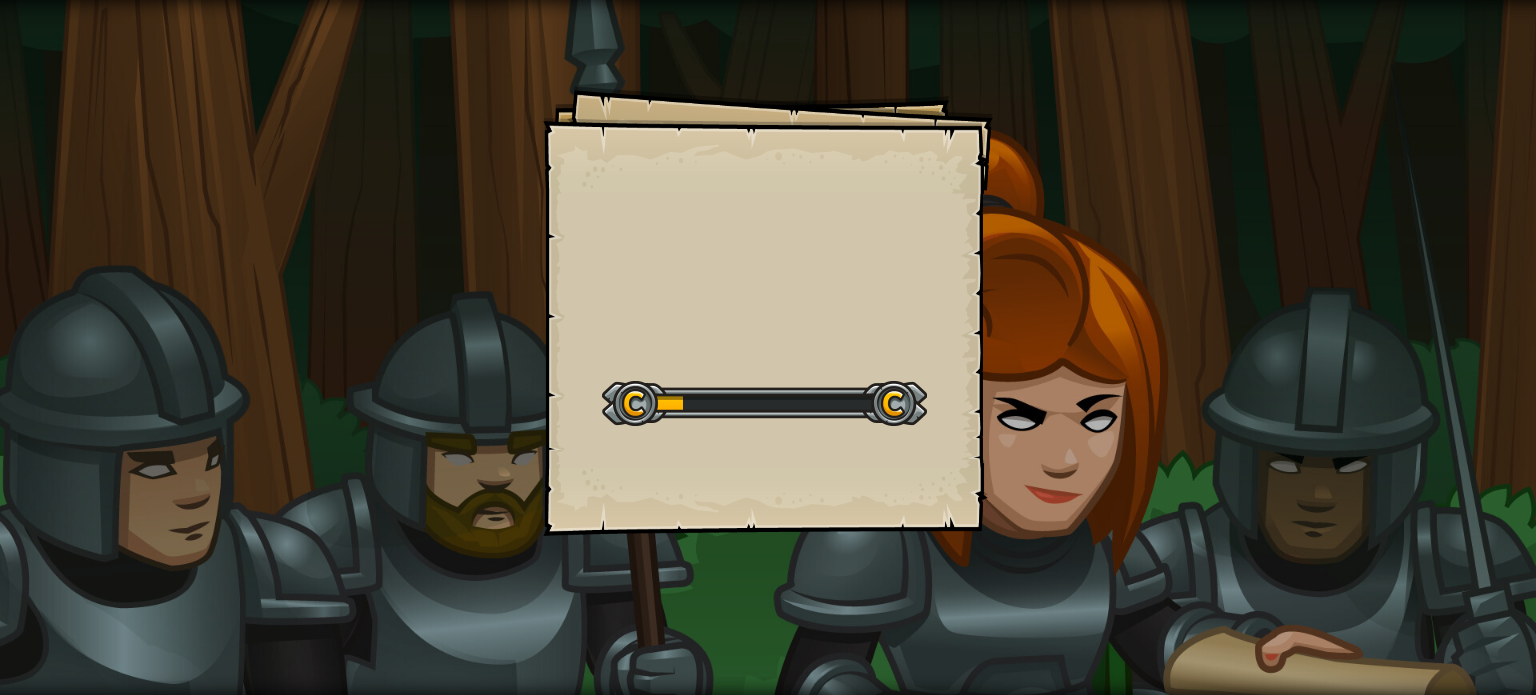 scroll, scrollTop: 0, scrollLeft: 0, axis: both 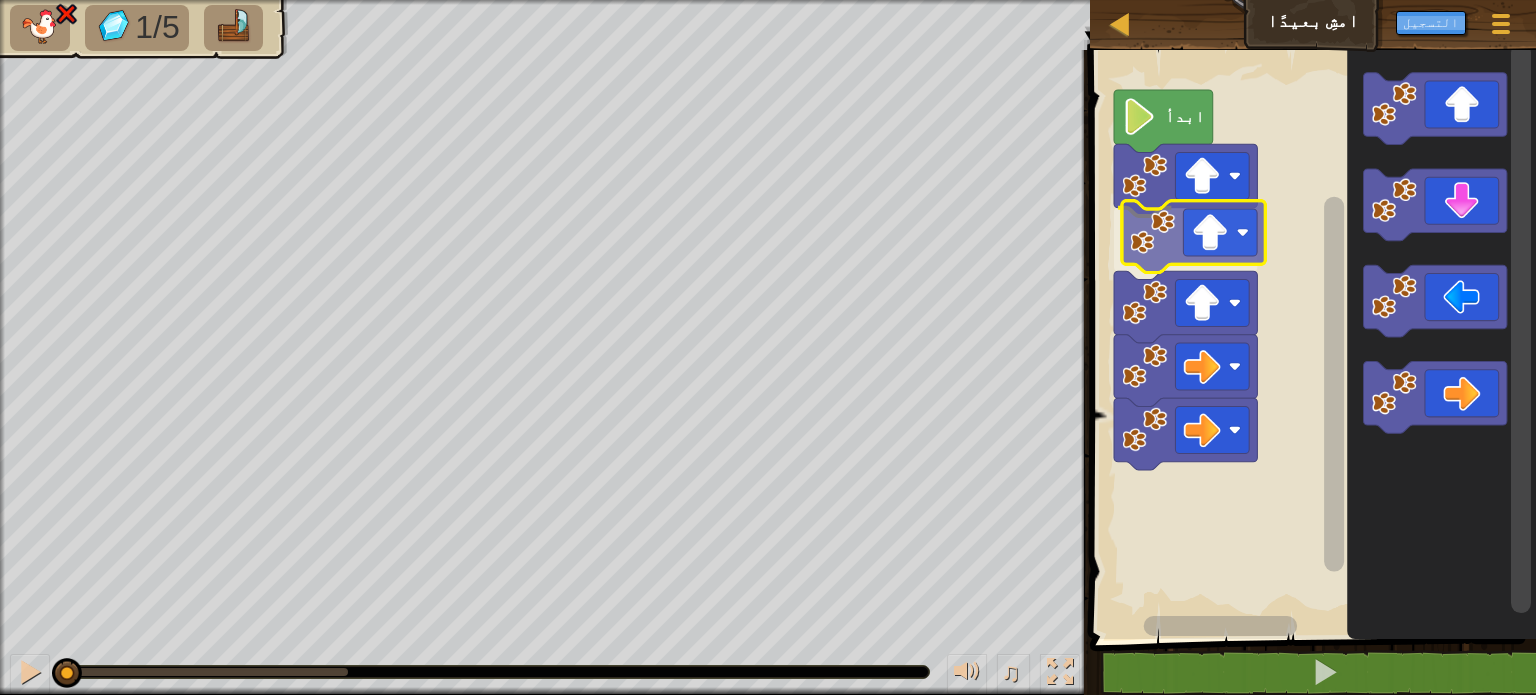 click on "ابدأ" at bounding box center [1310, 339] 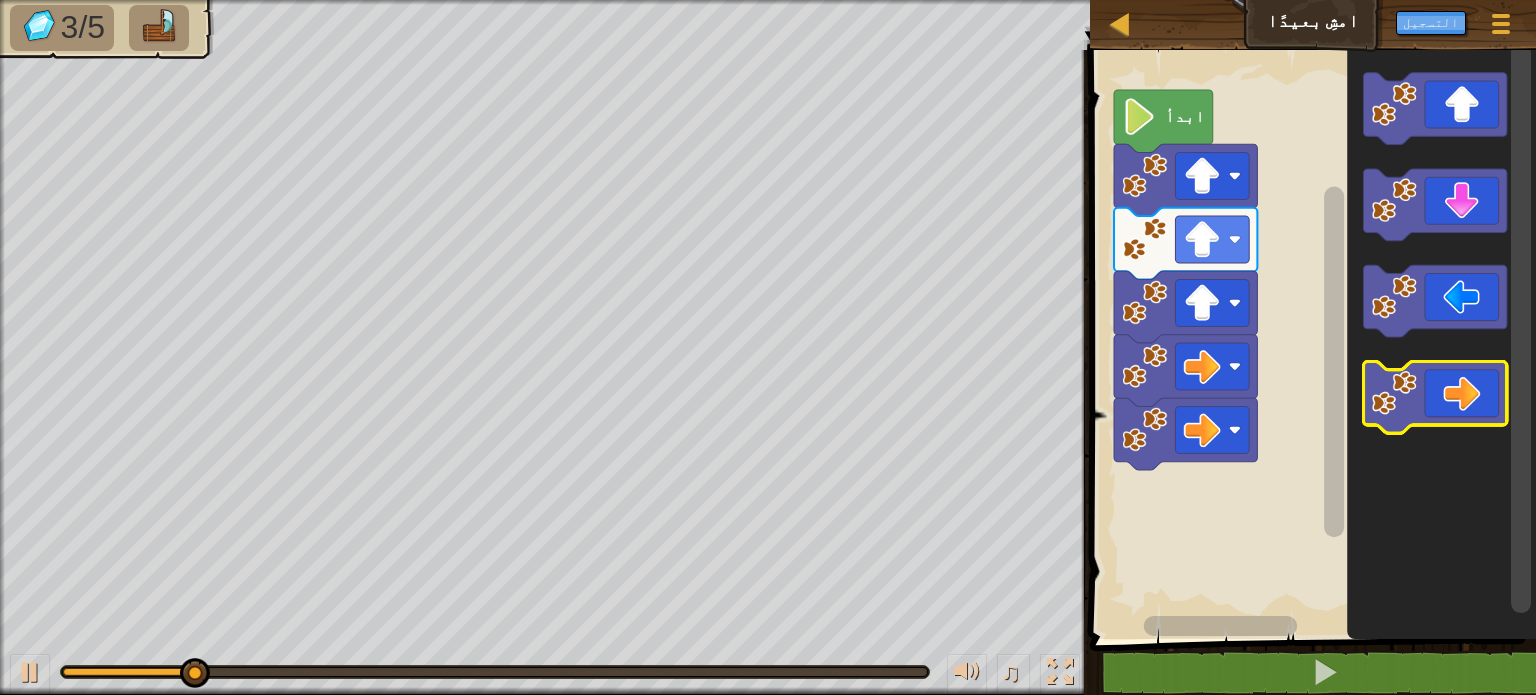 click 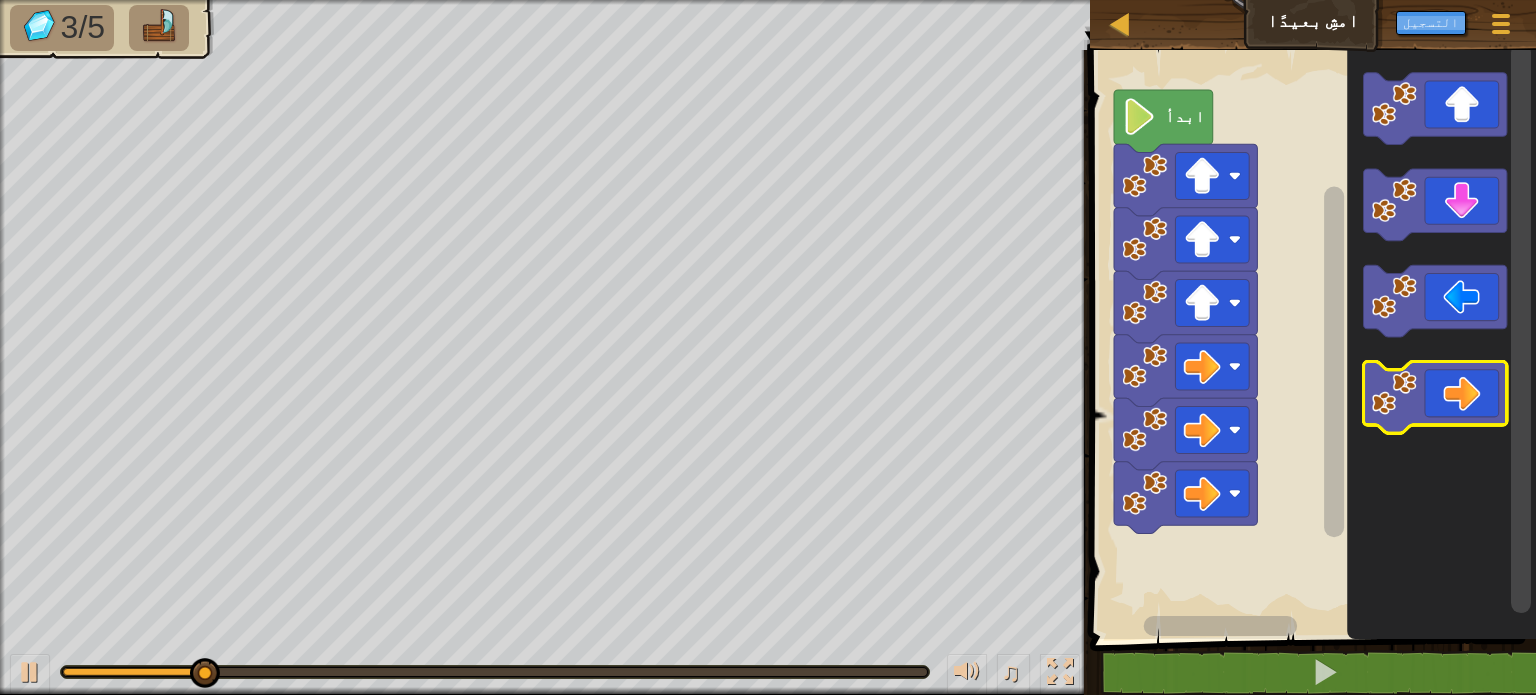 click 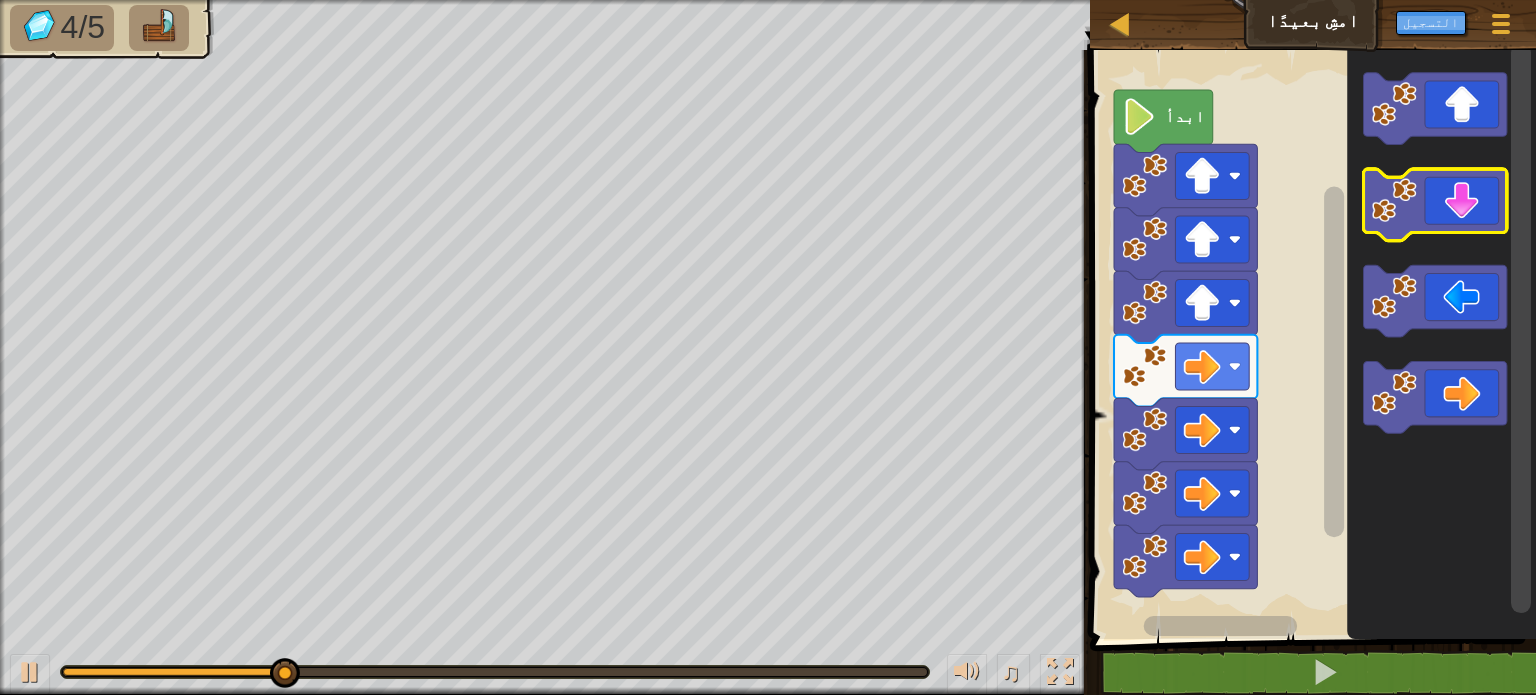 click 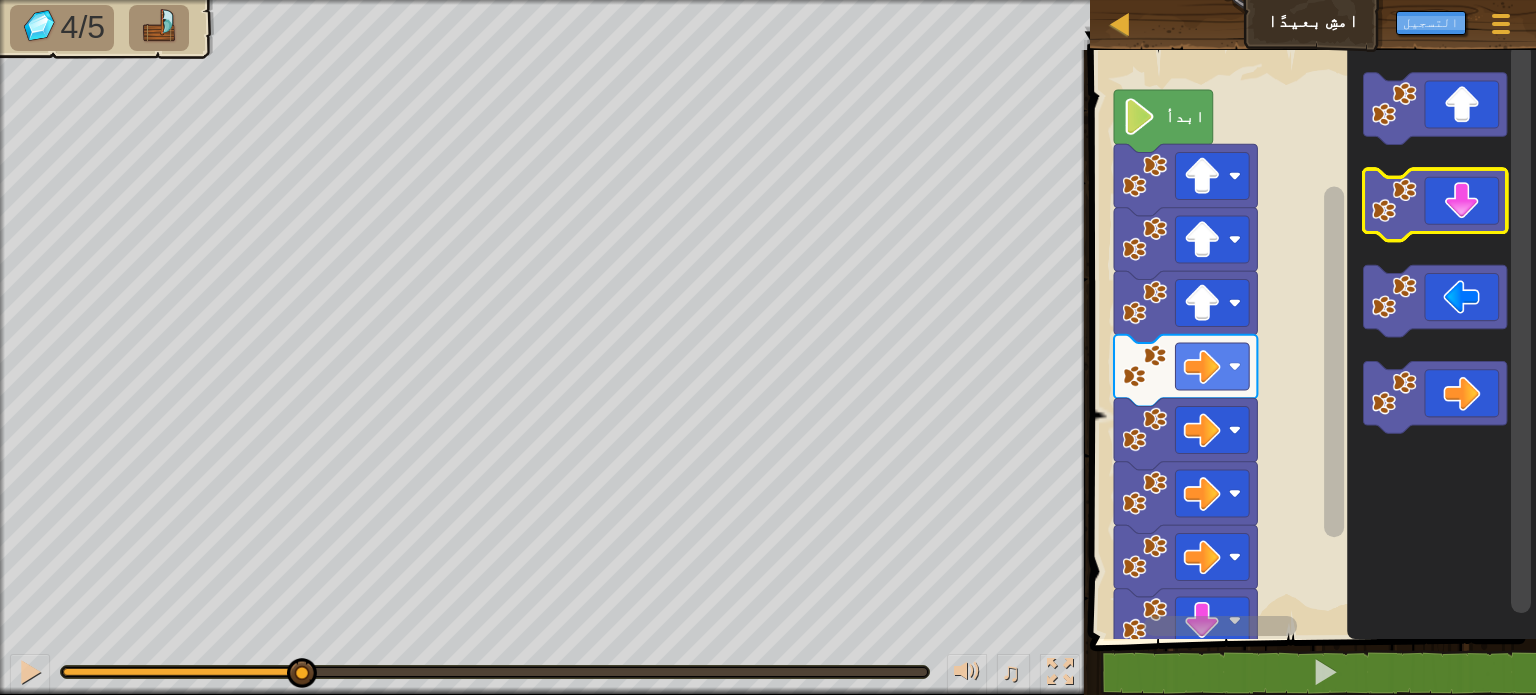 click 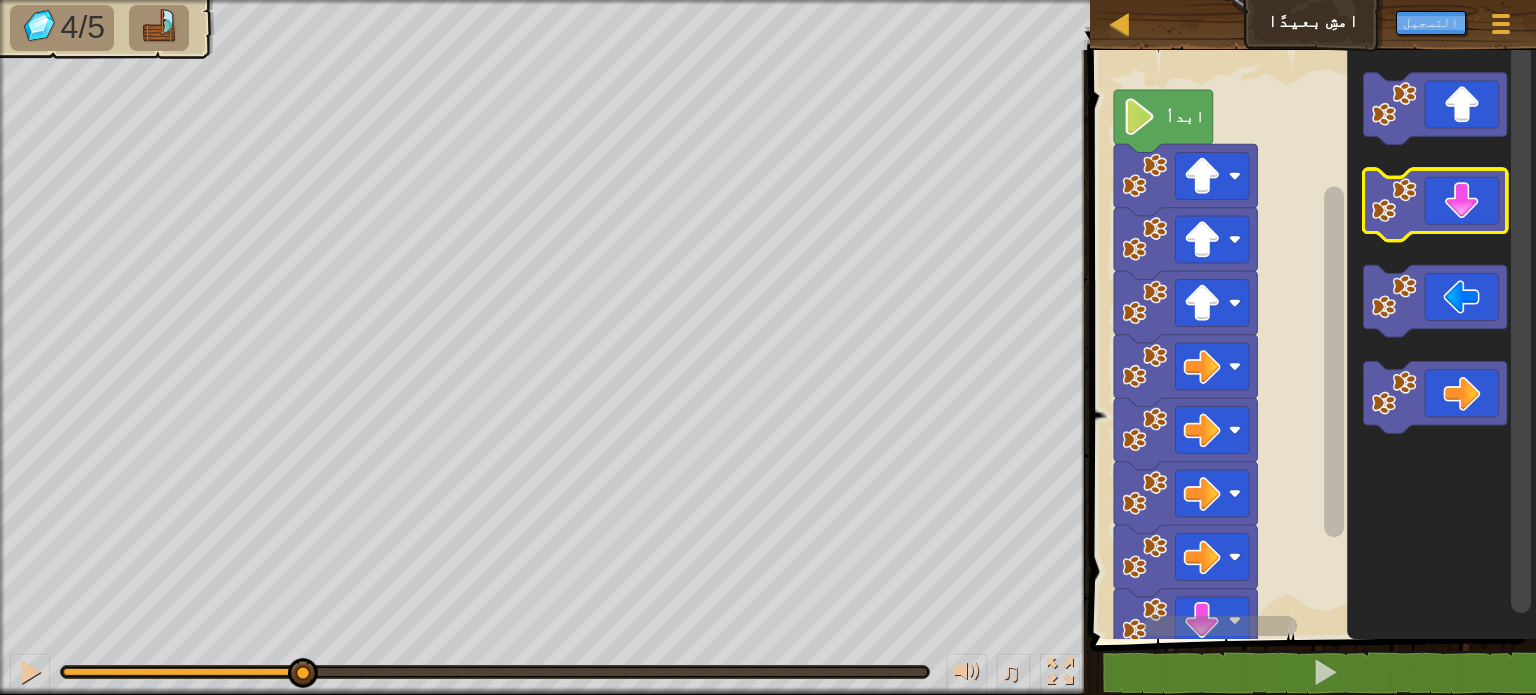 click 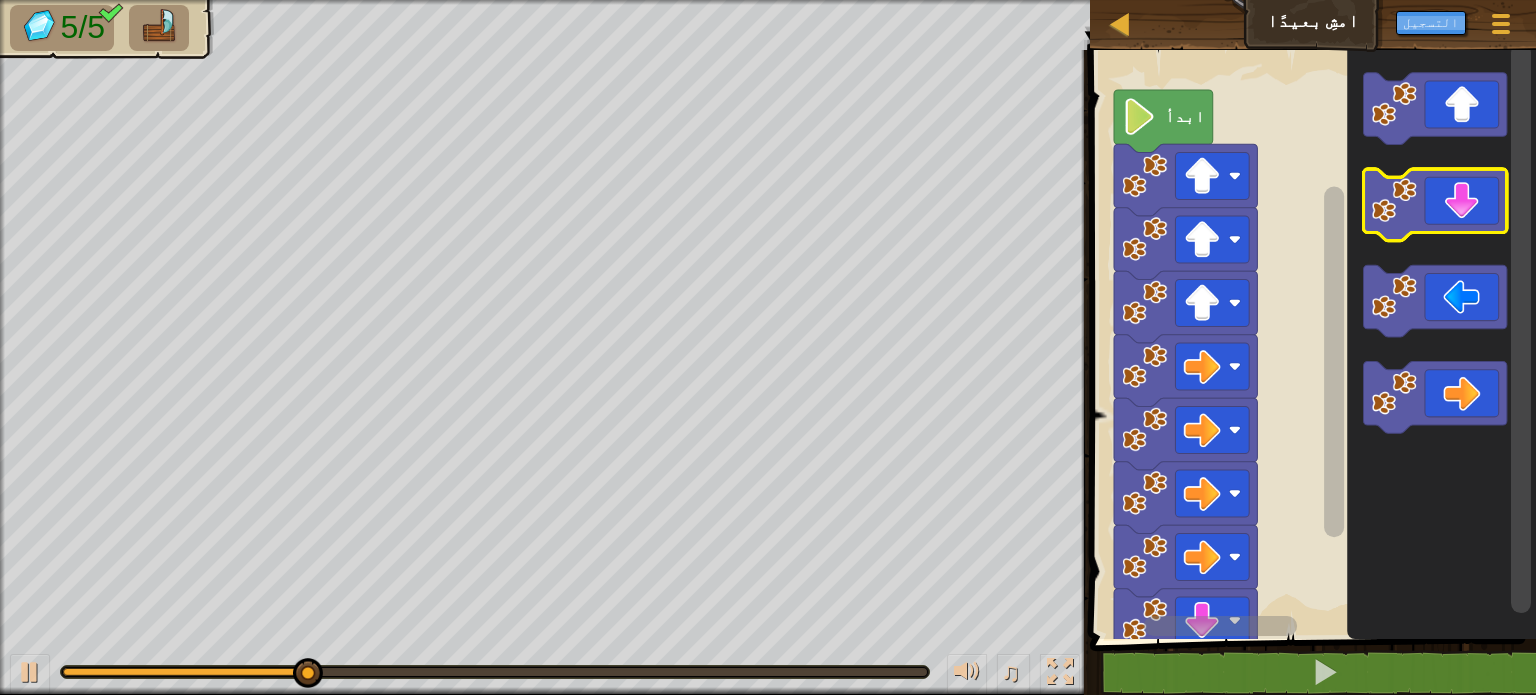 click 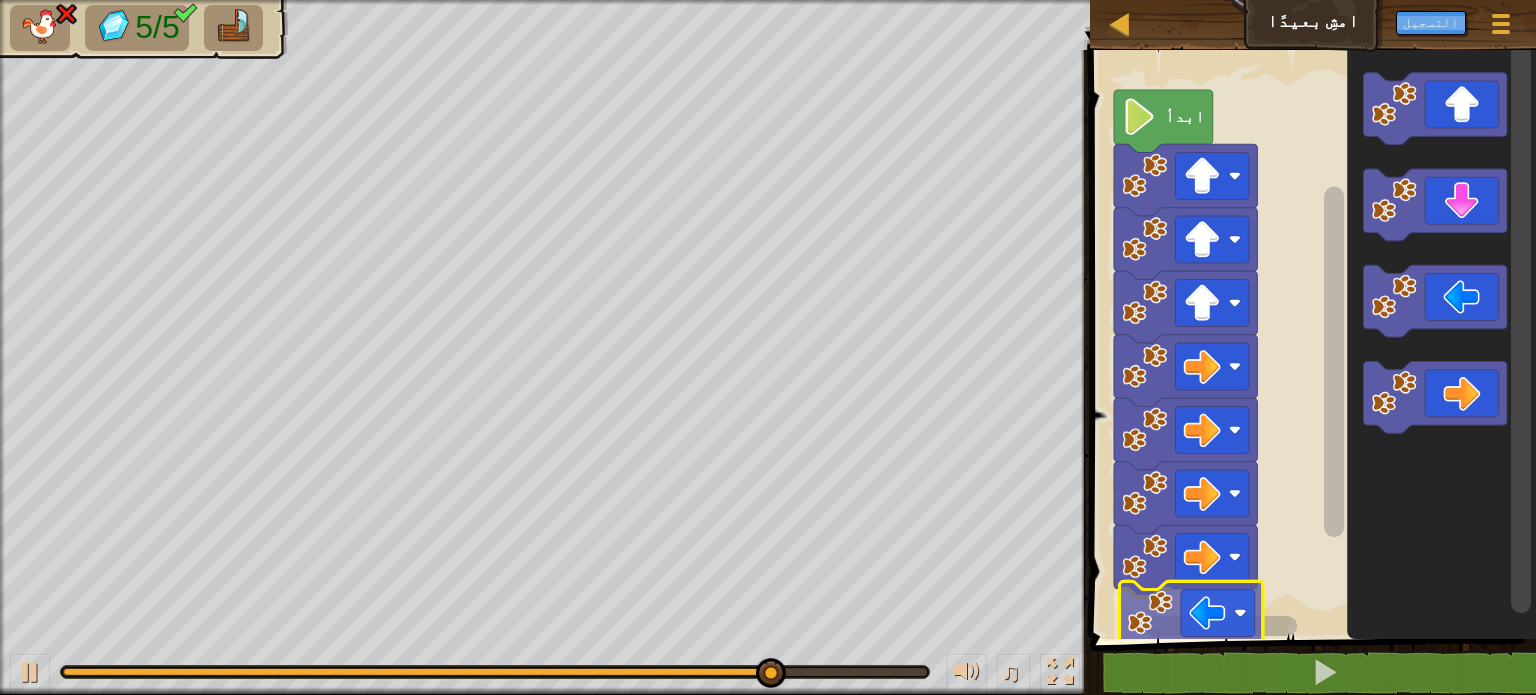 click on "ابدأ" at bounding box center (1310, 339) 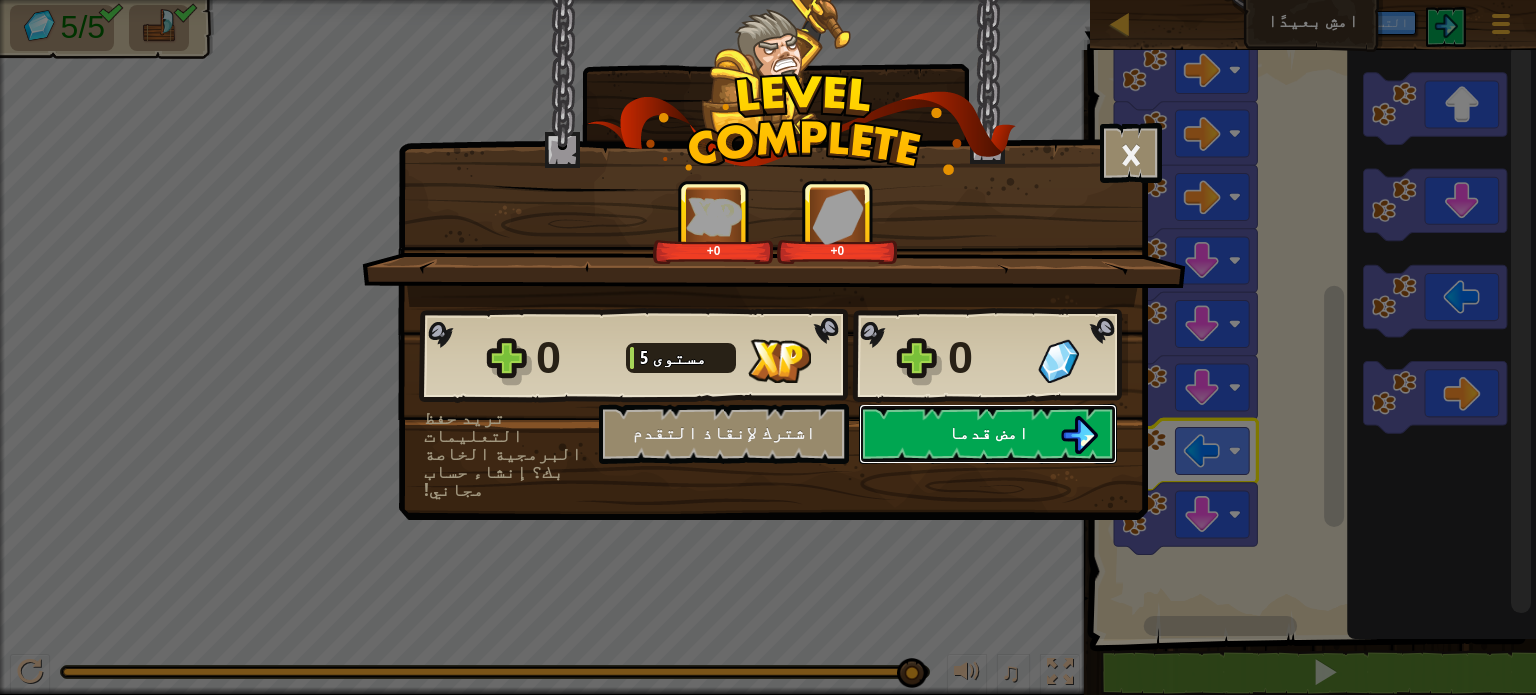 click on "امض قدما" at bounding box center [988, 434] 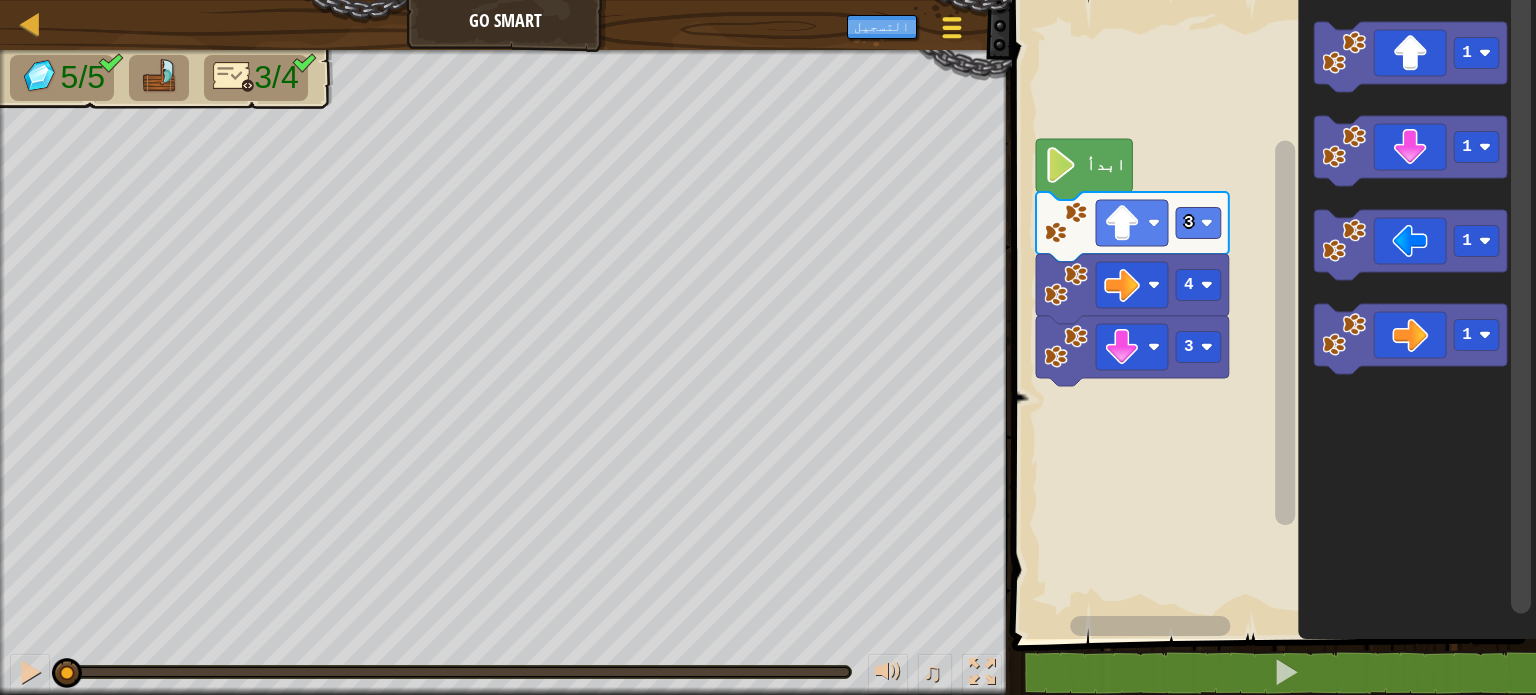 click at bounding box center [951, 27] 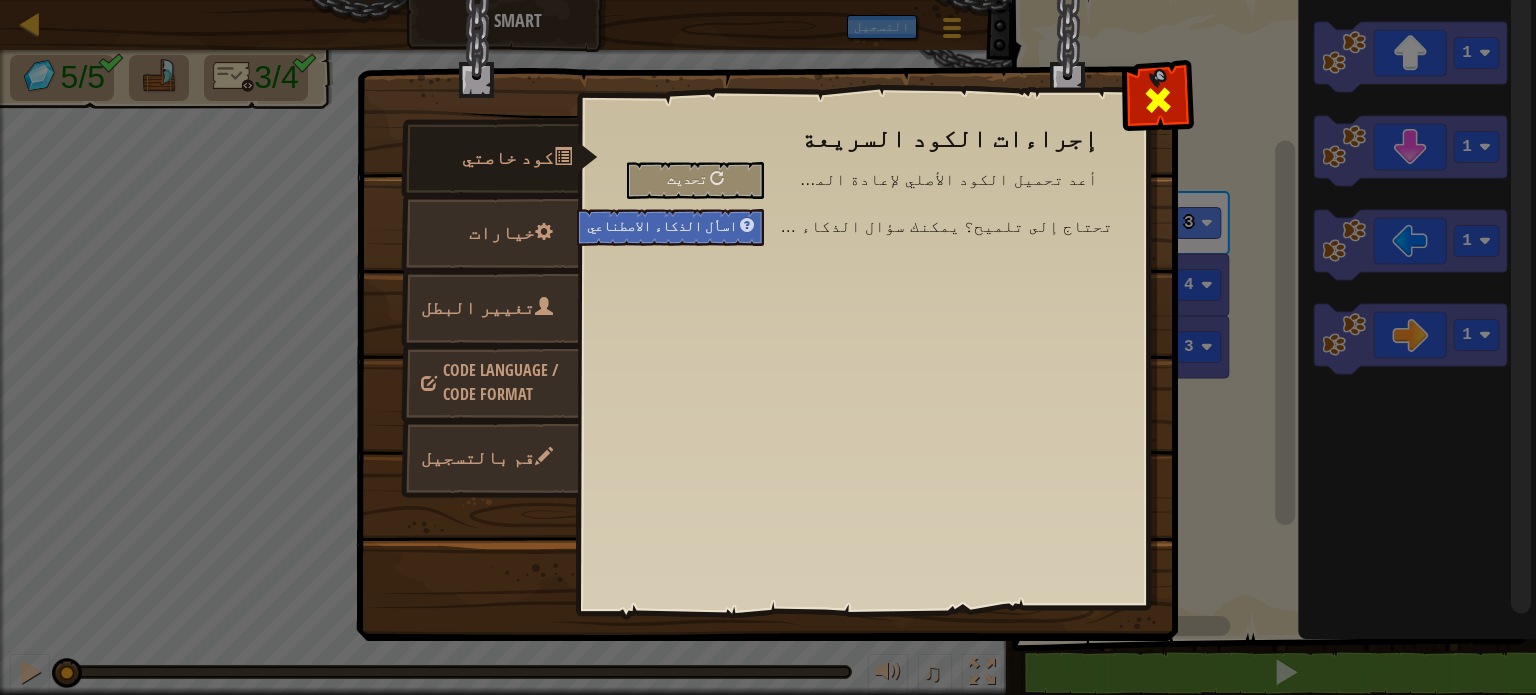 click at bounding box center (1158, 100) 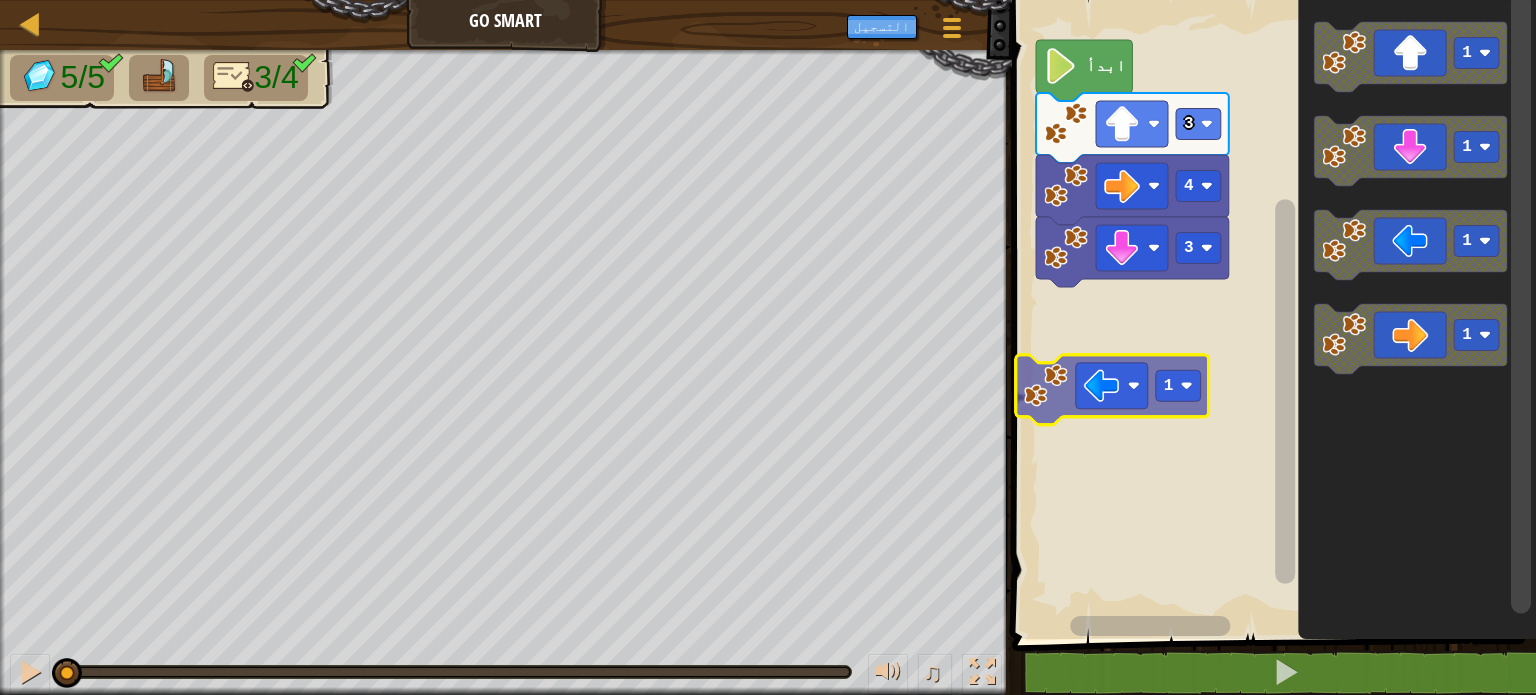 click on "3 4 3 ابدأ 1 1 1 1 1" at bounding box center (1271, 314) 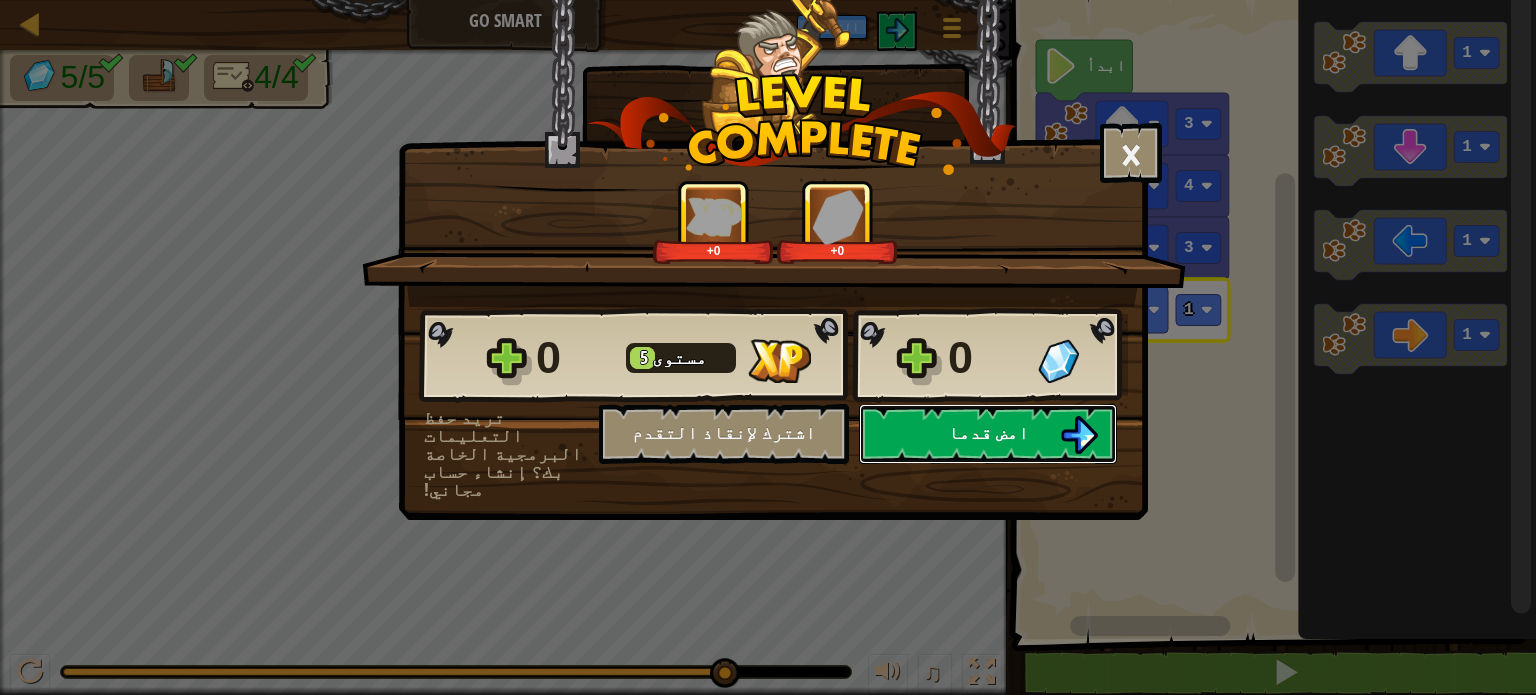 click at bounding box center [1079, 435] 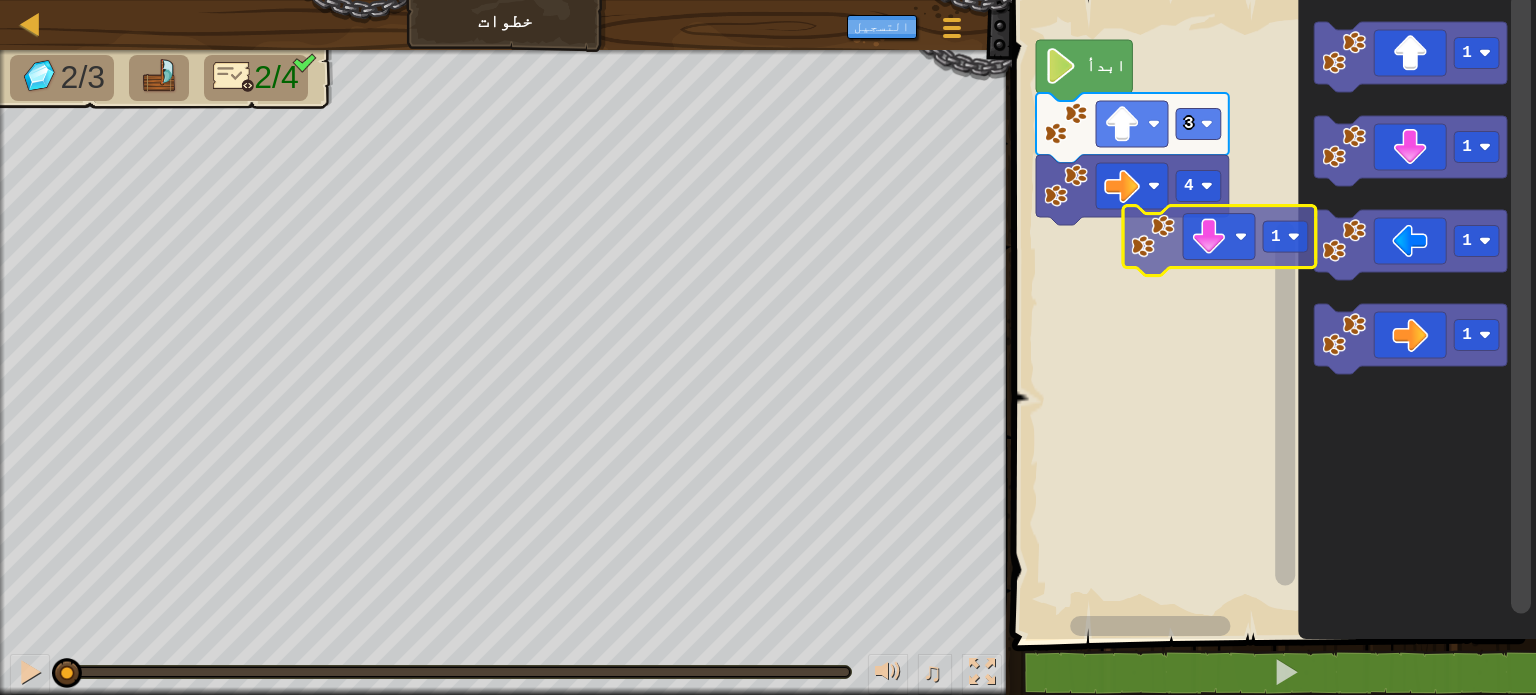 click on "4 3 ابدأ 1 1 1 1 1" at bounding box center (1271, 314) 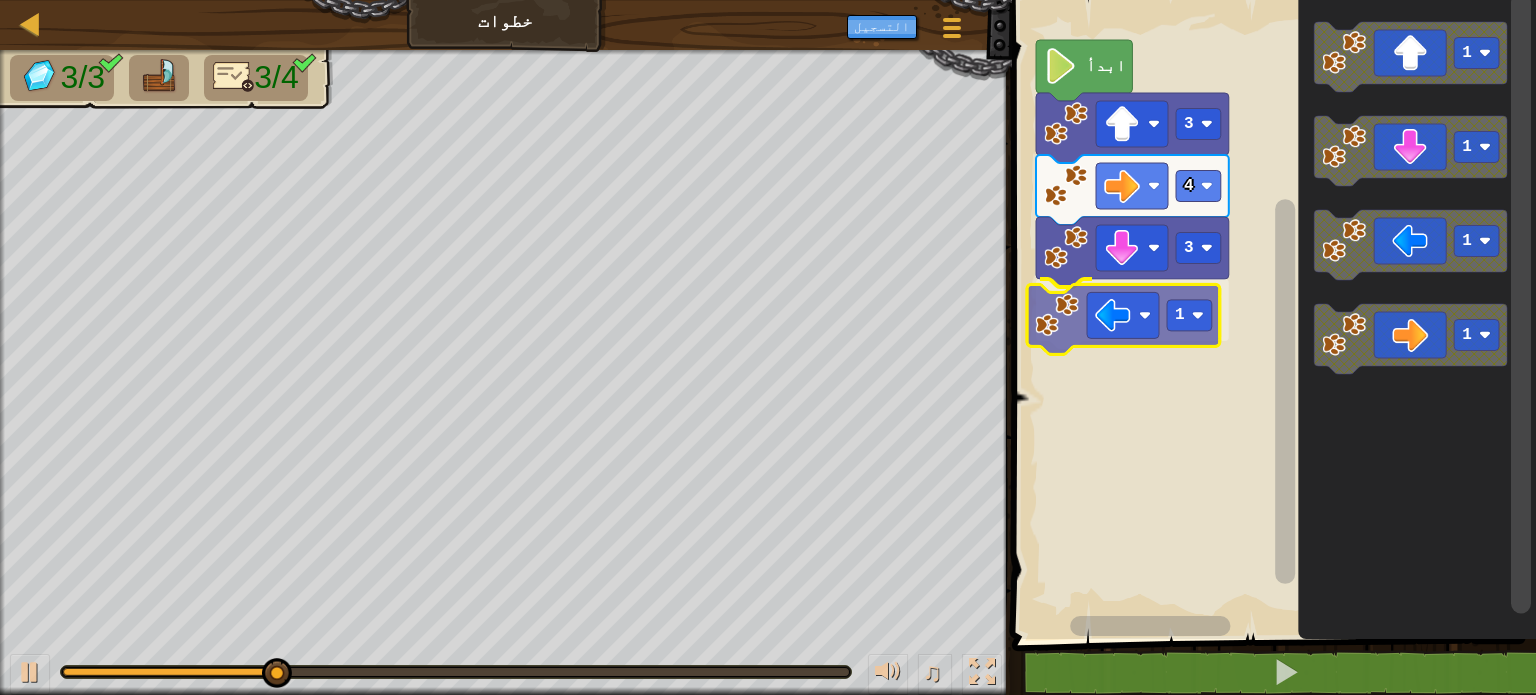 click on "ابدأ 3 4 3 1 1 1 1 1 1" at bounding box center [1271, 314] 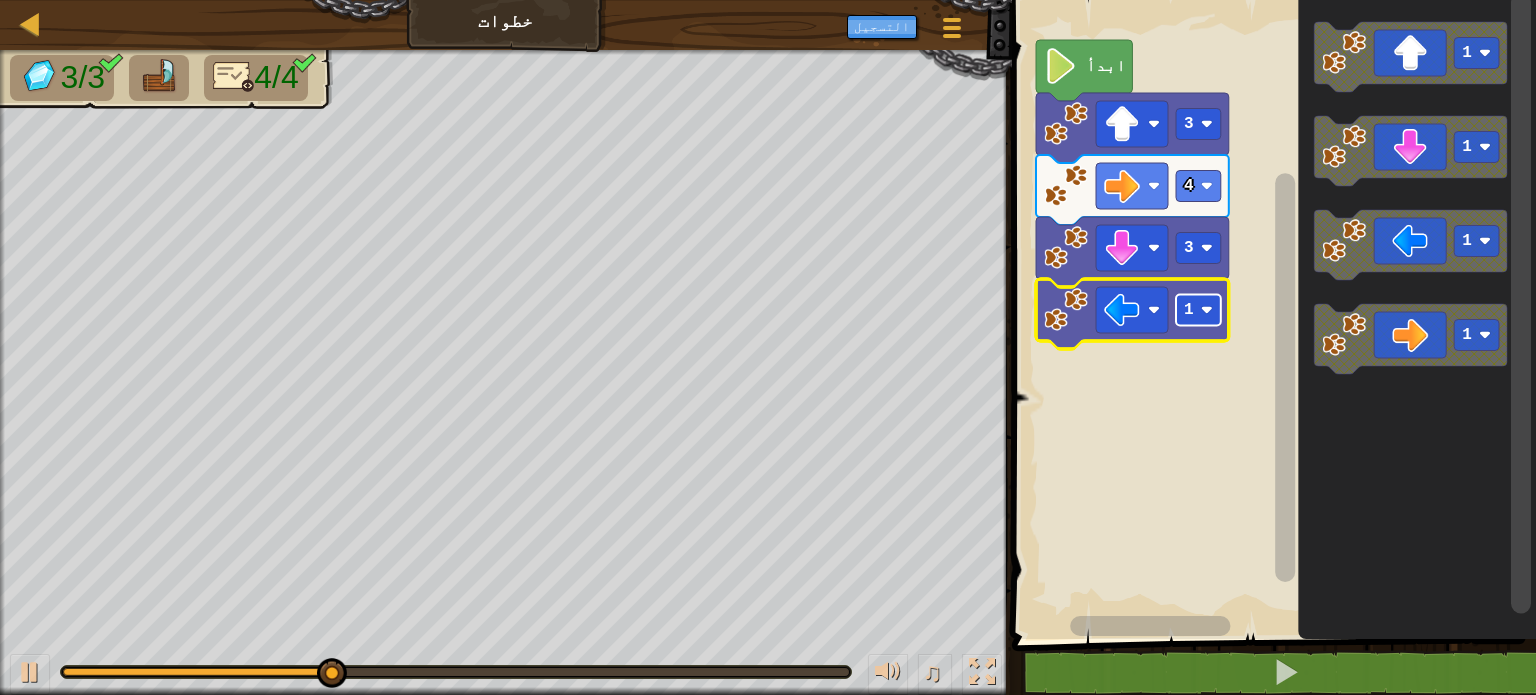 click 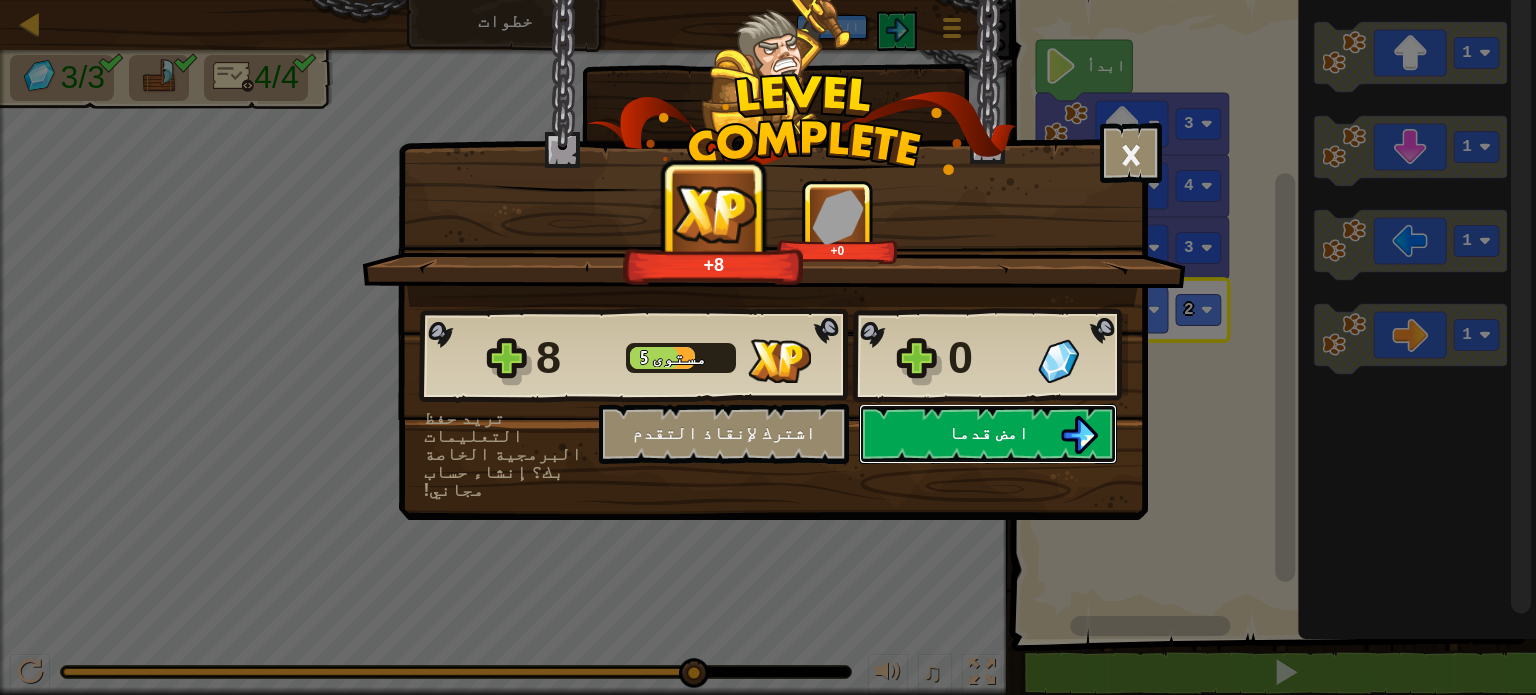 click on "امض قدما" at bounding box center [988, 434] 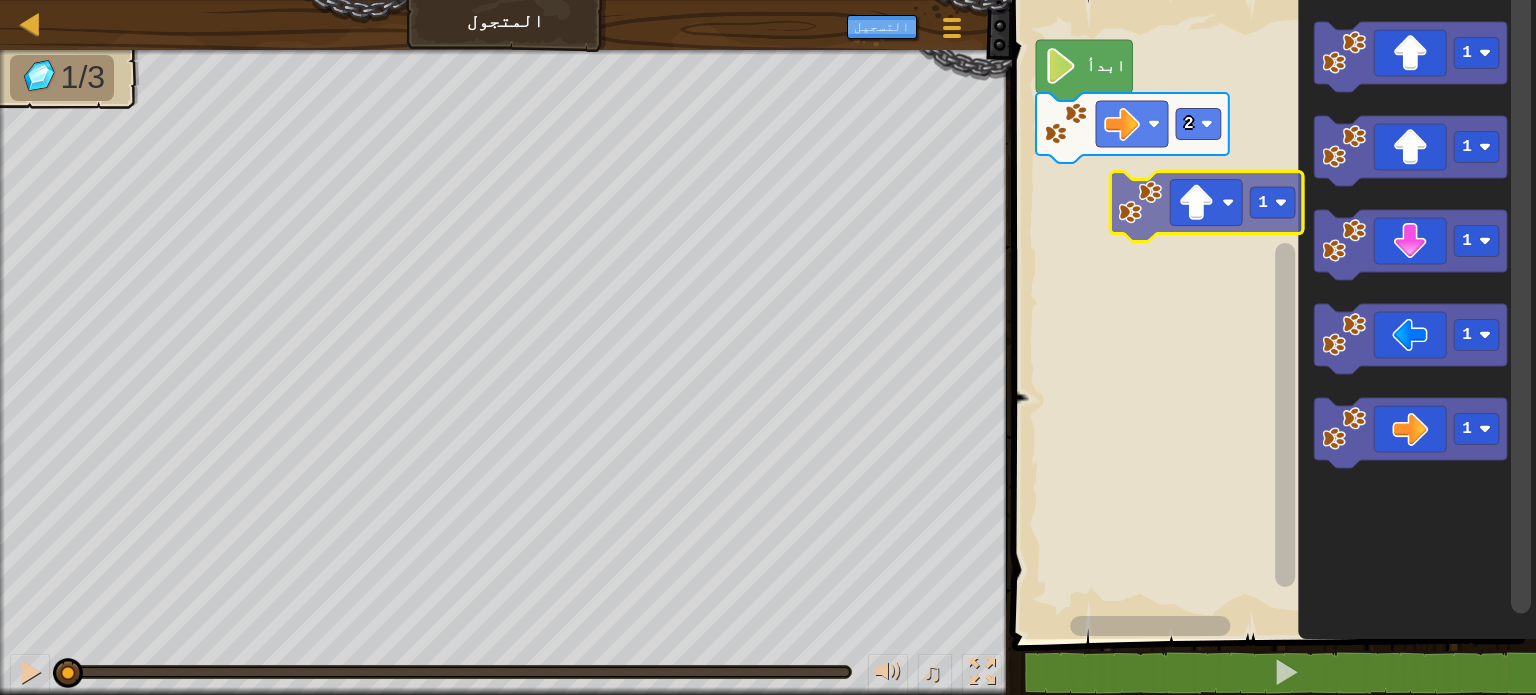 click on "2 ابدأ 1 1 1 1 1 1" at bounding box center (1271, 314) 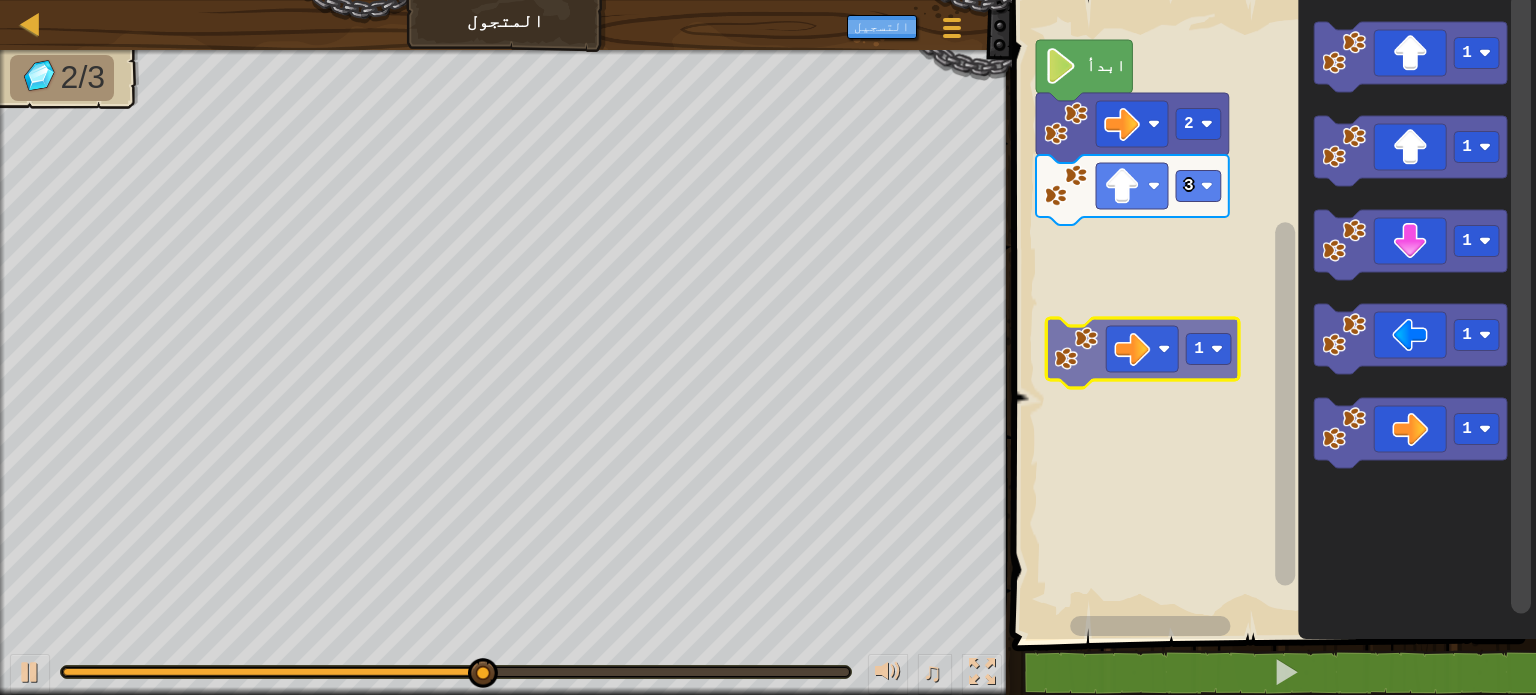 click on "ابدأ 2 3 1 1 1 1 1 1" at bounding box center [1271, 314] 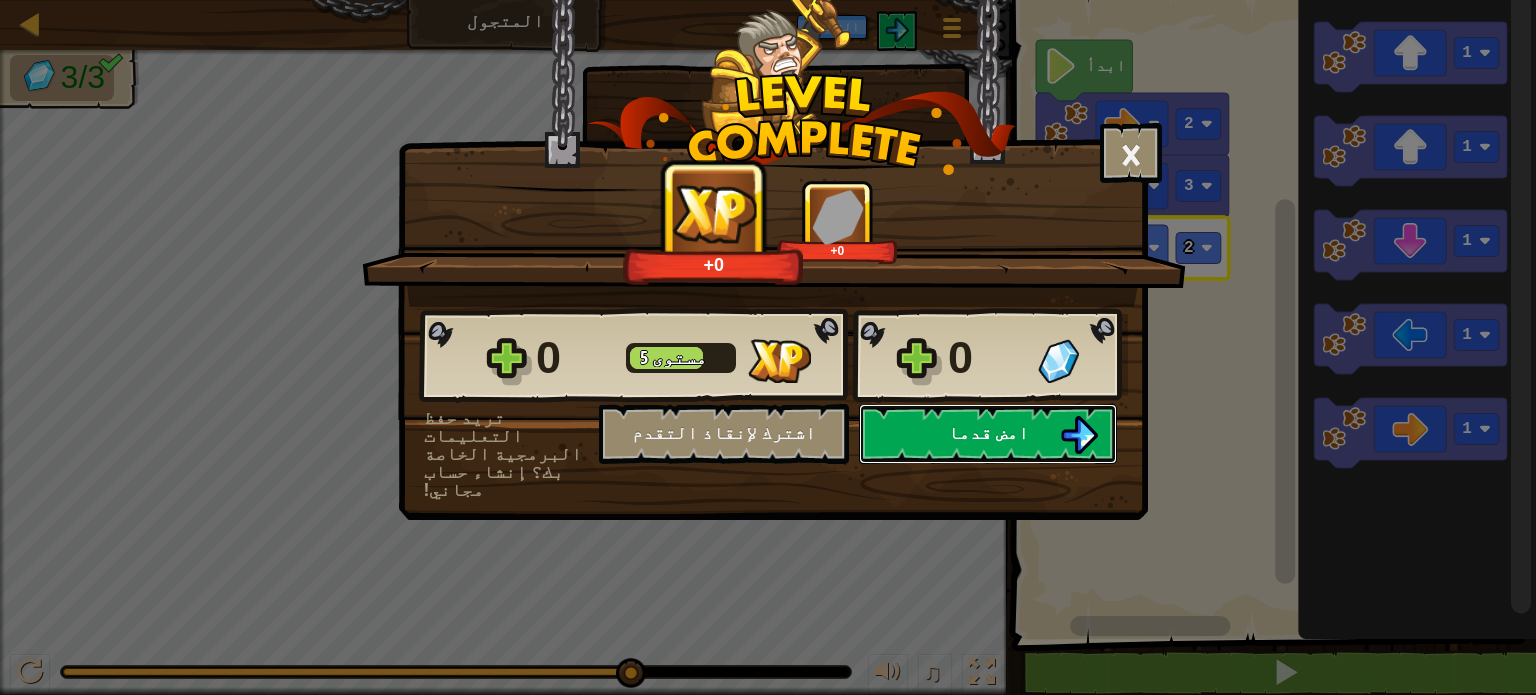 click on "امض قدما" at bounding box center (988, 434) 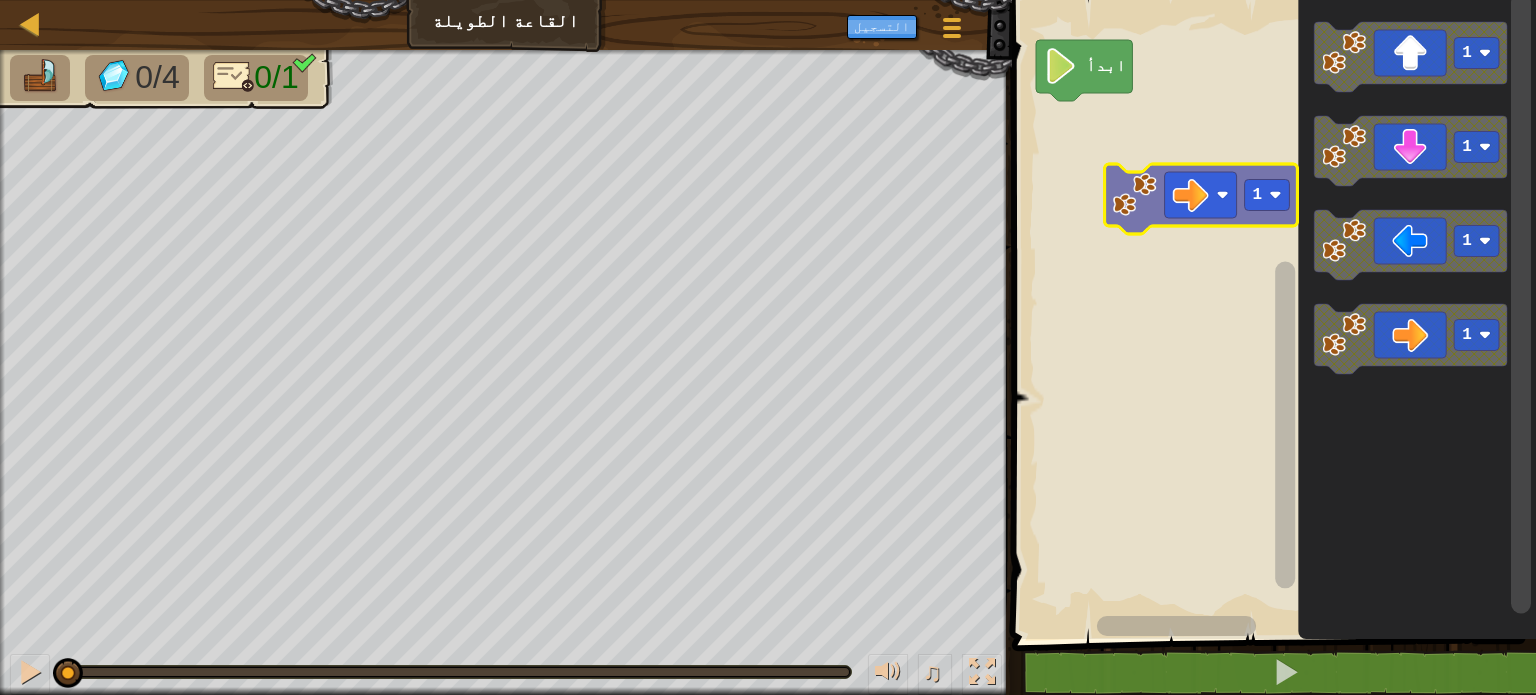 click on "ابدأ 1 1 1 1 1" at bounding box center [1271, 314] 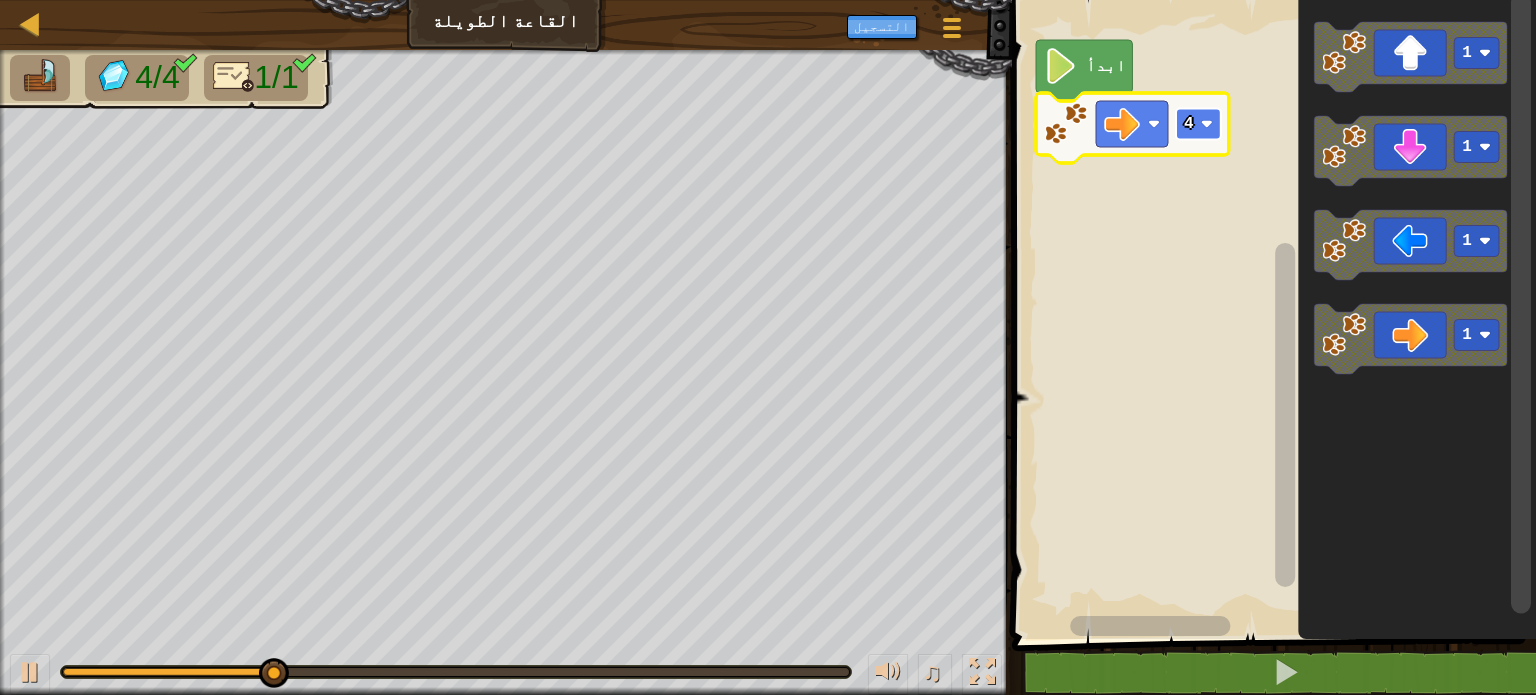 click 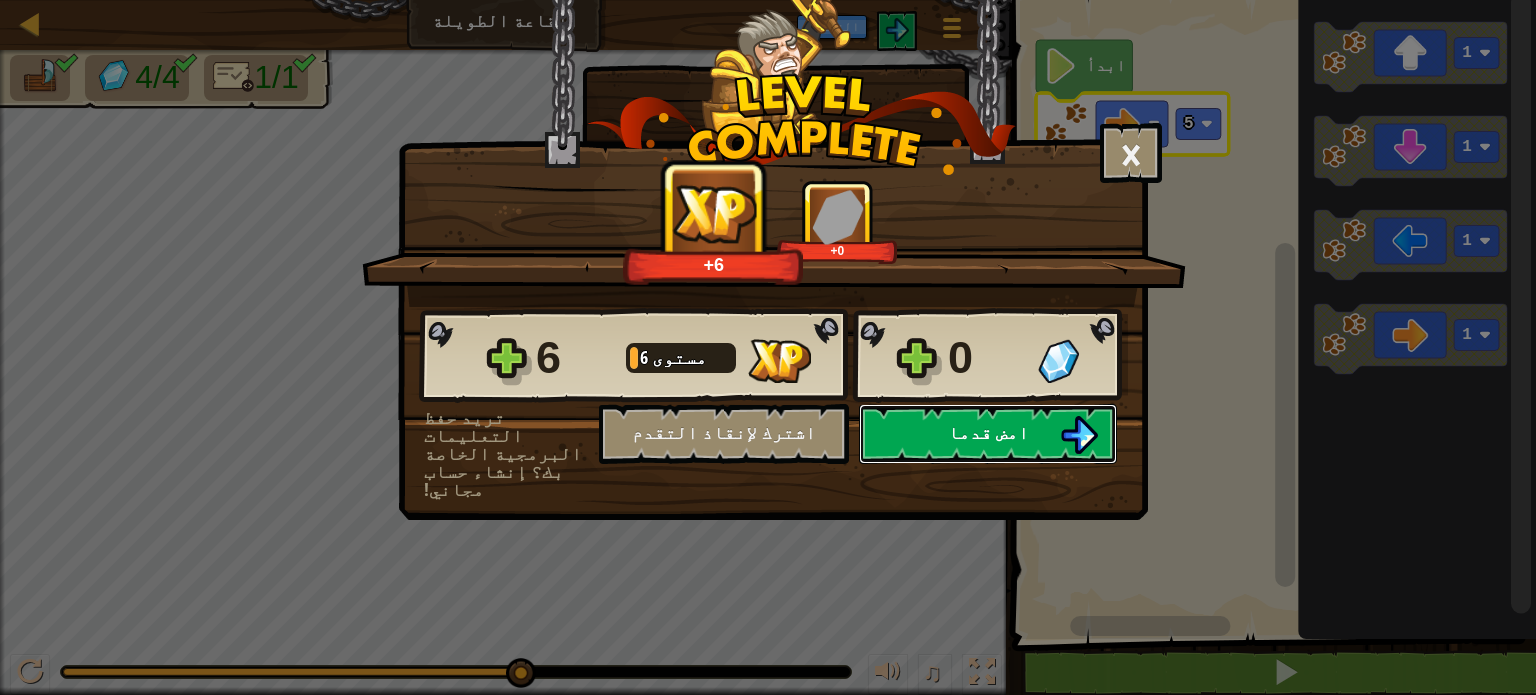 click on "امض قدما" at bounding box center (988, 432) 